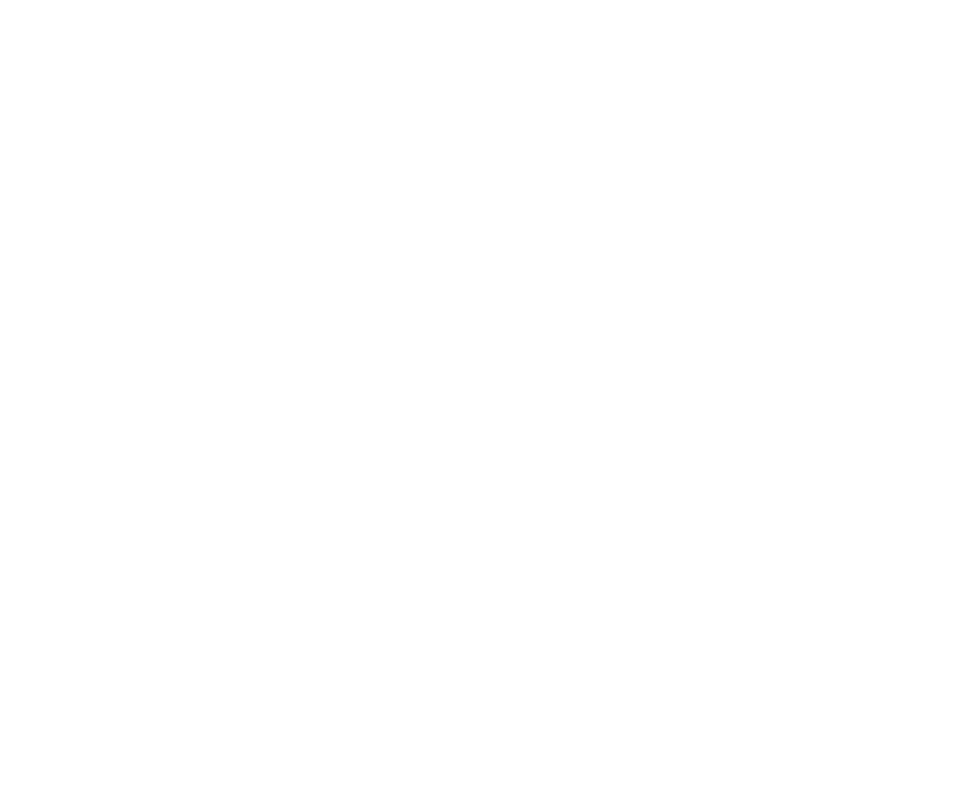 scroll, scrollTop: 0, scrollLeft: 0, axis: both 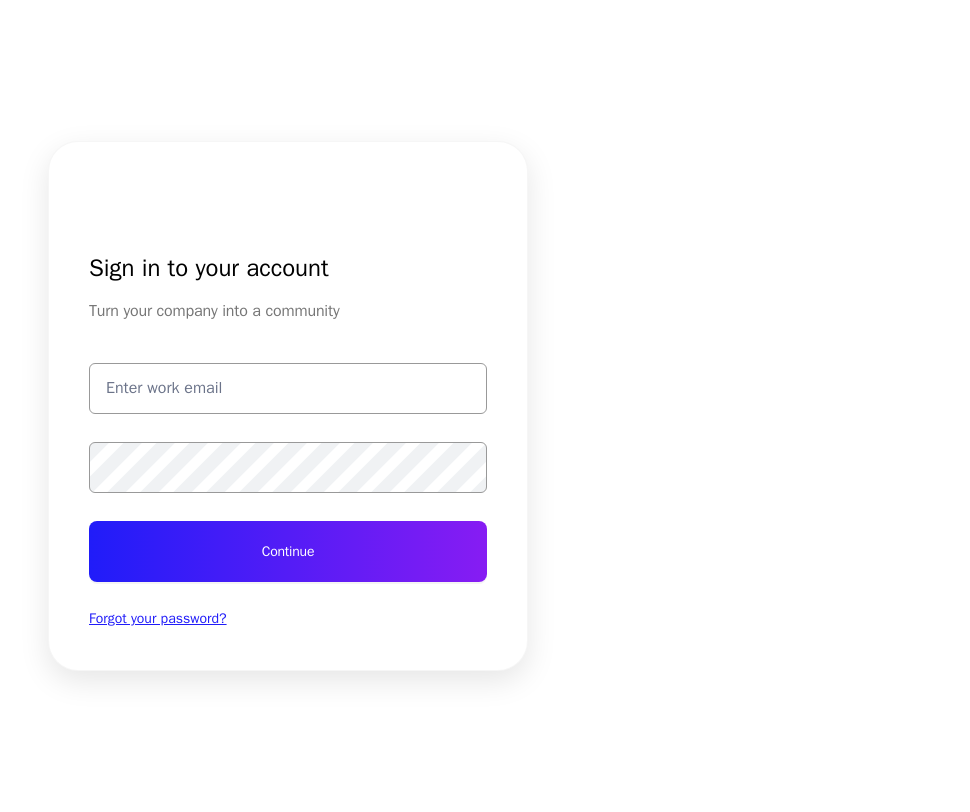 type on "[EMAIL]" 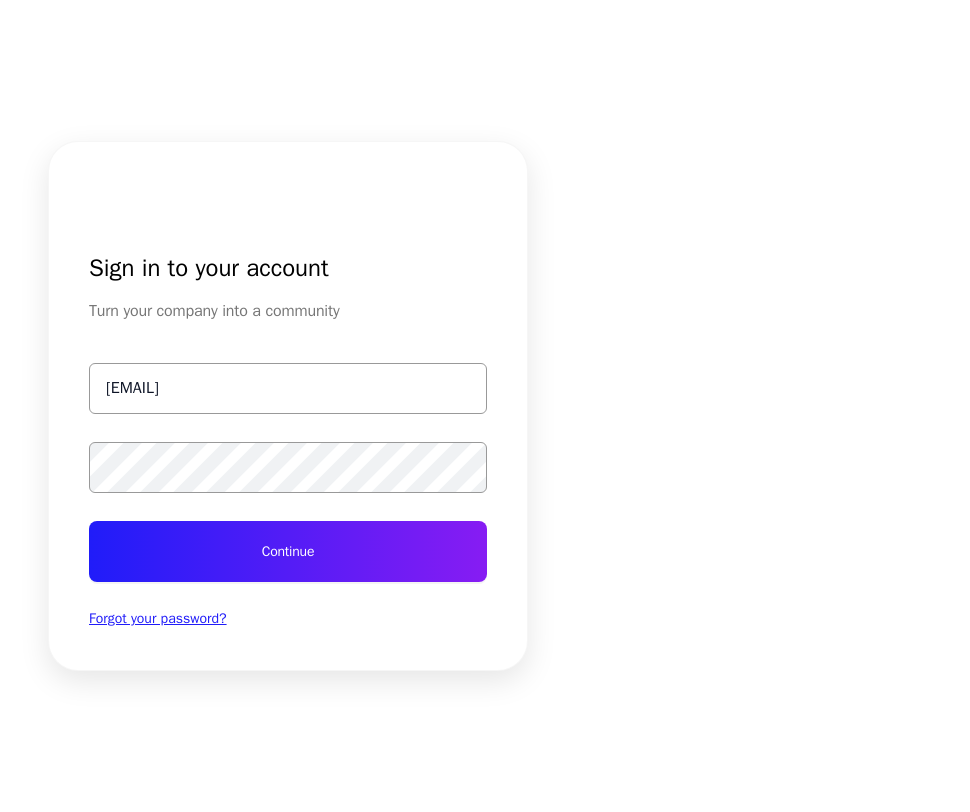 click on "Continue" at bounding box center (288, 551) 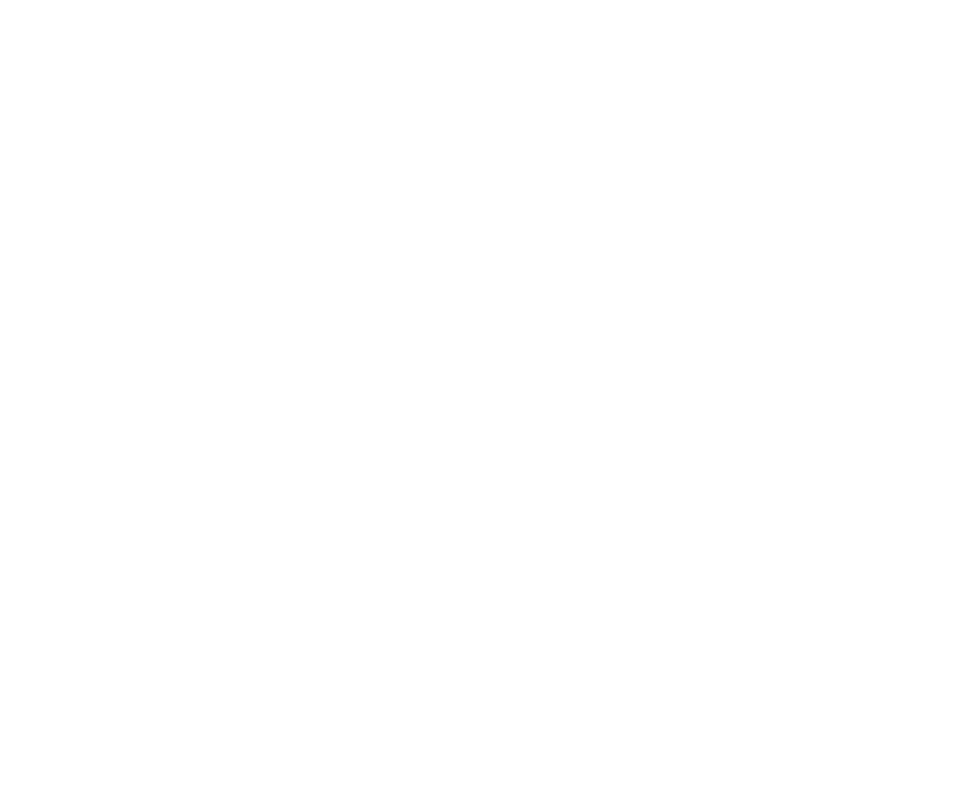 scroll, scrollTop: 0, scrollLeft: 0, axis: both 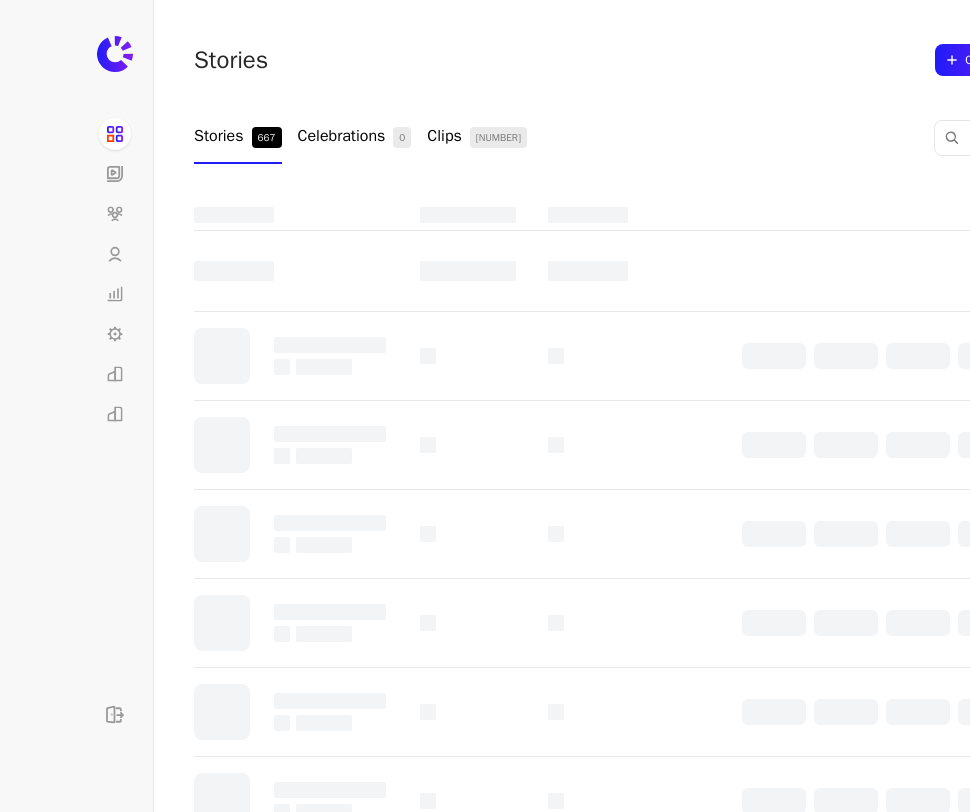 click 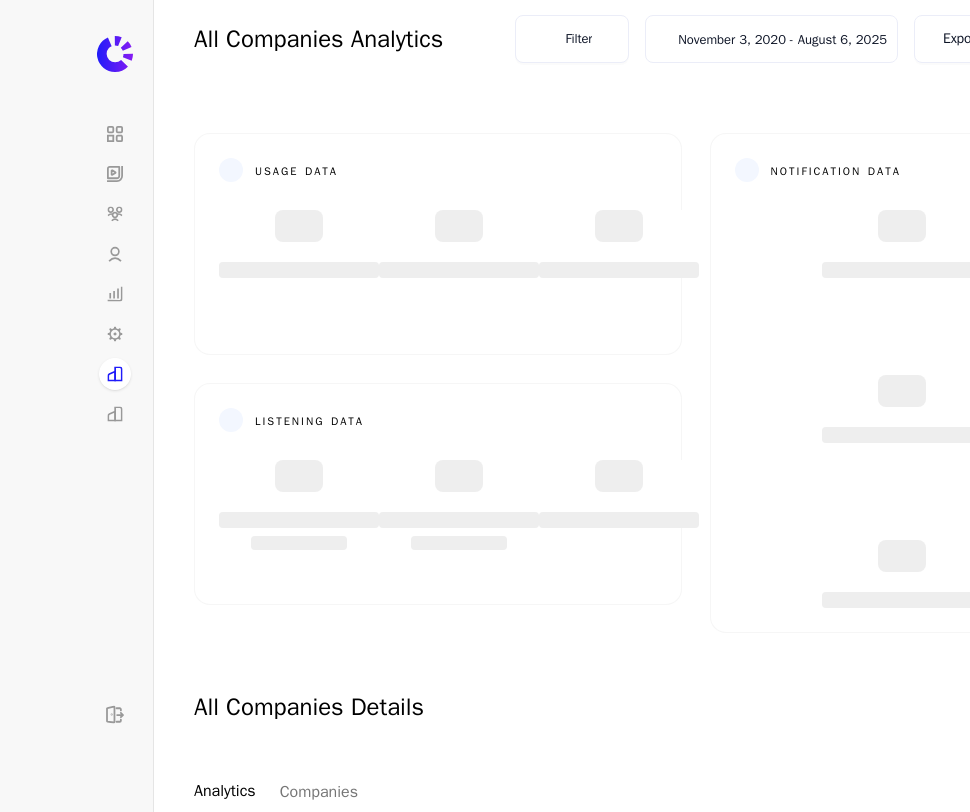 scroll, scrollTop: 158, scrollLeft: 0, axis: vertical 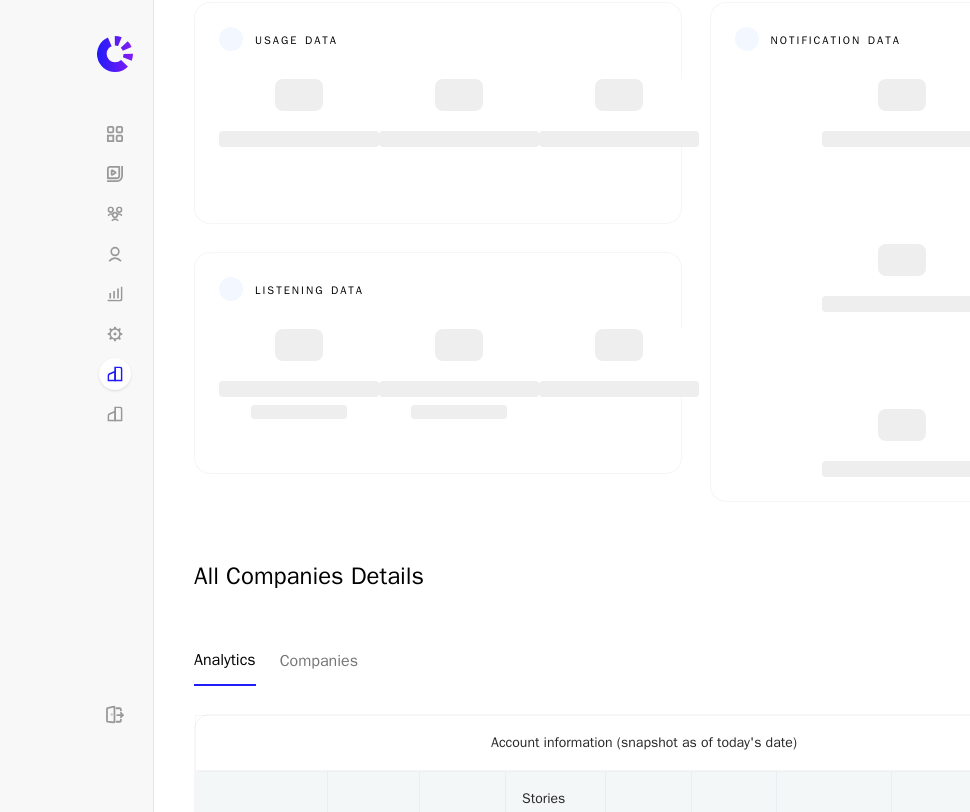 click on "Companies" at bounding box center (319, 661) 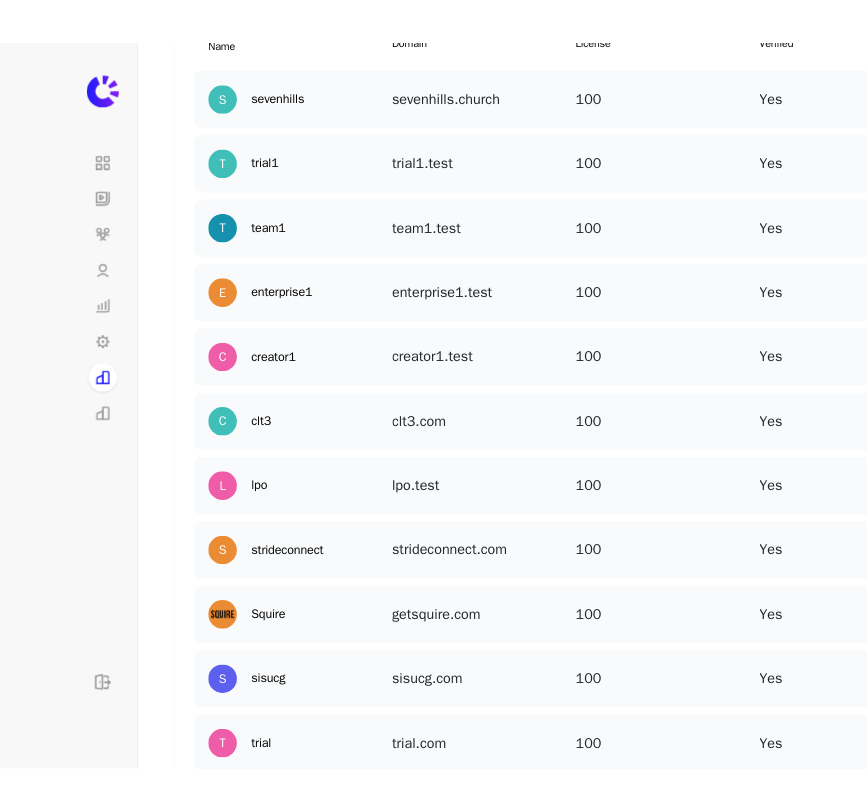 scroll, scrollTop: 968, scrollLeft: 124, axis: both 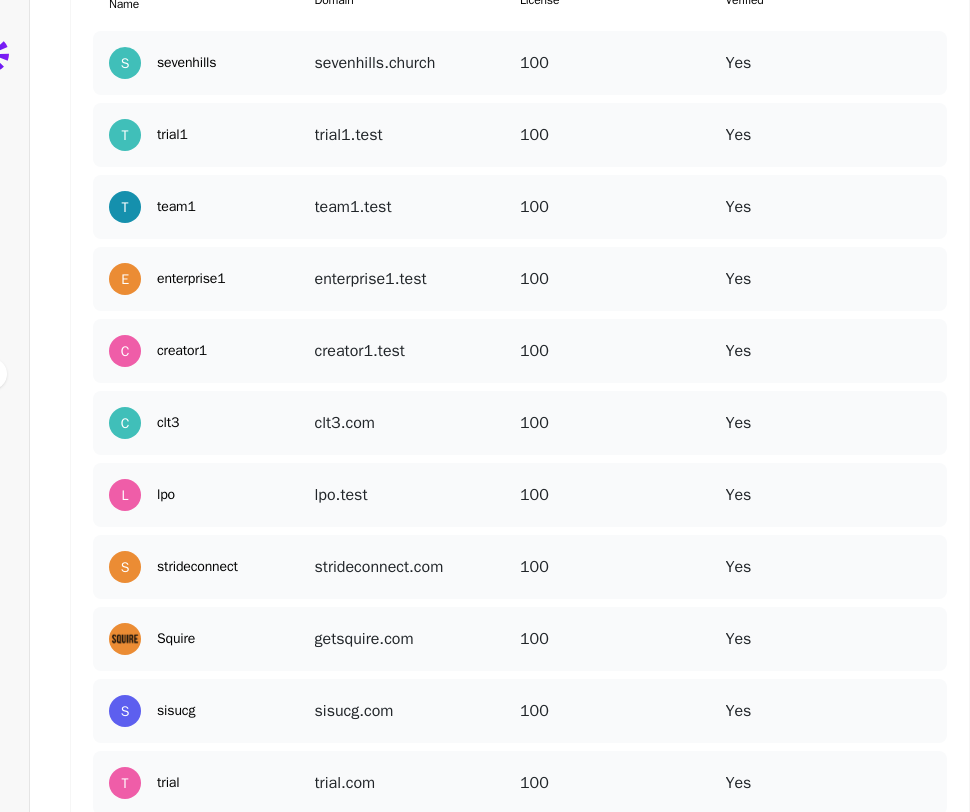 click at bounding box center [927, 263] 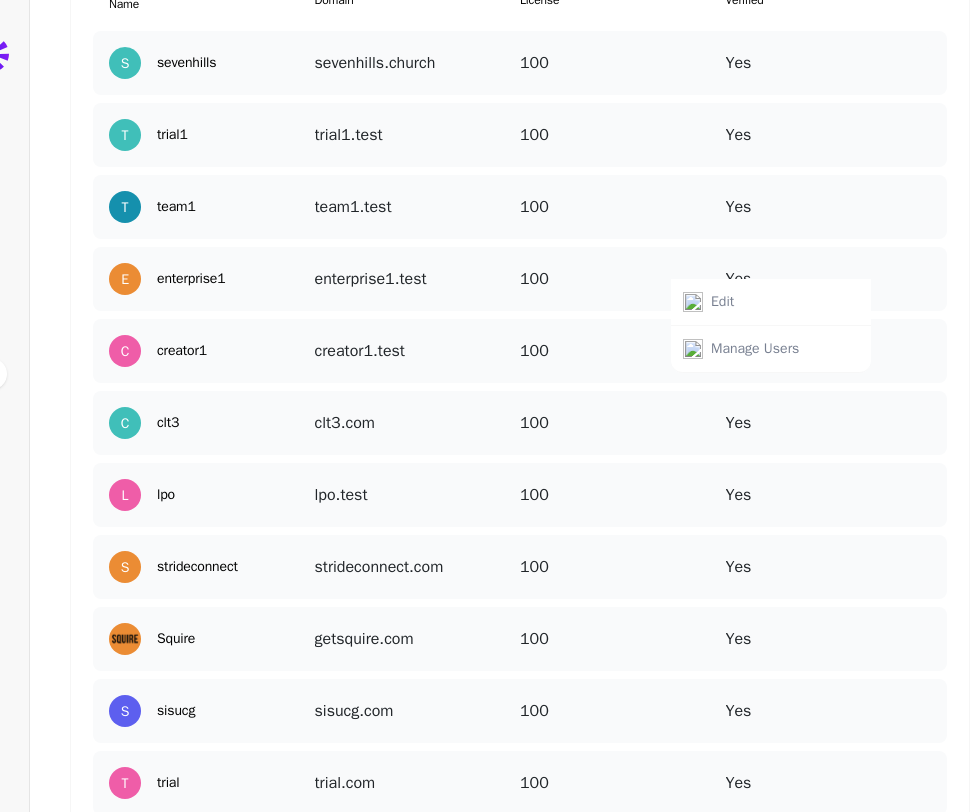 click on "Manage Users" at bounding box center [755, 349] 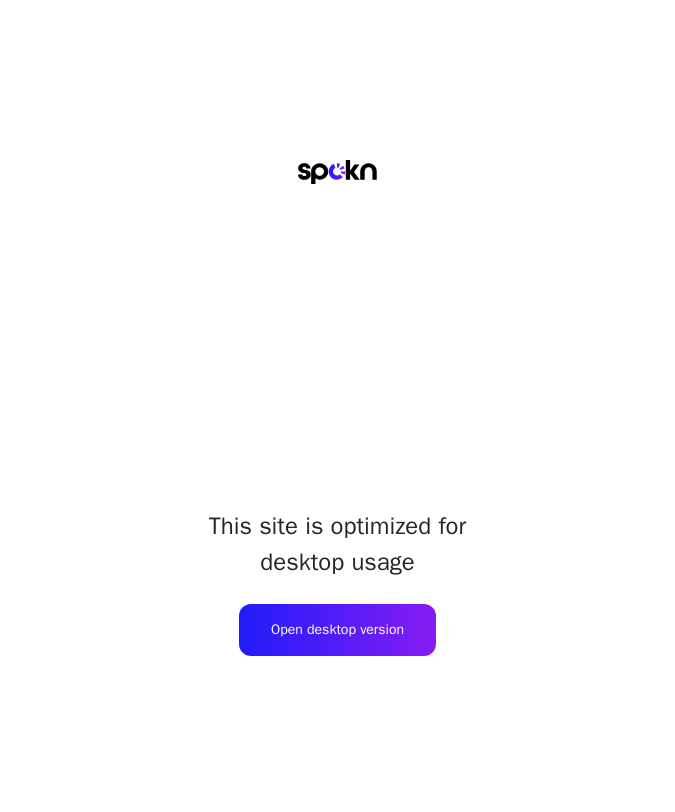 drag, startPoint x: 672, startPoint y: 294, endPoint x: 758, endPoint y: 286, distance: 86.37129 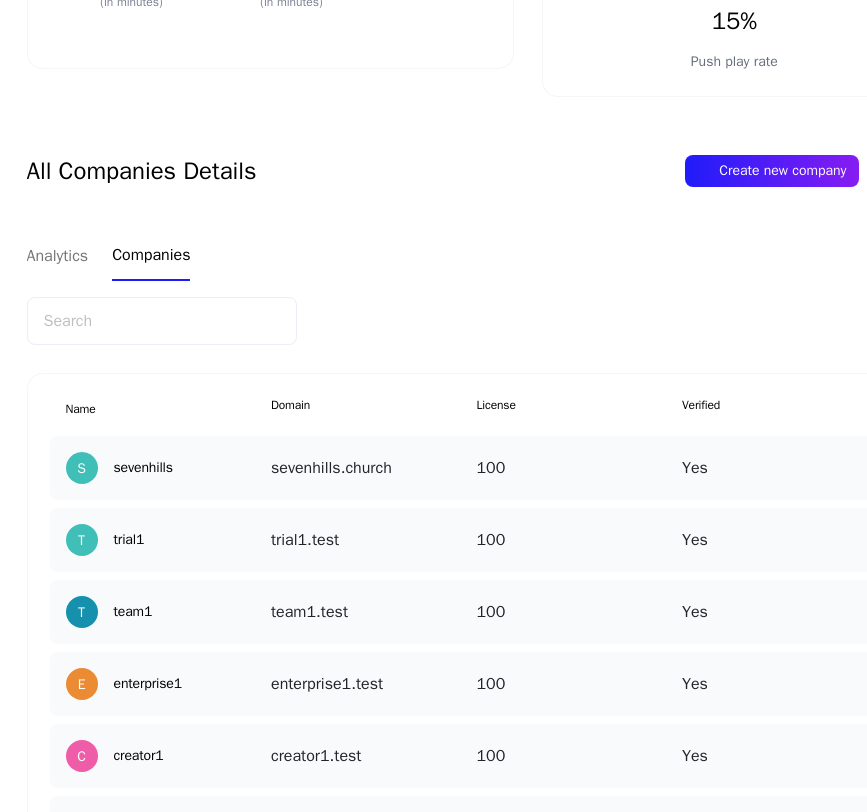 scroll, scrollTop: 563, scrollLeft: 175, axis: both 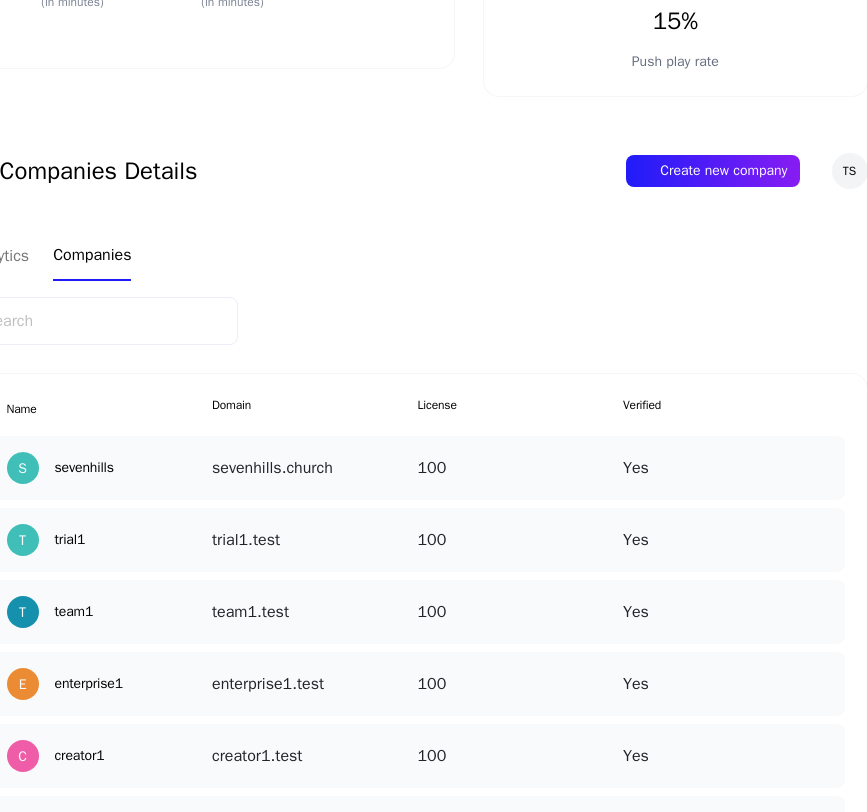 click at bounding box center (825, 524) 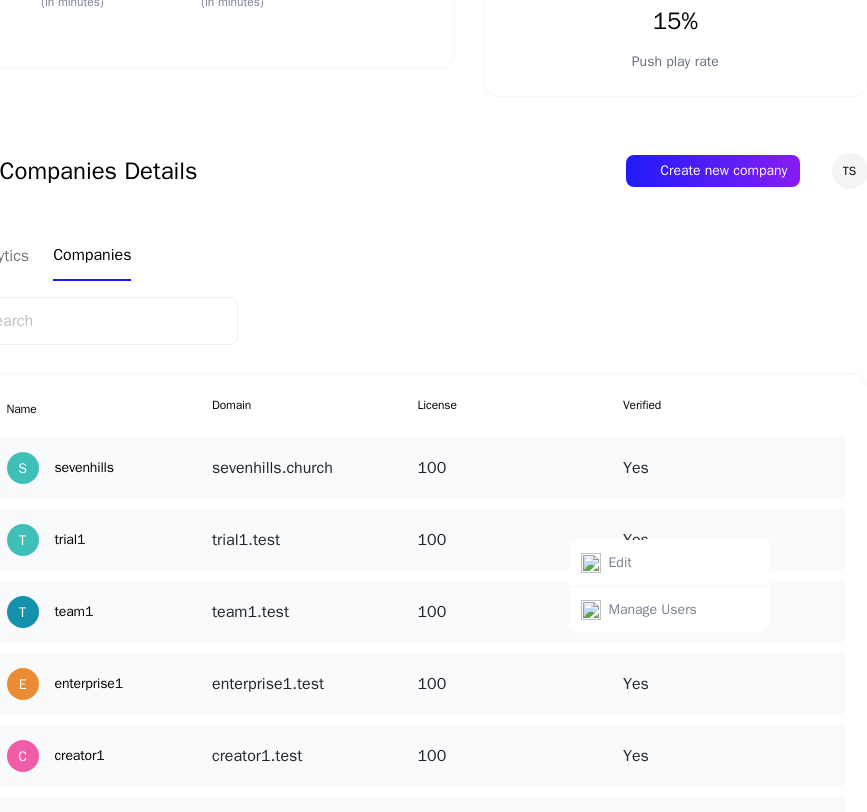 click on "Manage Users" at bounding box center (653, 610) 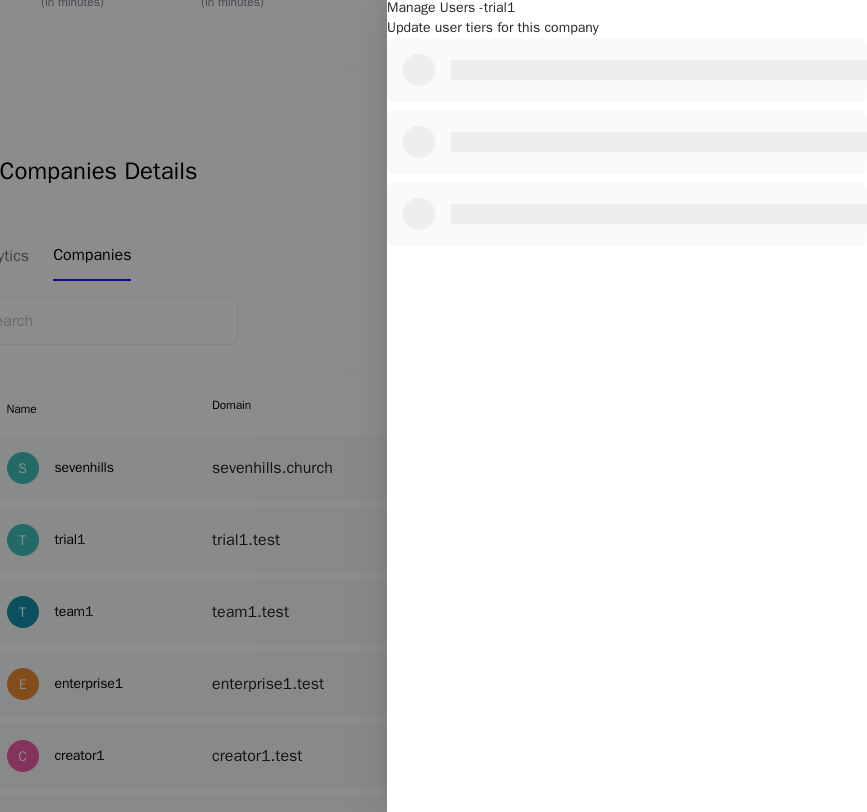 select on "3" 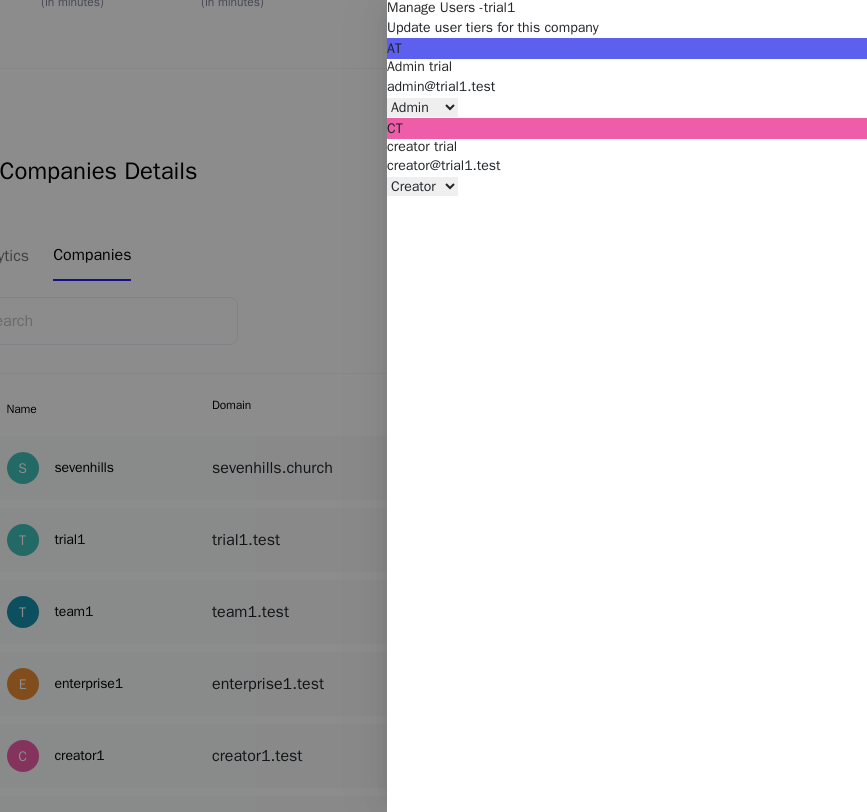 click on "Member Creator Admin" at bounding box center (422, 107) 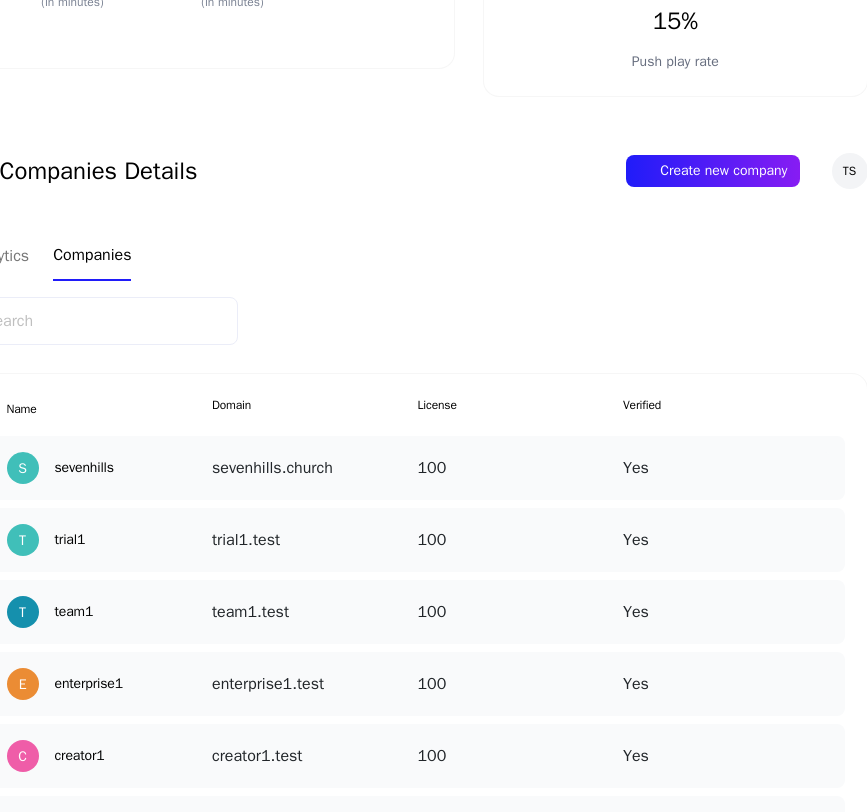 click at bounding box center (825, 452) 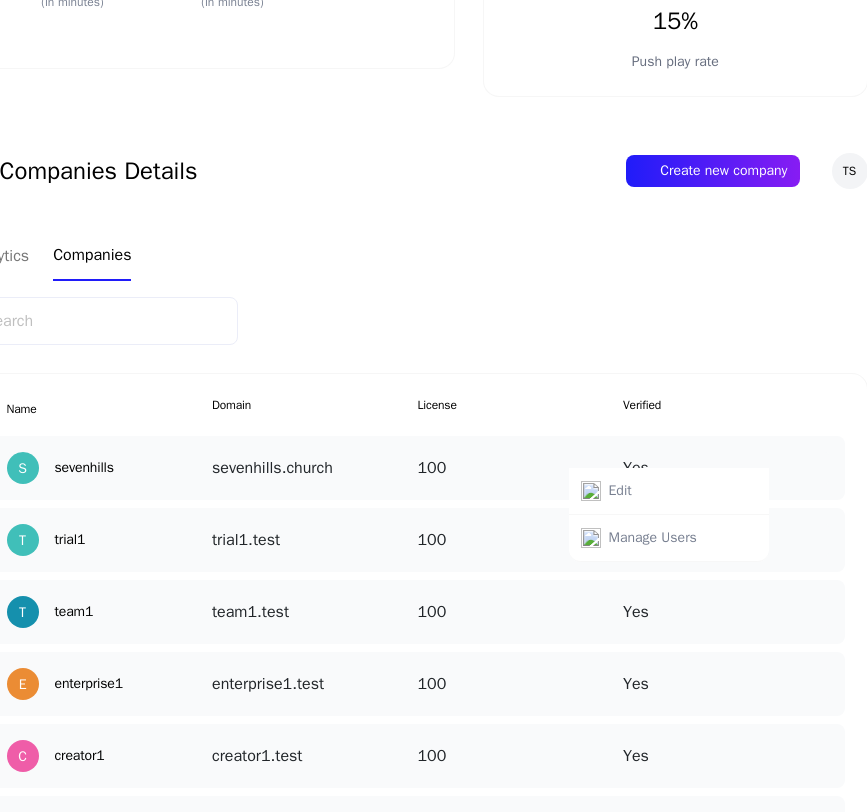 click on "Edit" at bounding box center [669, 491] 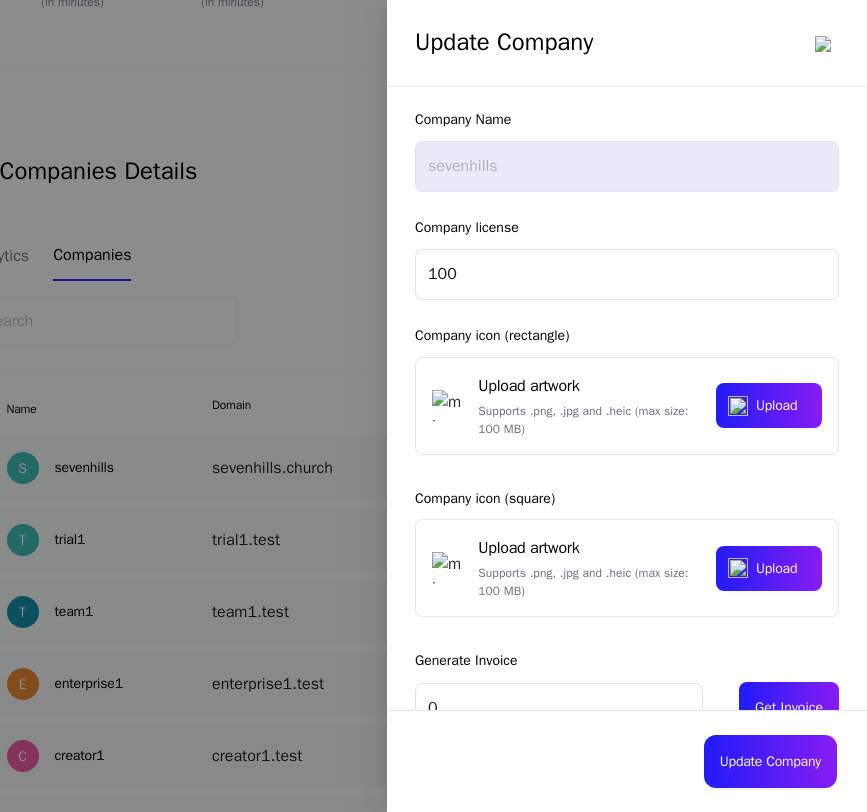 click at bounding box center [433, 406] 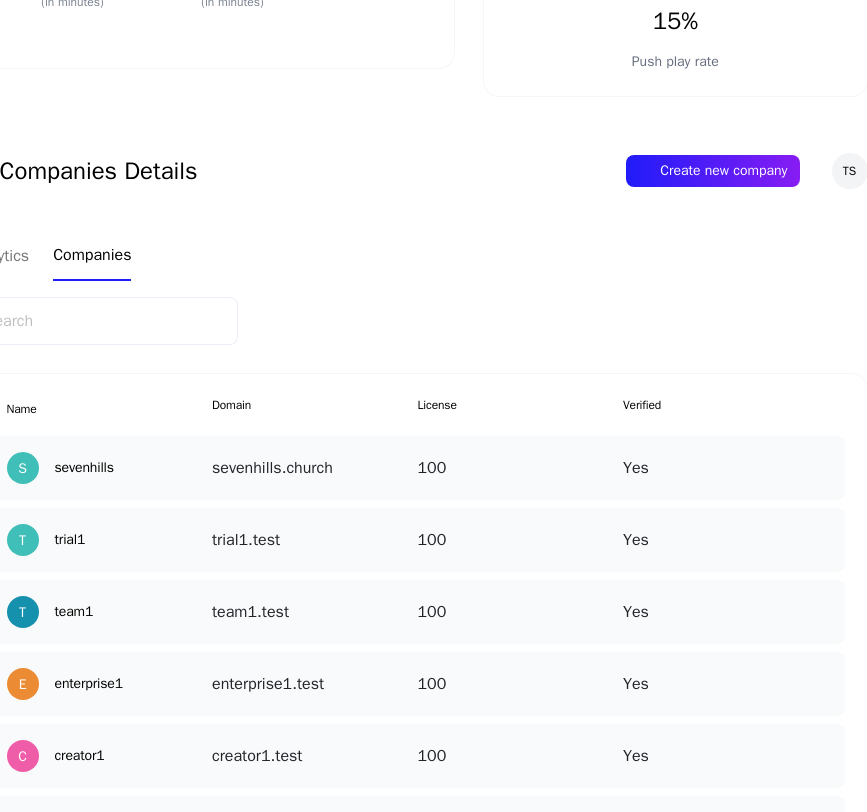 click at bounding box center [825, 524] 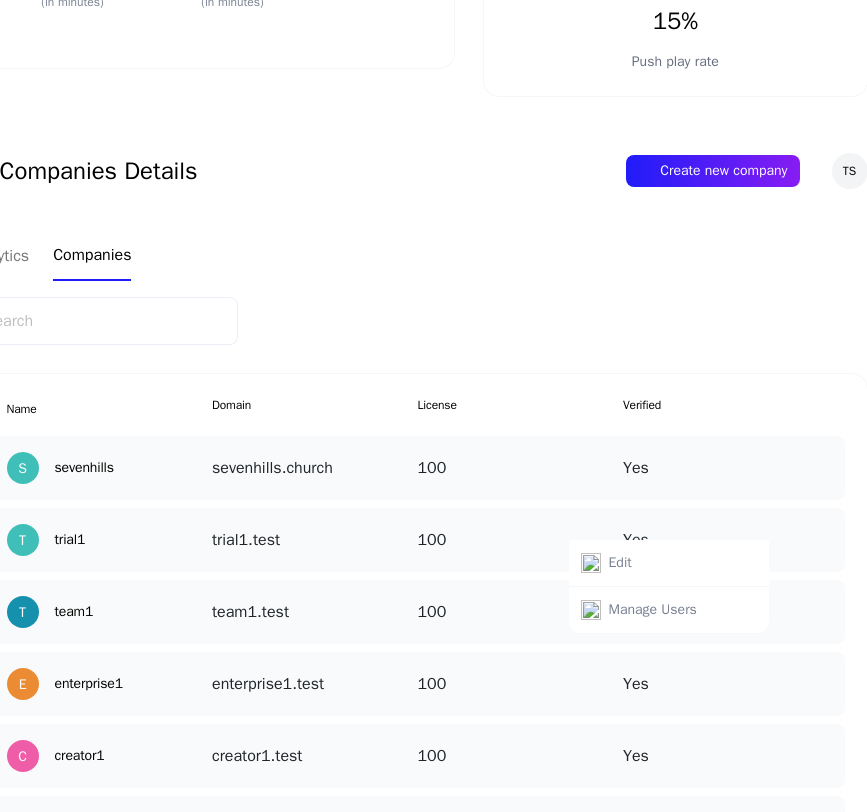 click on "Manage Users" at bounding box center [669, 610] 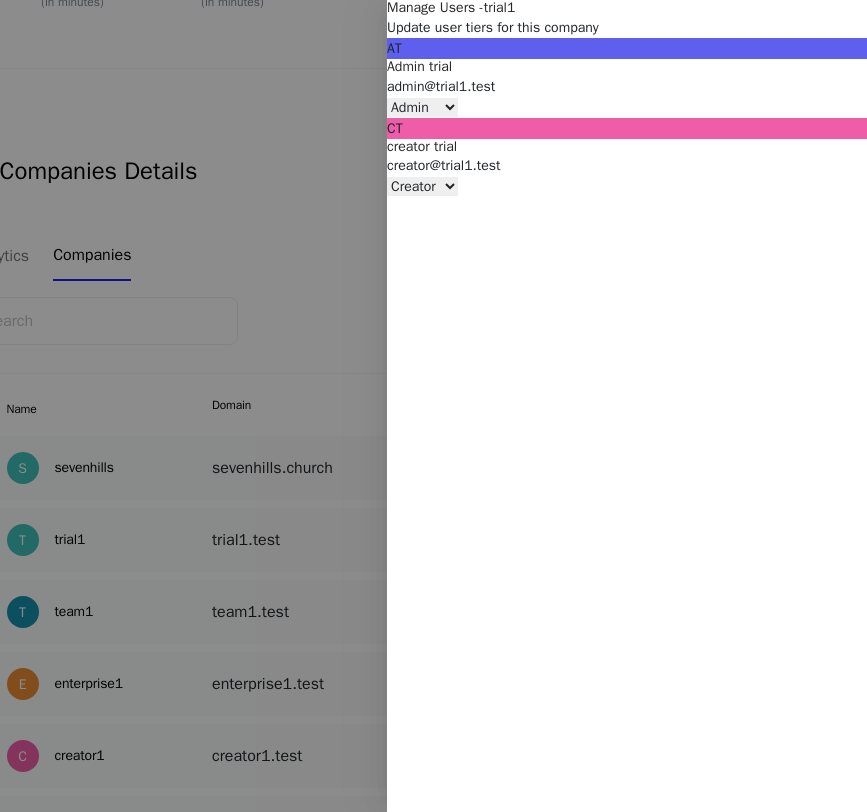 click on "Member Creator Admin" at bounding box center [422, 107] 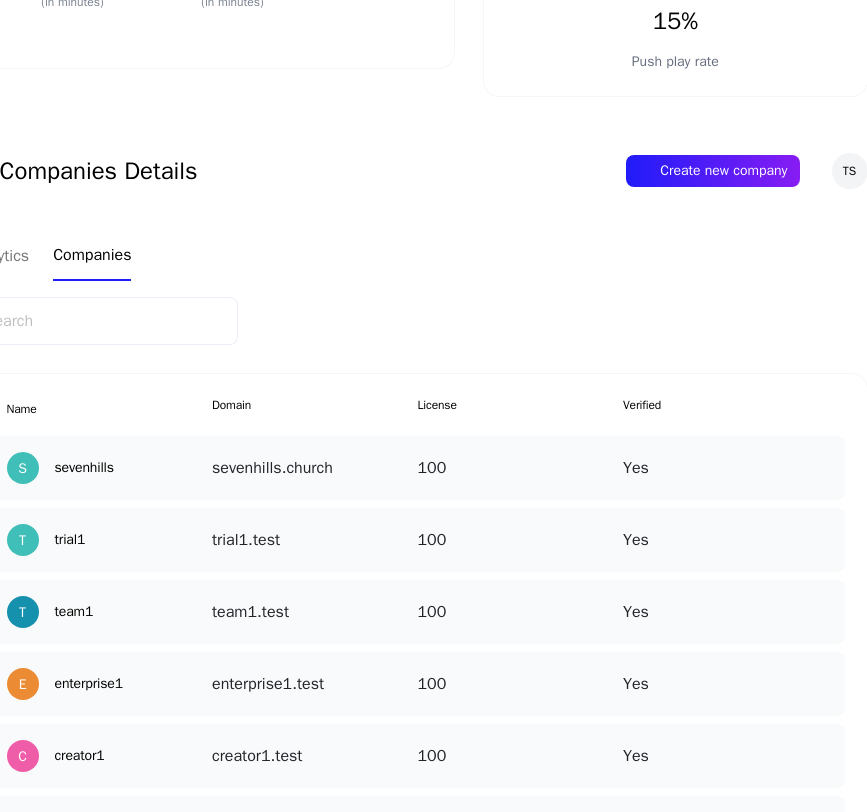 click at bounding box center [825, 452] 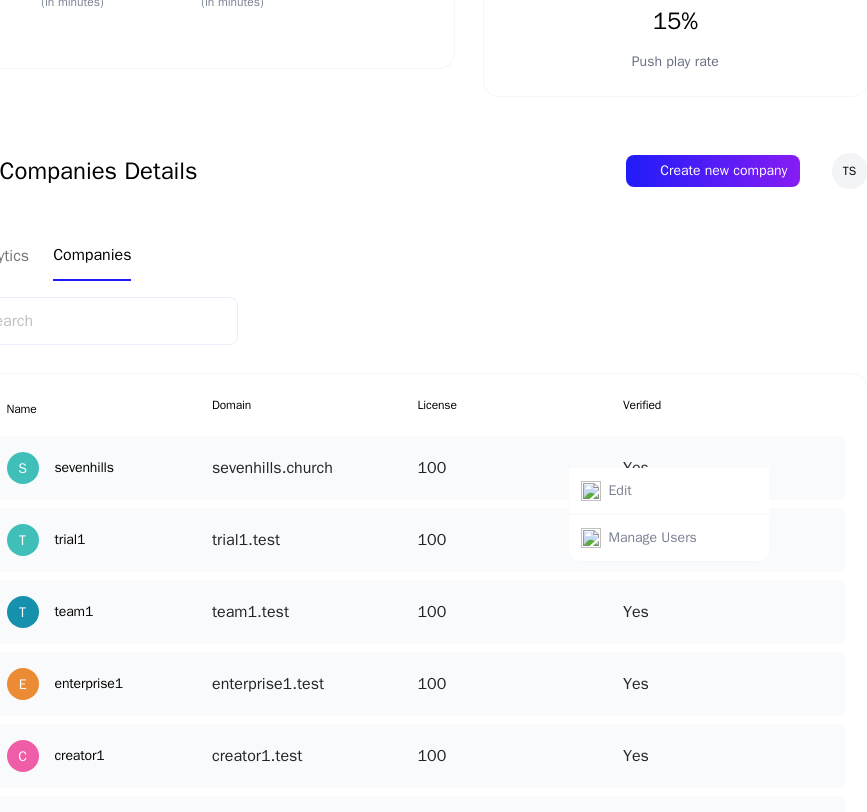 click on "Edit" at bounding box center [669, 491] 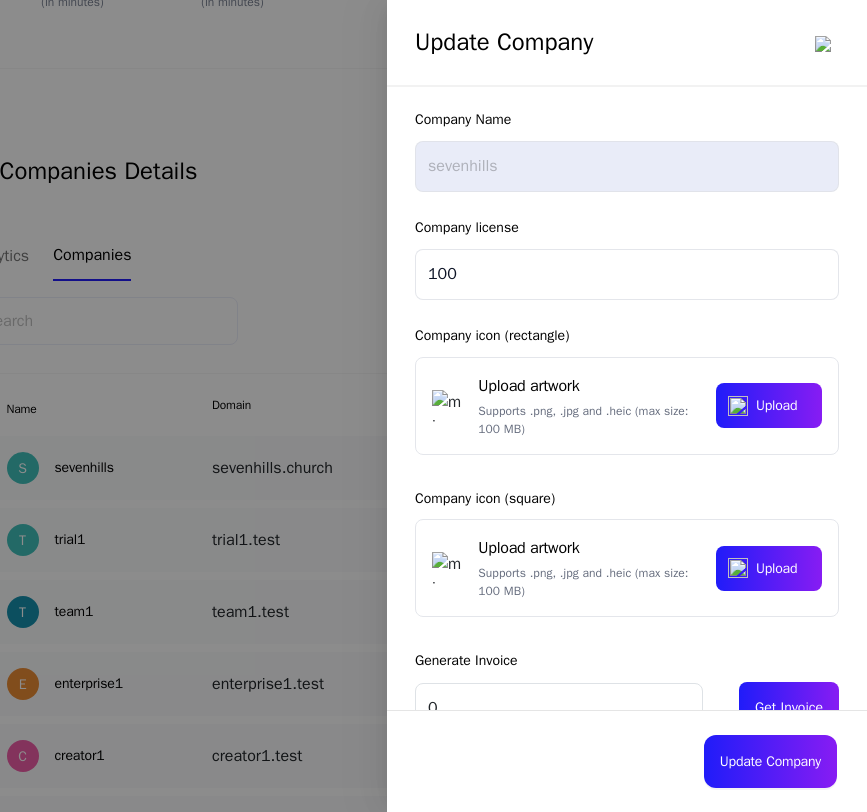click on "Update Company" at bounding box center (627, 42) 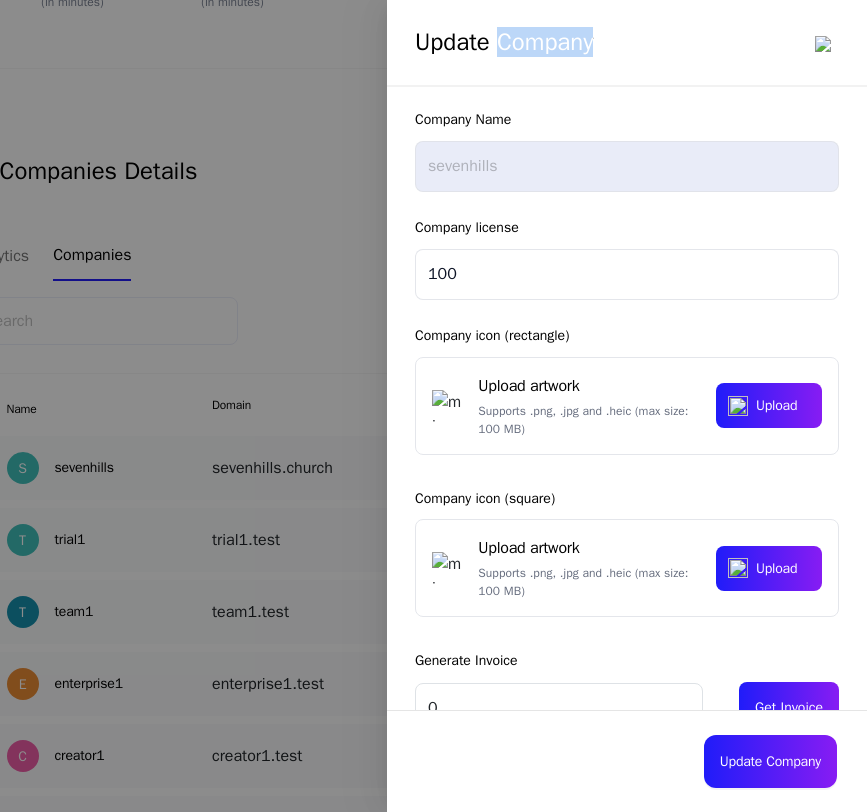 click on "Update Company" at bounding box center (627, 42) 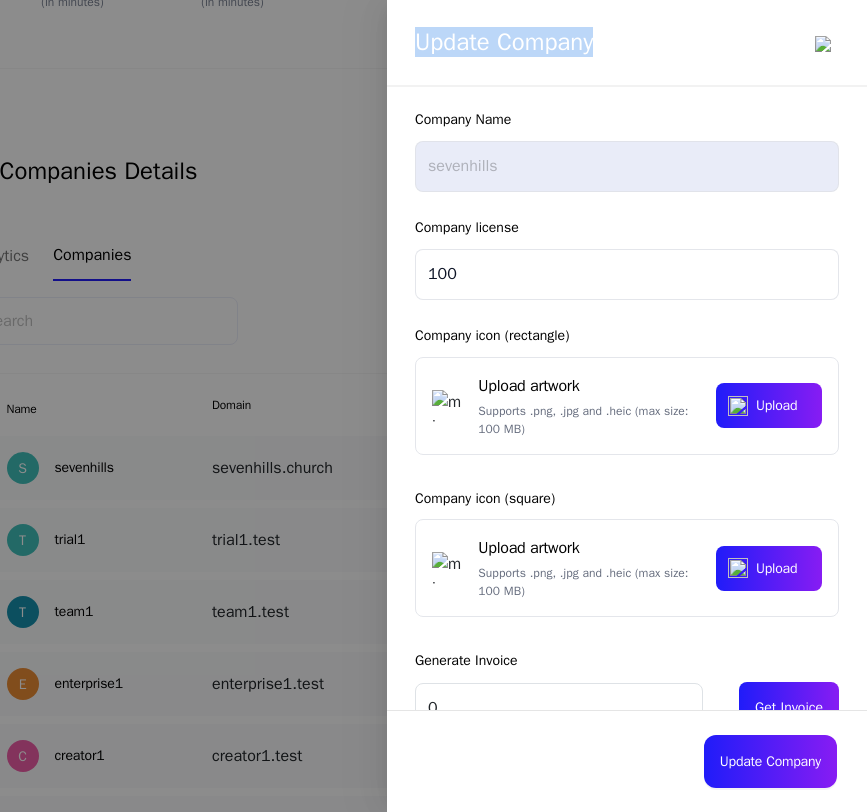 click on "Update Company" at bounding box center (627, 42) 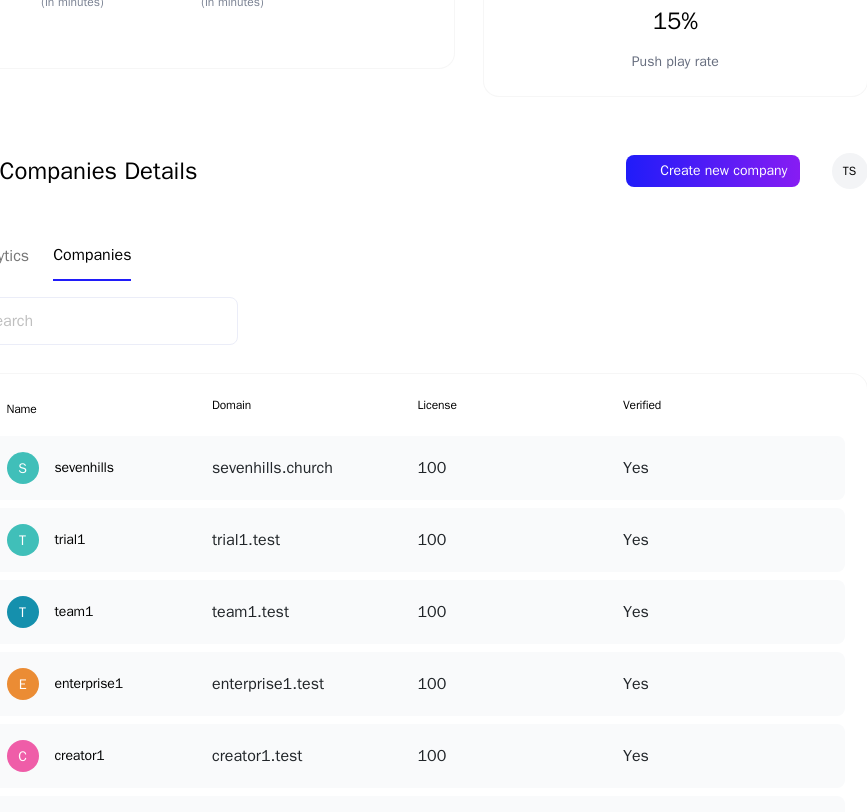 click at bounding box center (825, 452) 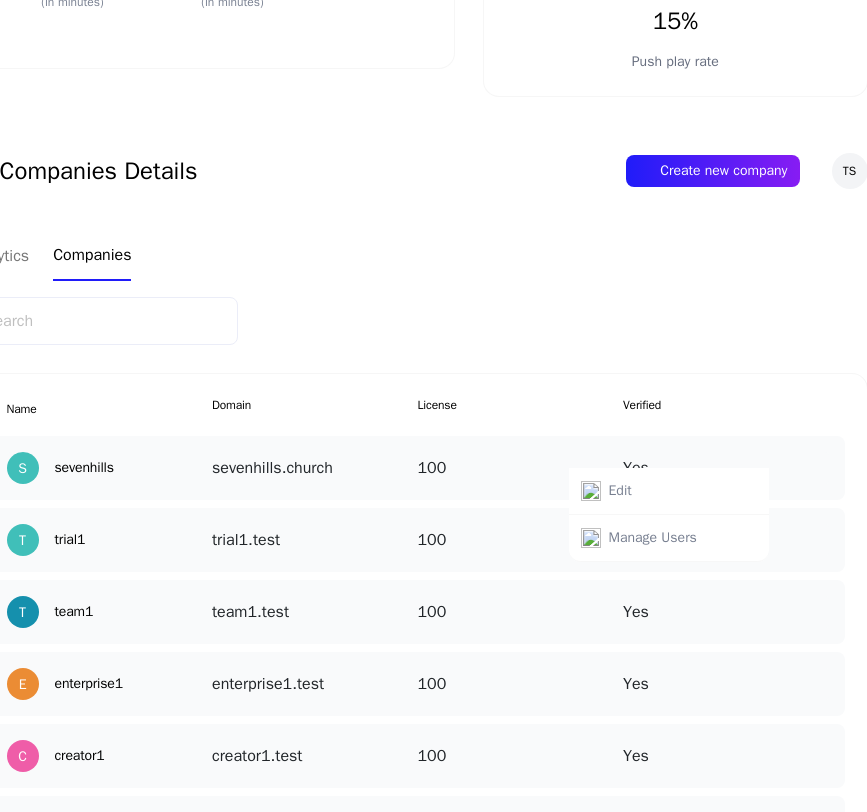 click on "Manage Users" at bounding box center (653, 538) 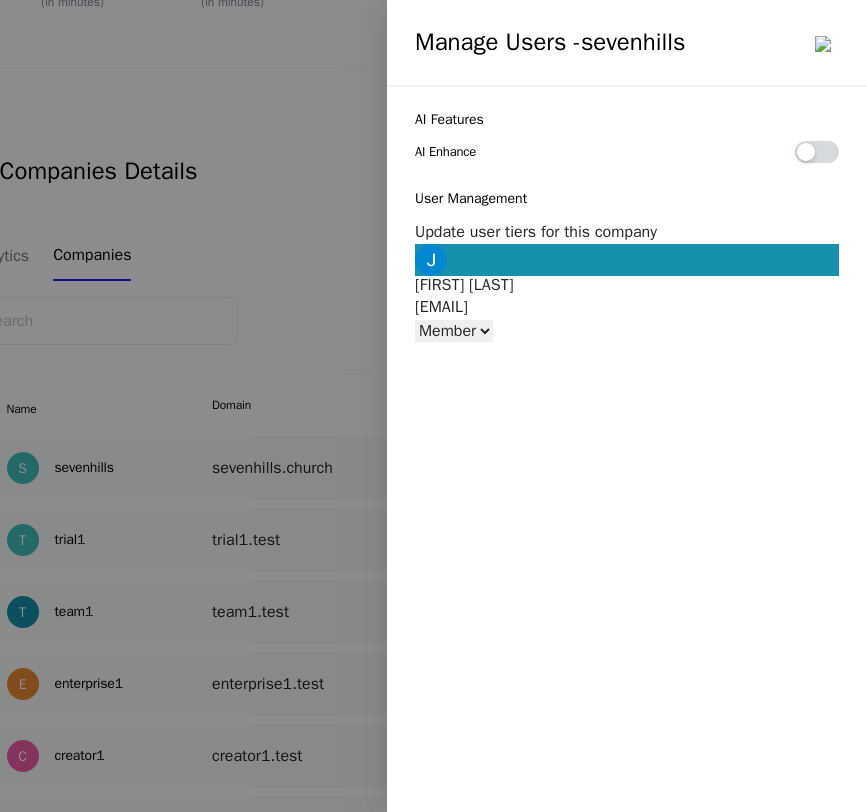 click on "AI Features AI Enhance" at bounding box center (627, 137) 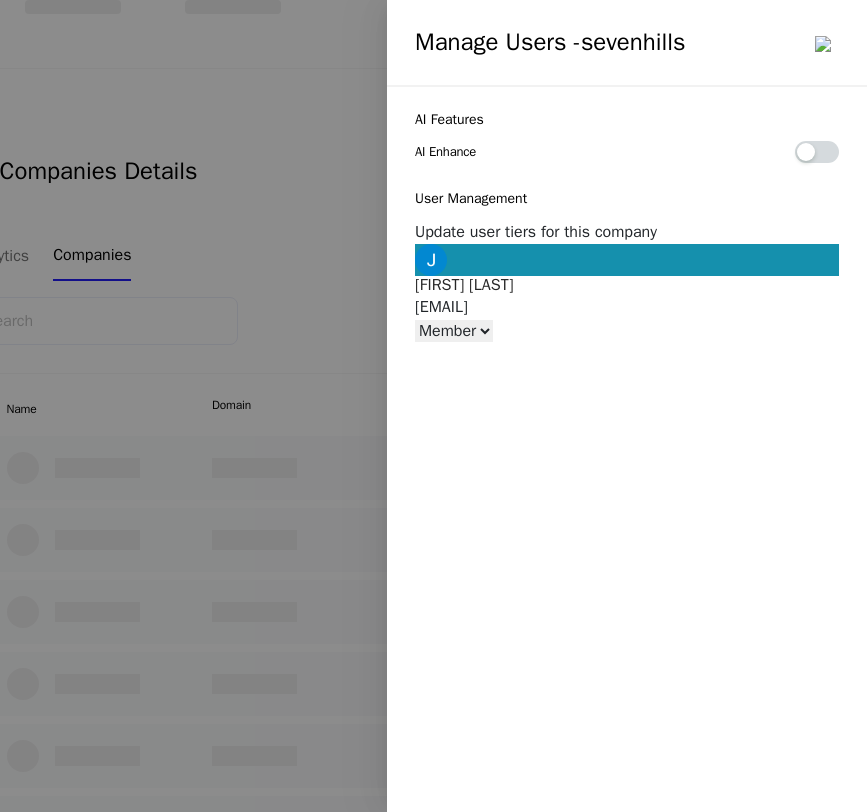 click at bounding box center (433, 406) 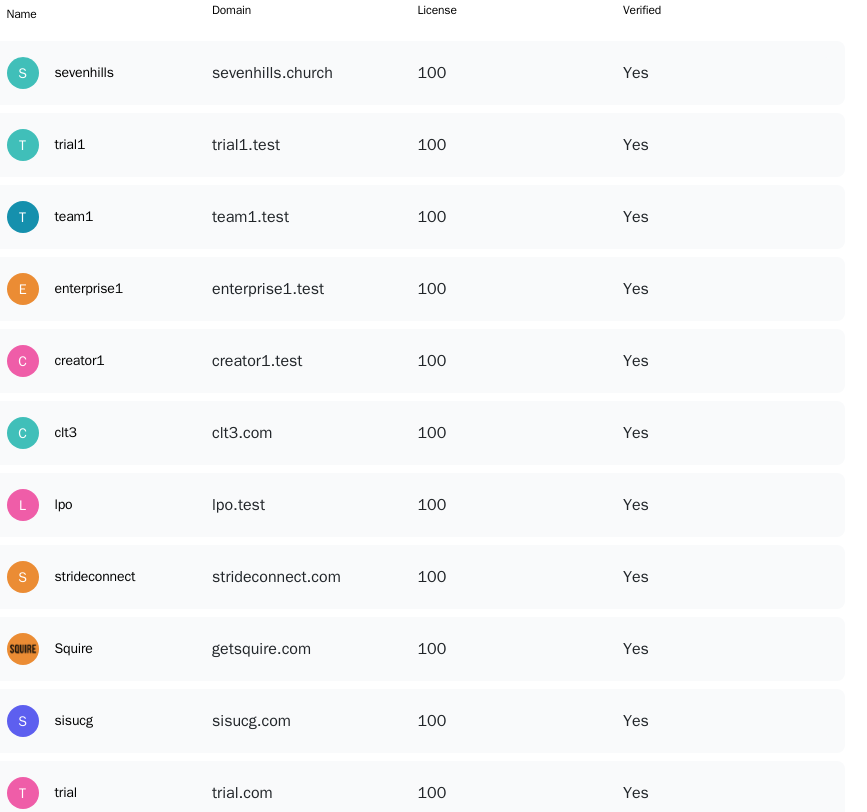 scroll, scrollTop: 981, scrollLeft: 175, axis: both 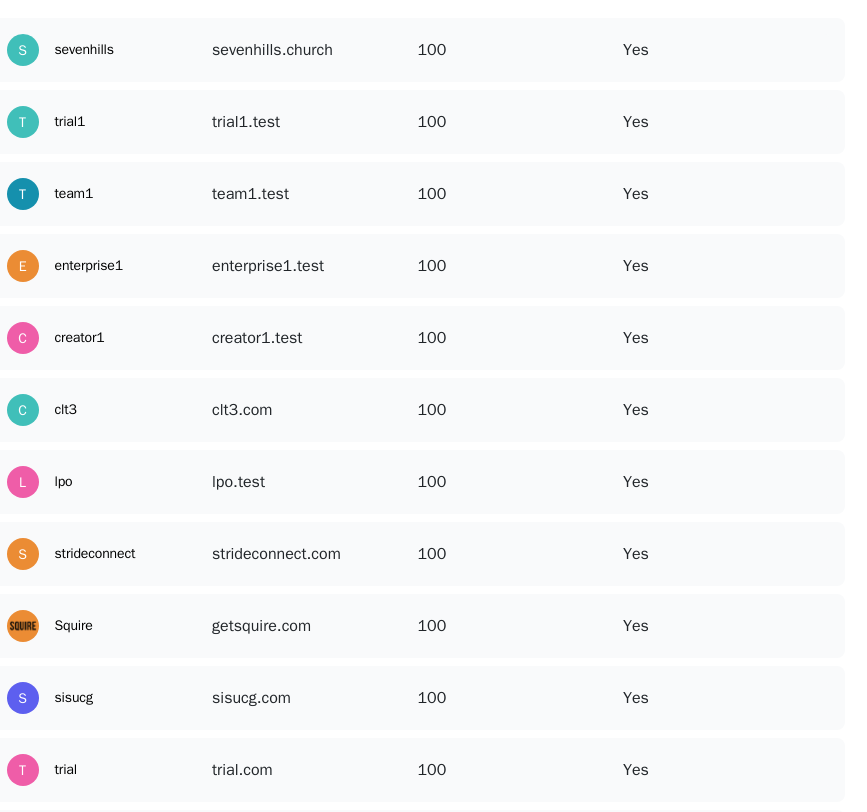 click at bounding box center [825, 610] 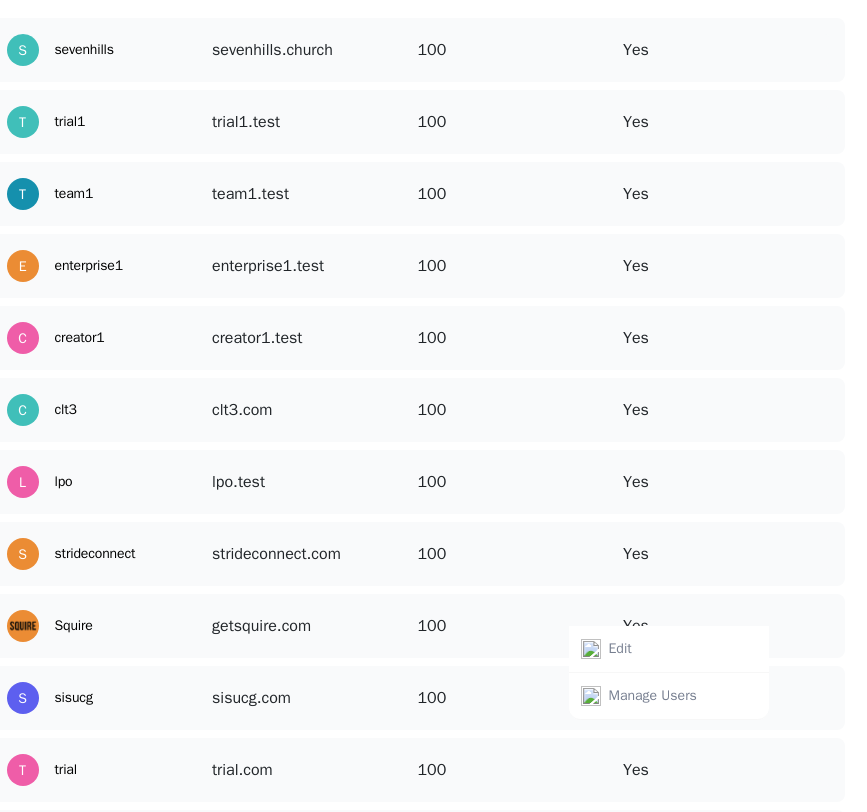 click on "Edit" at bounding box center (669, 649) 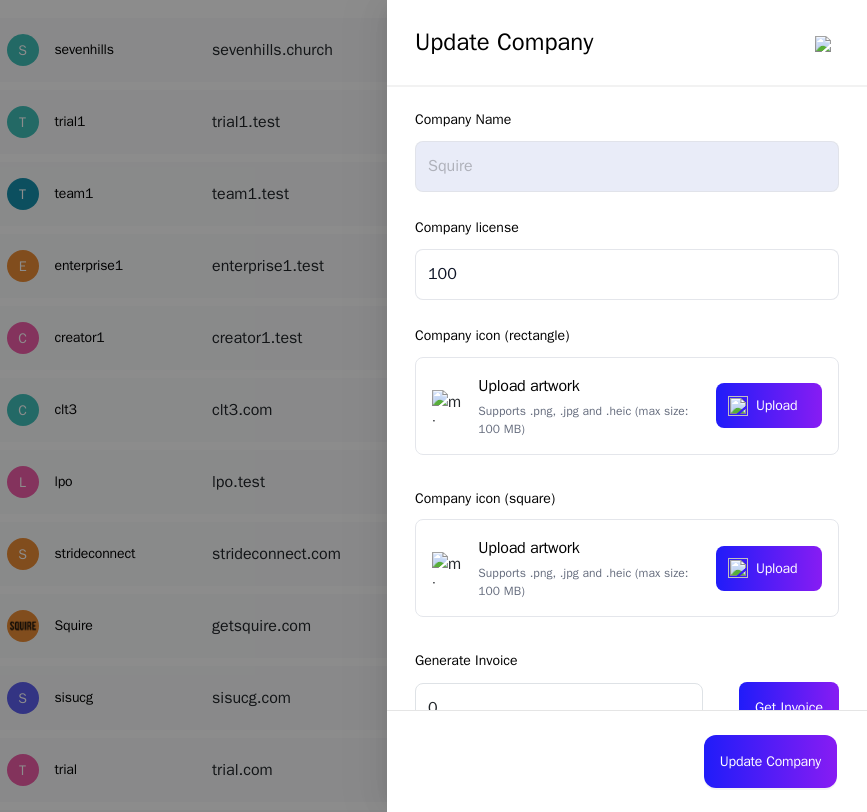 click at bounding box center [433, 406] 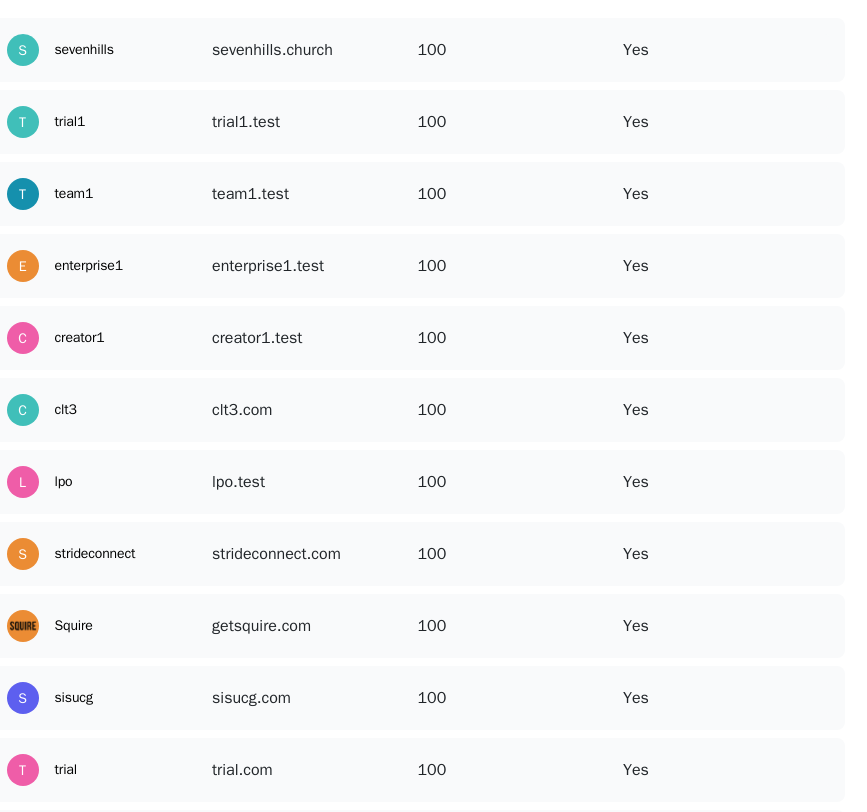 click at bounding box center (825, 610) 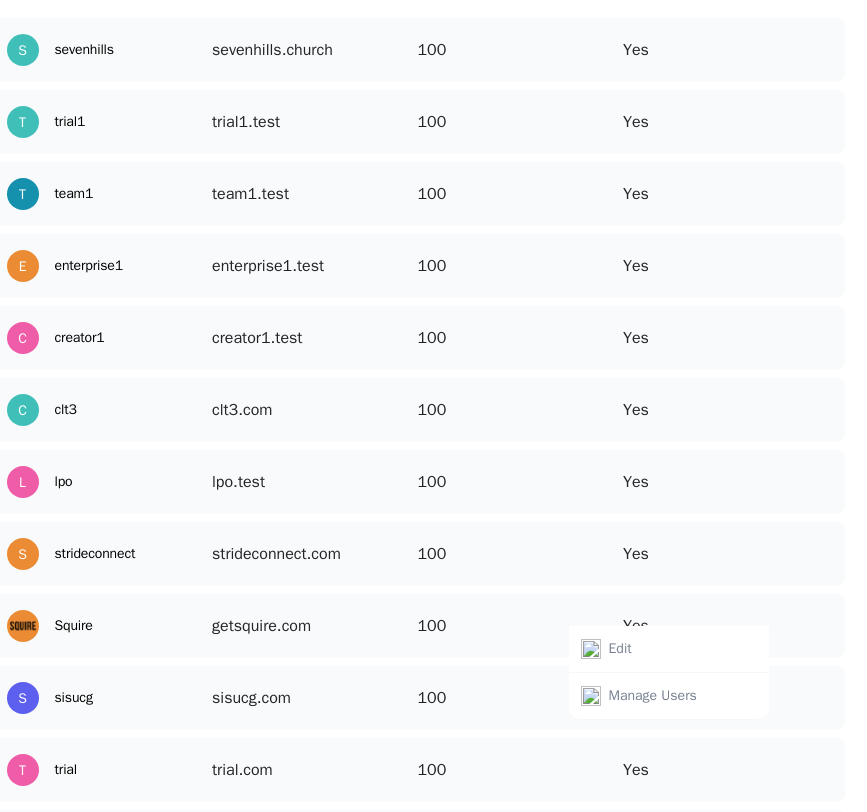 click on "Manage Users" at bounding box center [653, 696] 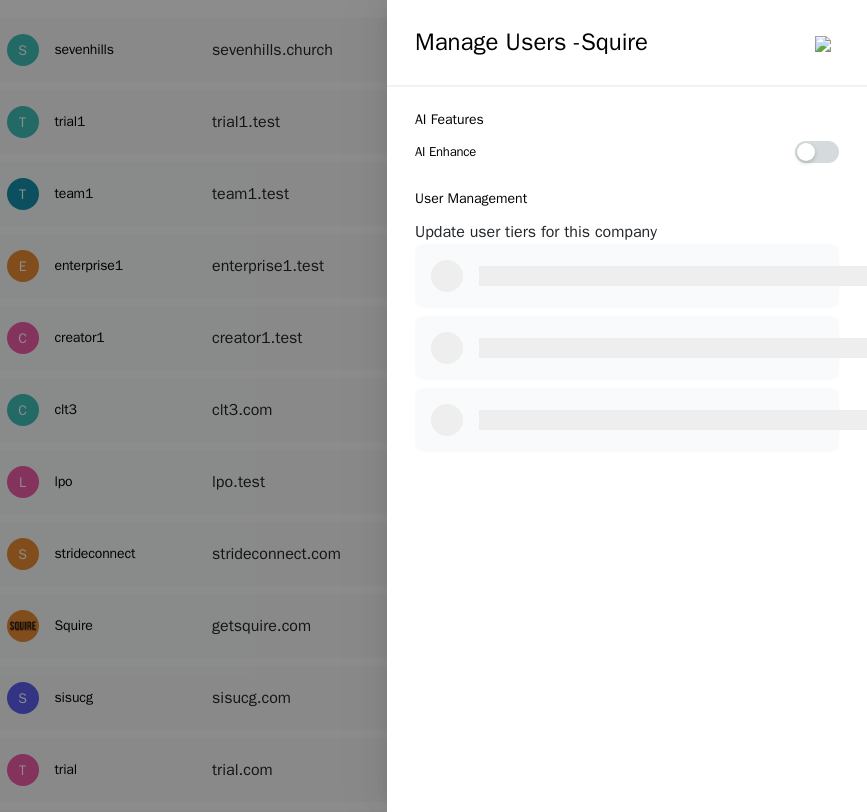 select on "2" 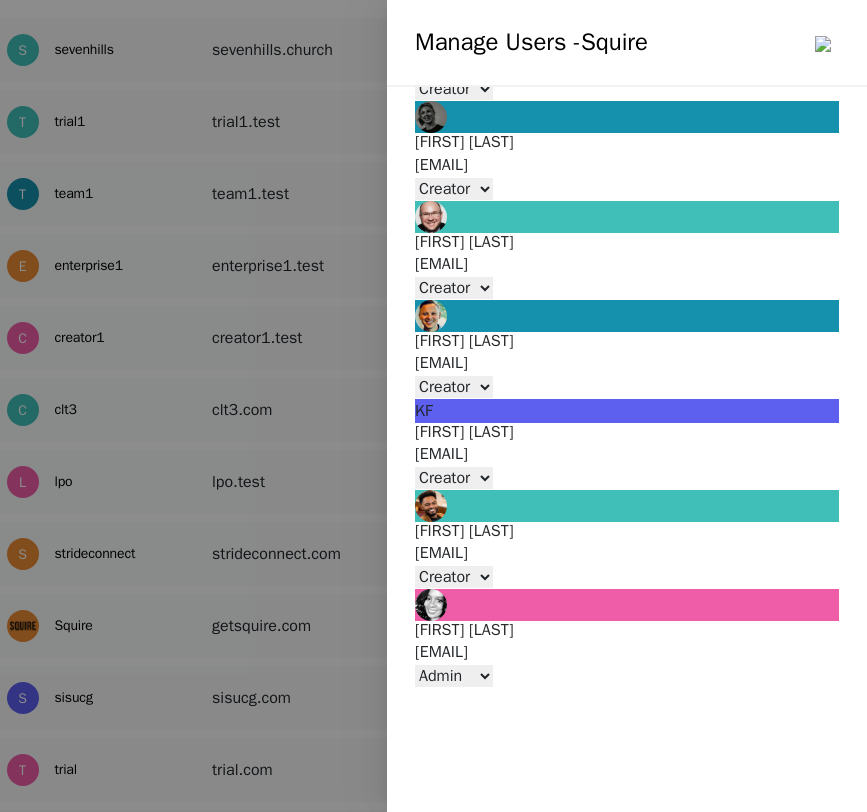scroll, scrollTop: 0, scrollLeft: 0, axis: both 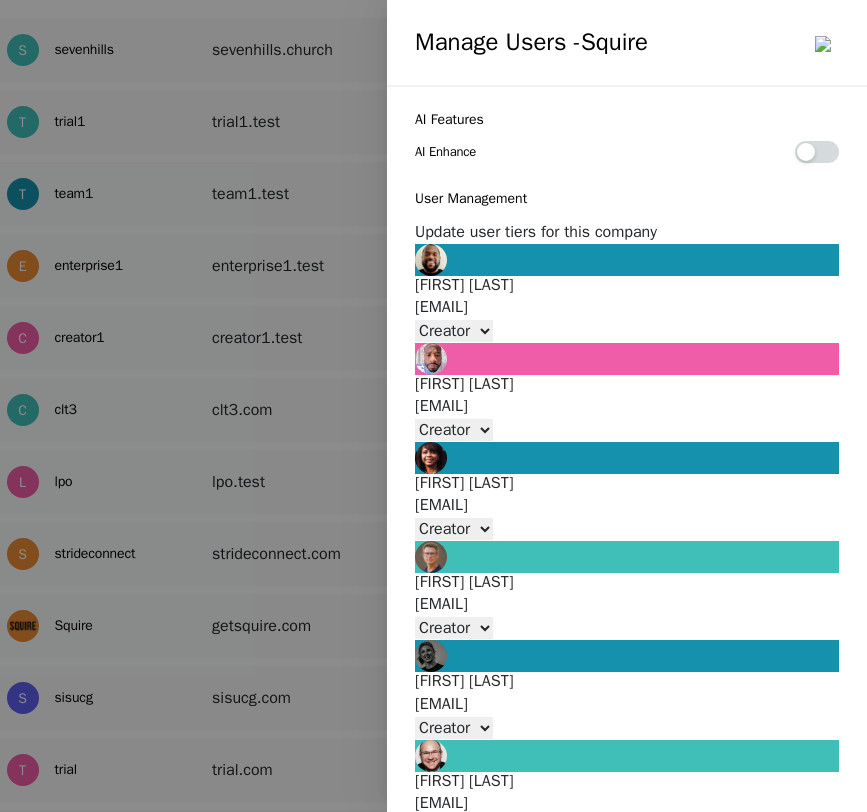 click at bounding box center (433, 406) 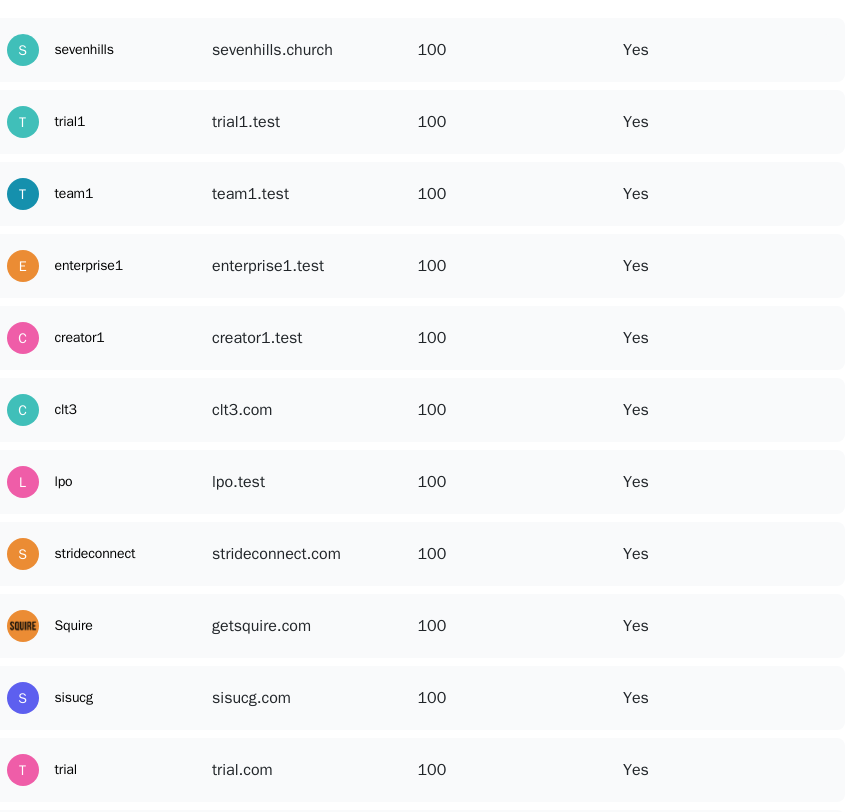 click at bounding box center [825, 322] 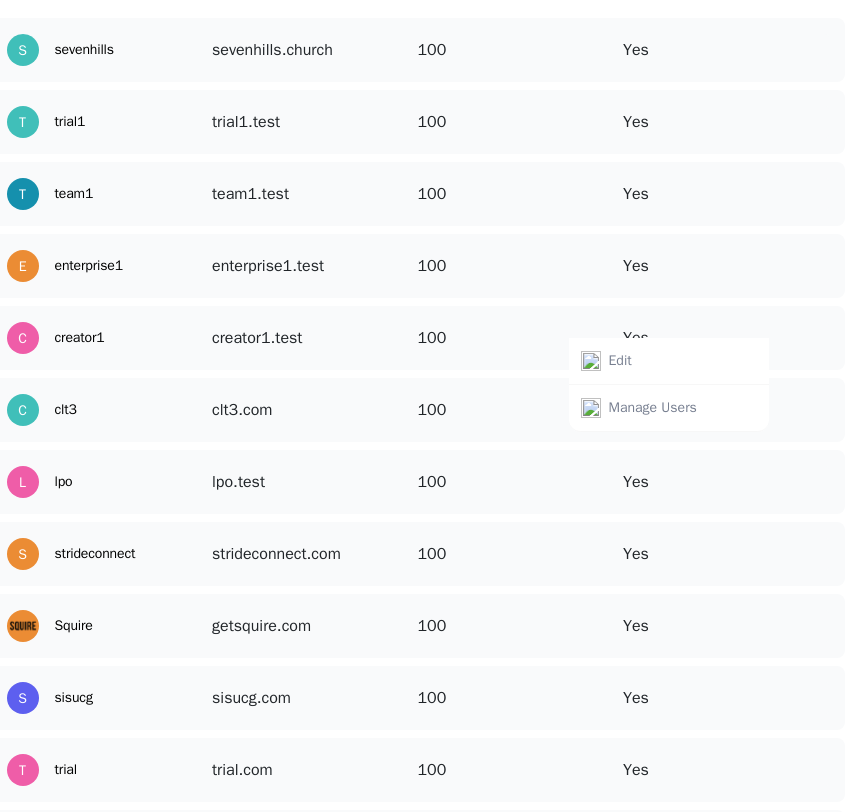 click on "Manage Users" at bounding box center [653, 408] 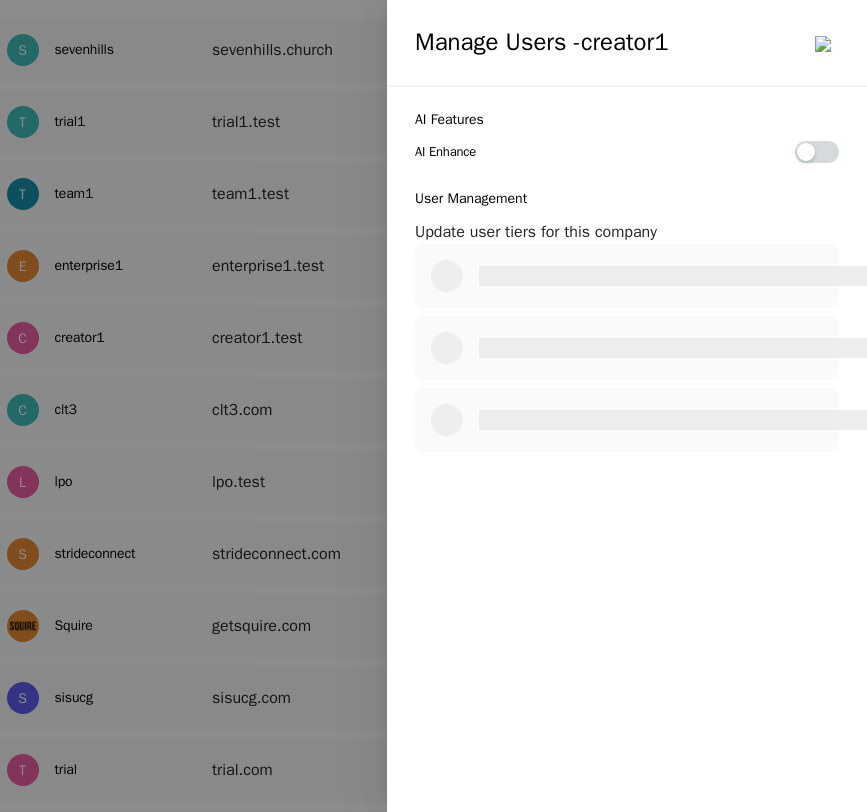 select on "3" 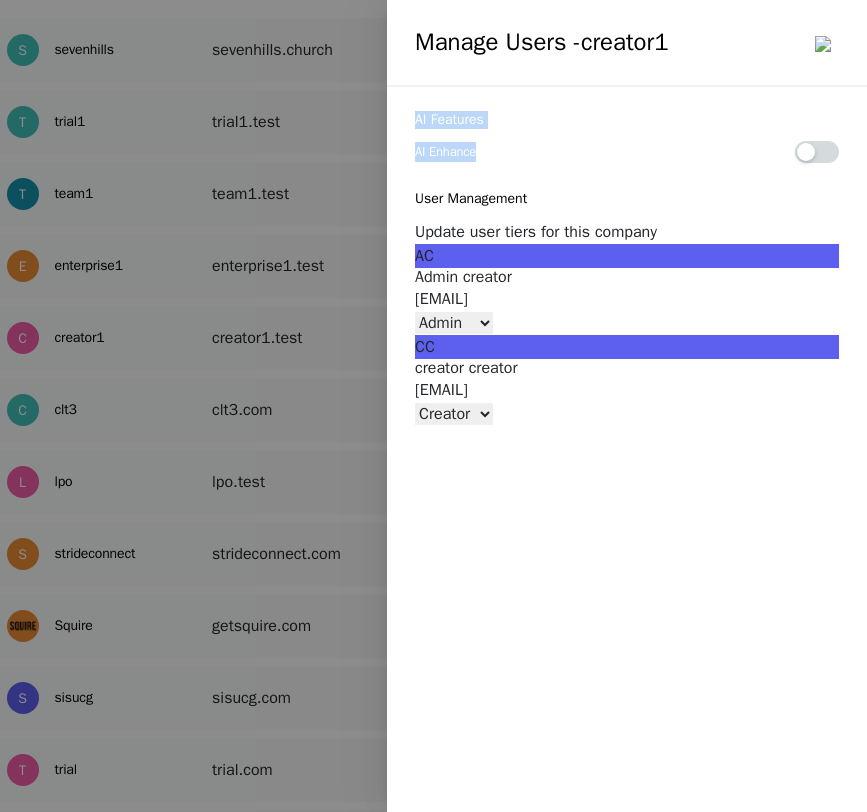 drag, startPoint x: 503, startPoint y: 150, endPoint x: 418, endPoint y: 117, distance: 91.18114 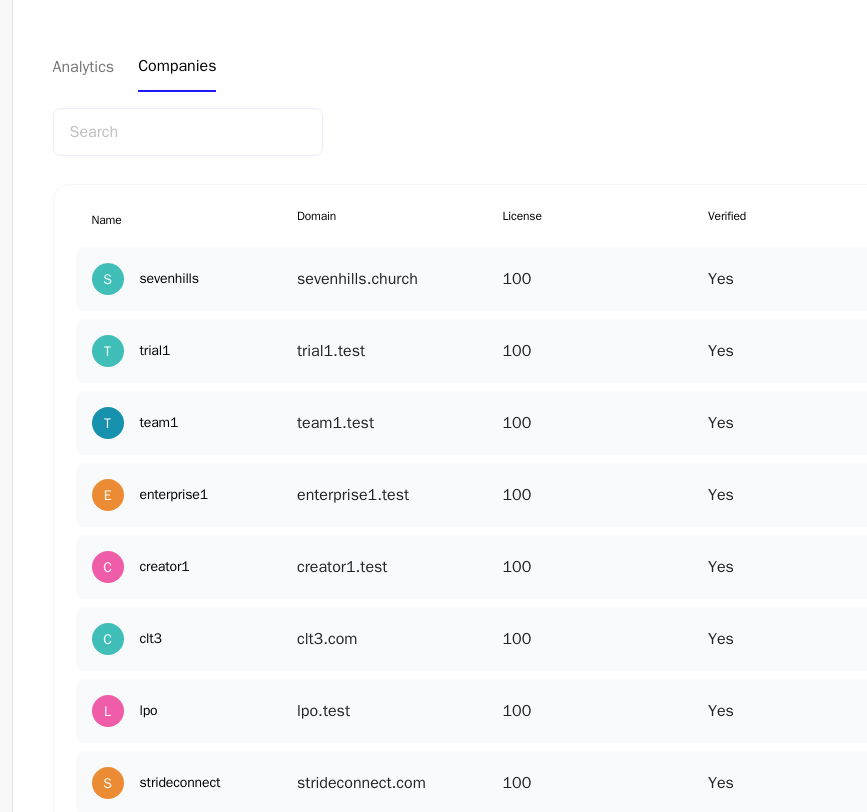 scroll, scrollTop: 752, scrollLeft: 175, axis: both 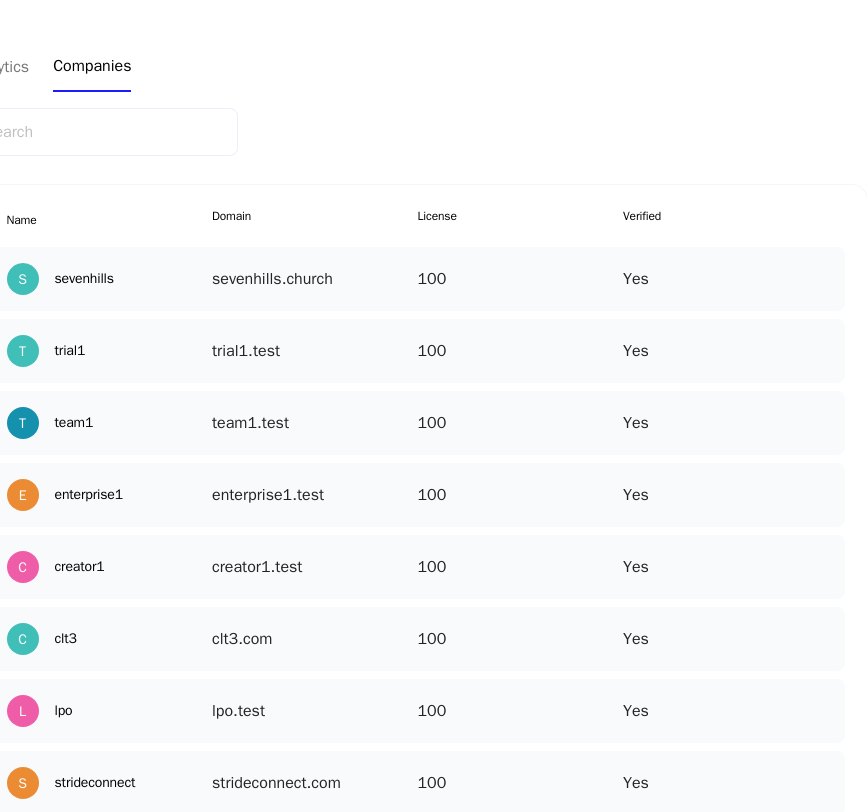 click at bounding box center [825, 407] 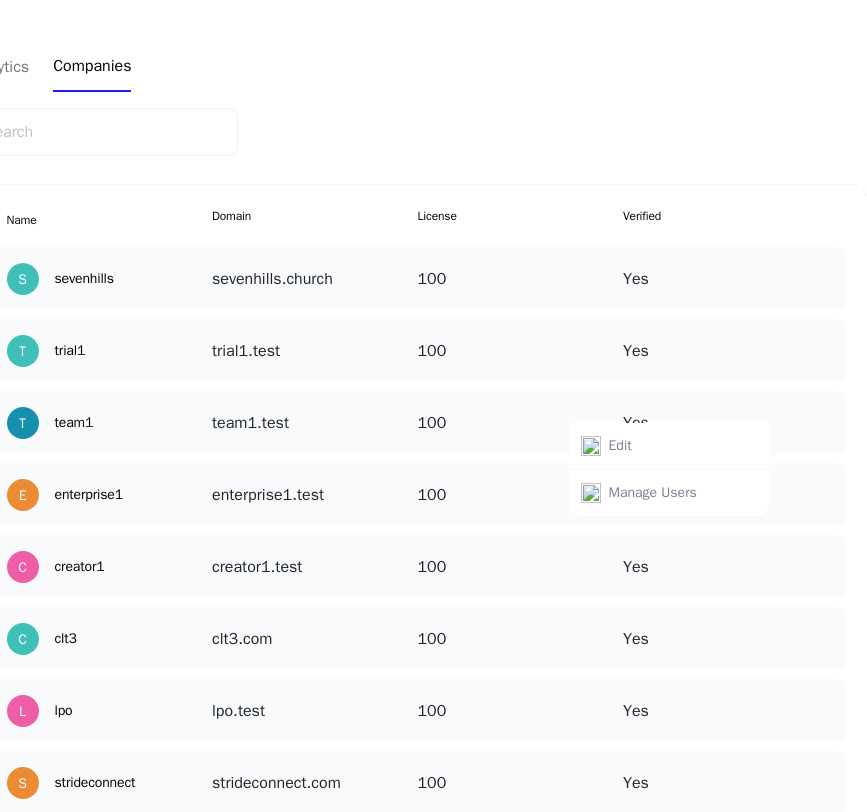 click on "Manage Users" at bounding box center [653, 493] 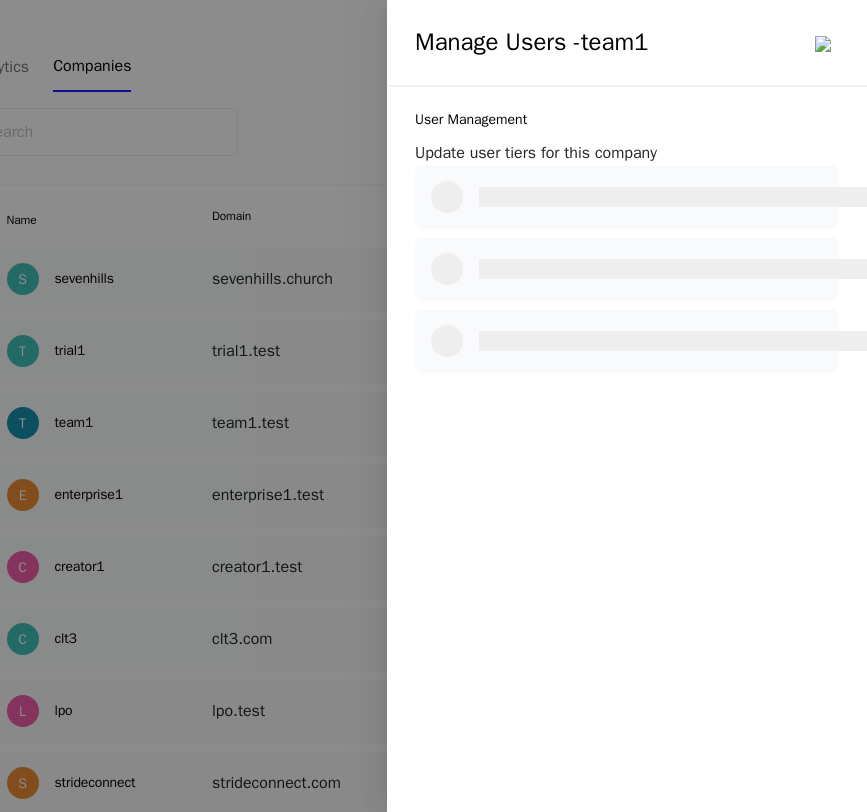 select on "3" 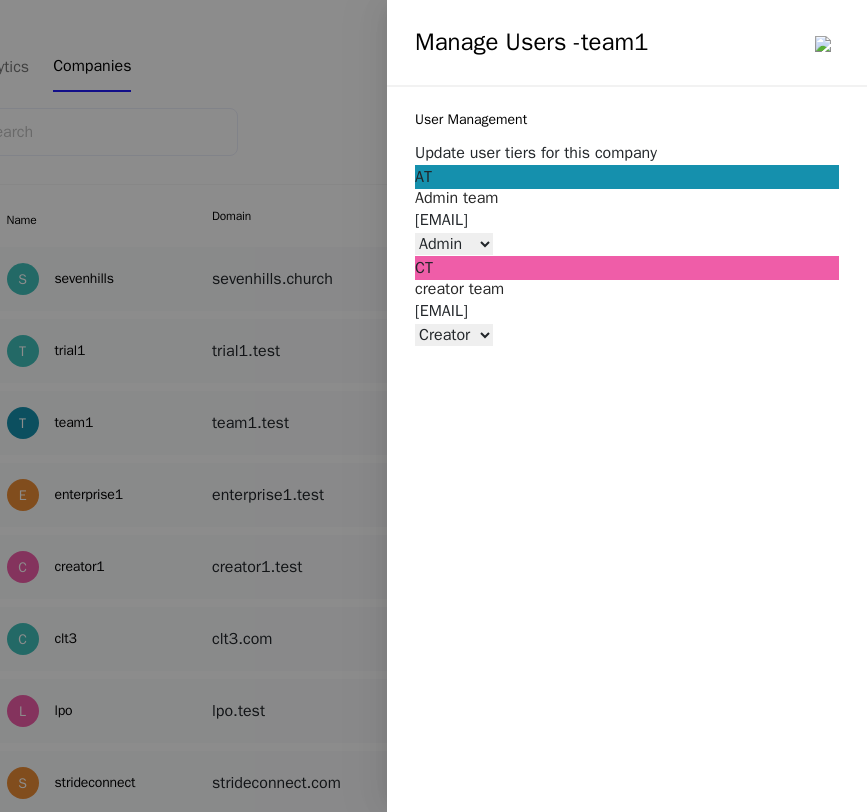 click at bounding box center (433, 406) 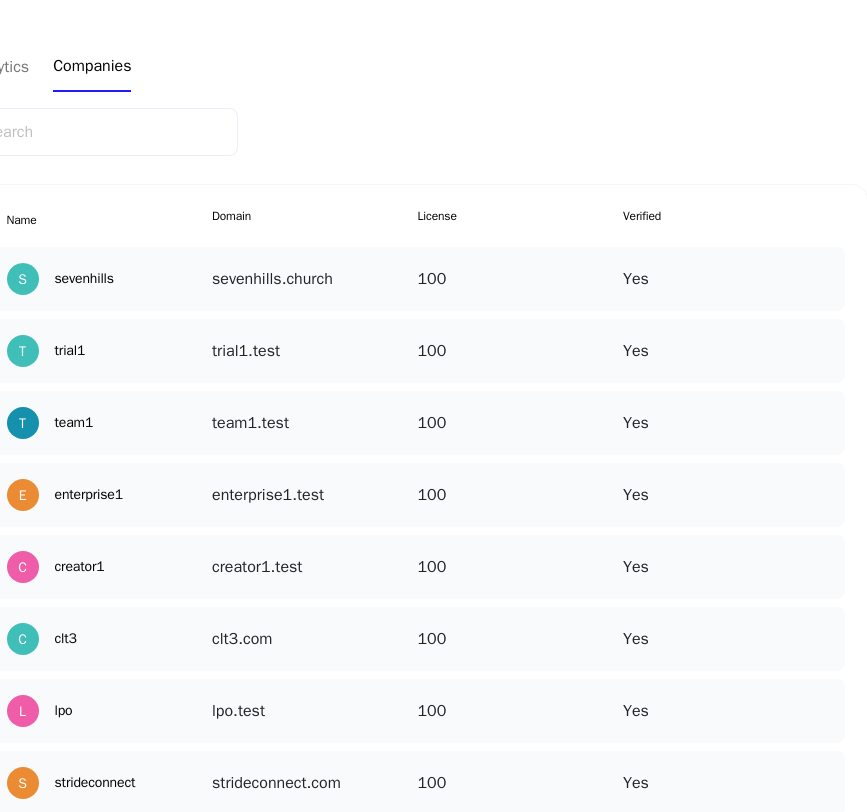 click at bounding box center (825, 335) 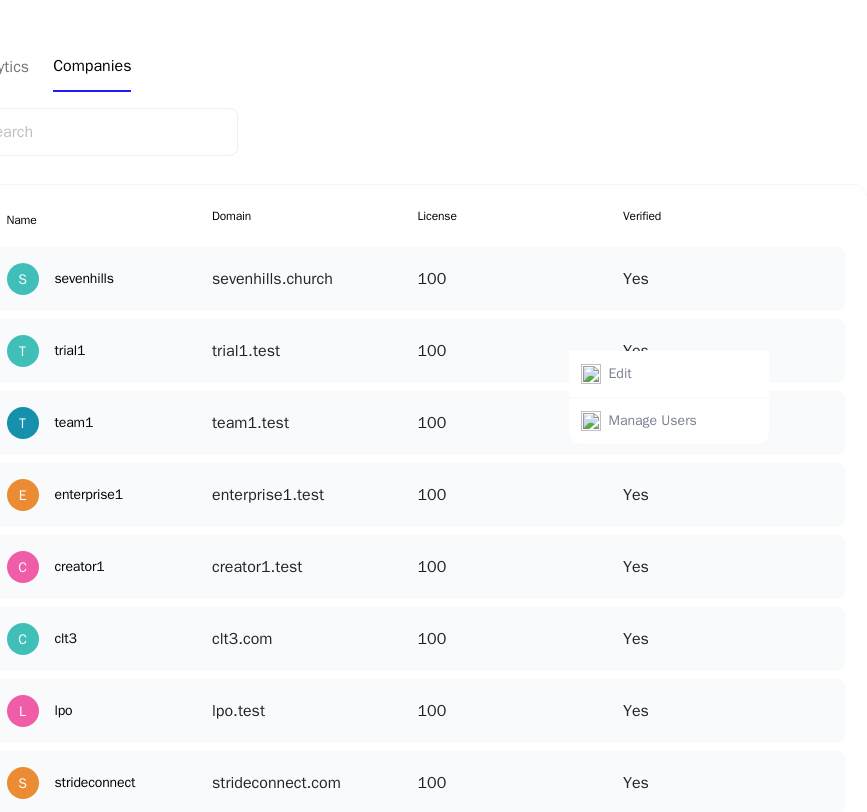 click on "Manage Users" at bounding box center [653, 421] 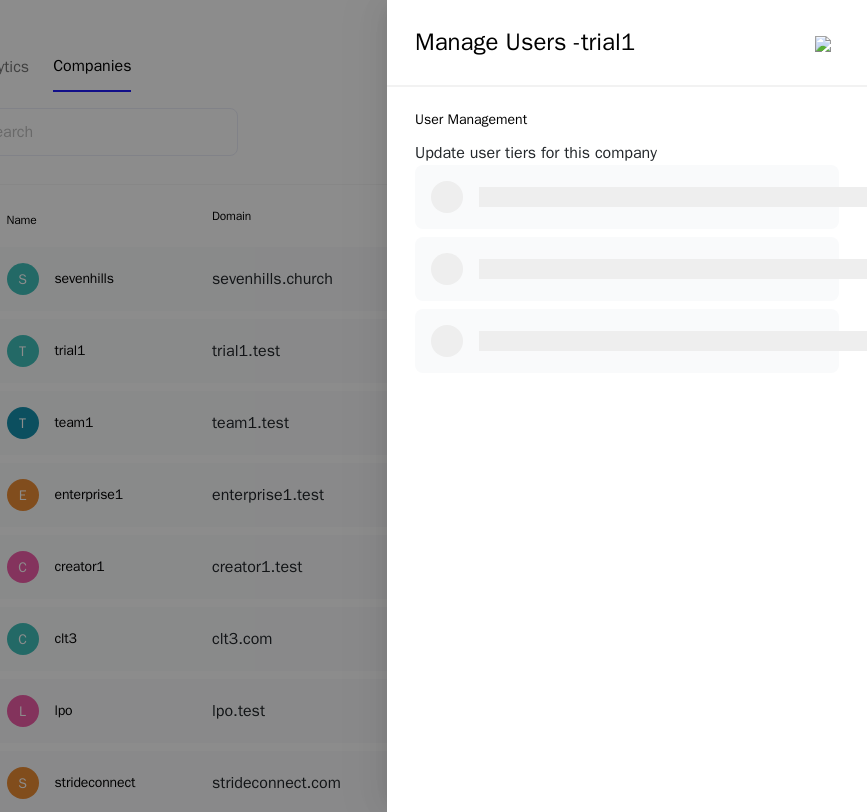 select on "3" 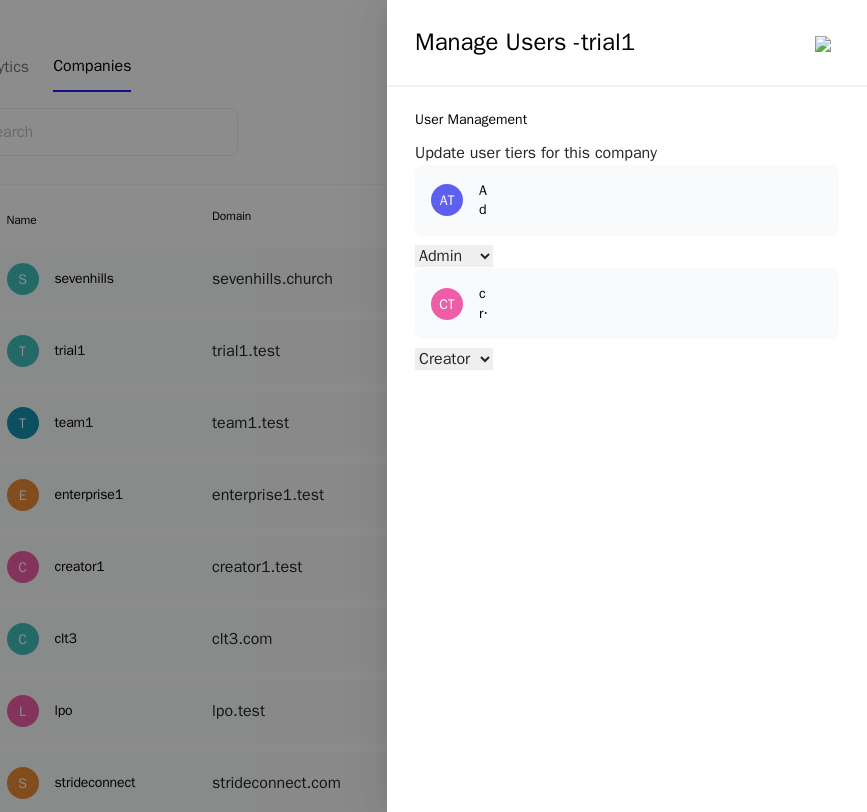 click on "Member Creator Admin" at bounding box center (454, 256) 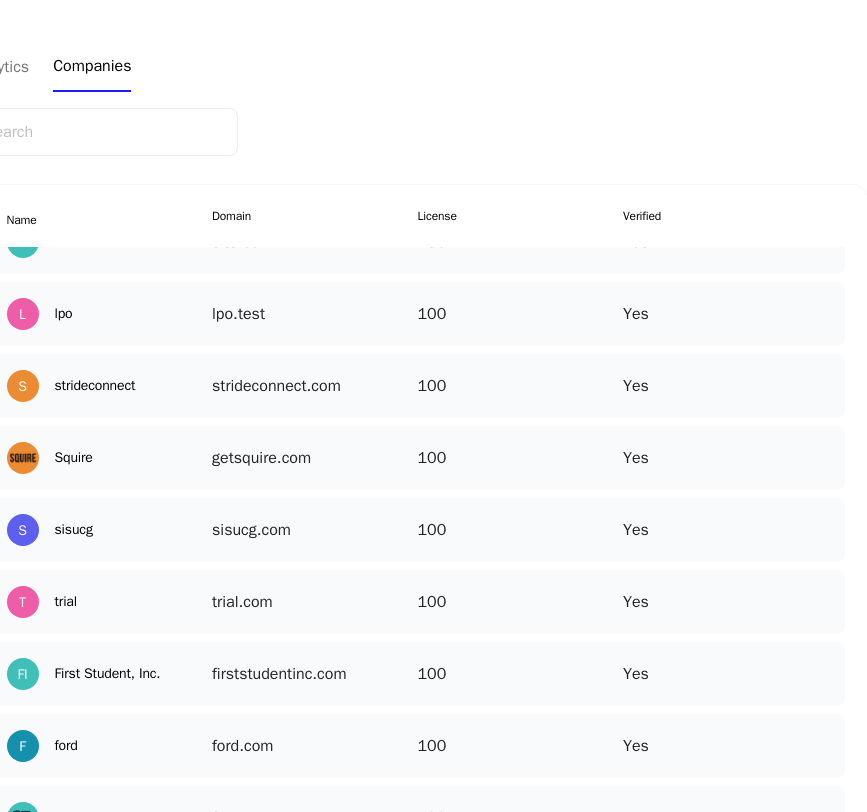 scroll, scrollTop: 392, scrollLeft: 0, axis: vertical 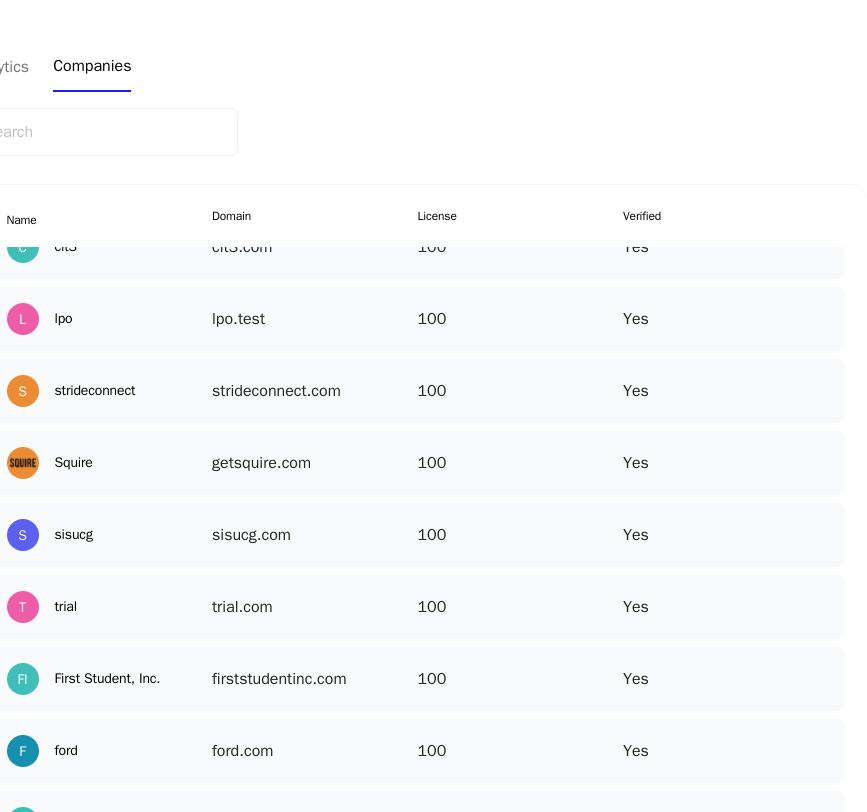 click at bounding box center [825, 447] 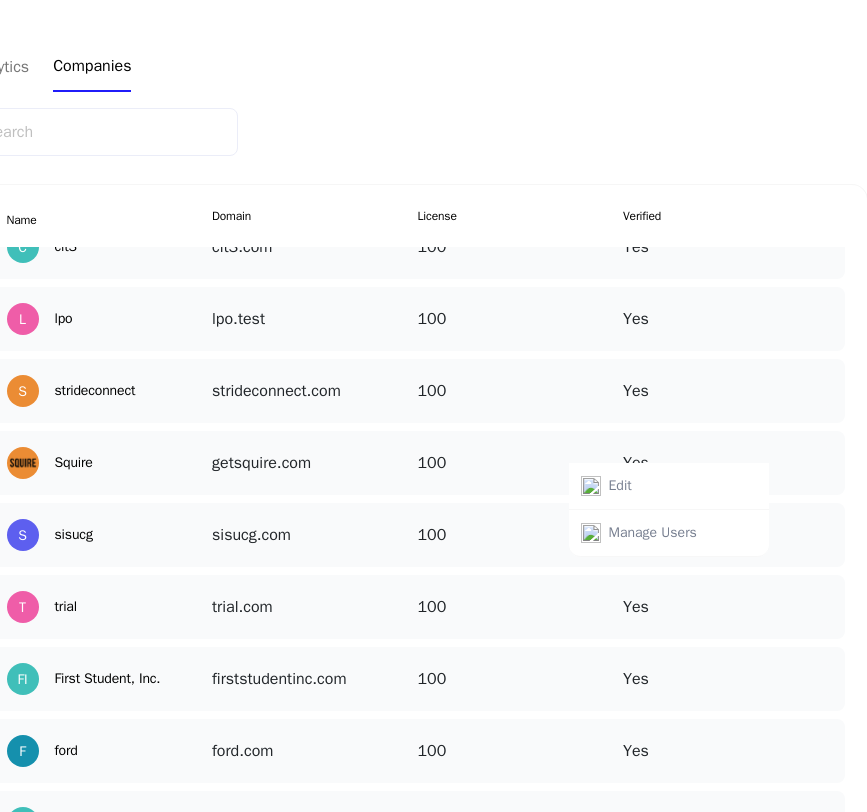 click on "Manage Users" at bounding box center [669, 533] 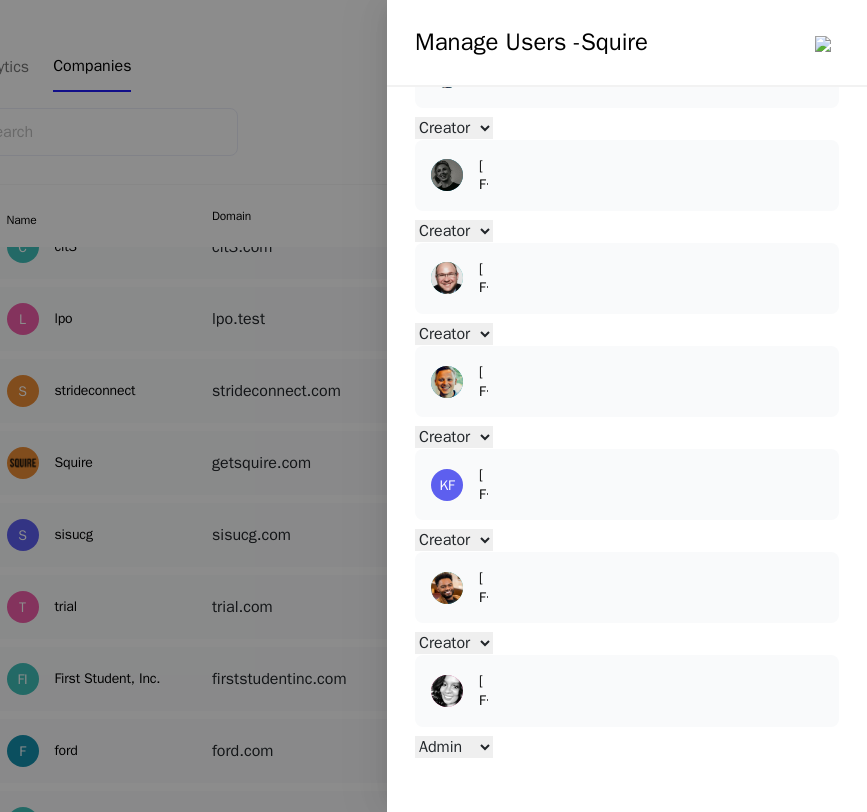 scroll, scrollTop: 513, scrollLeft: 0, axis: vertical 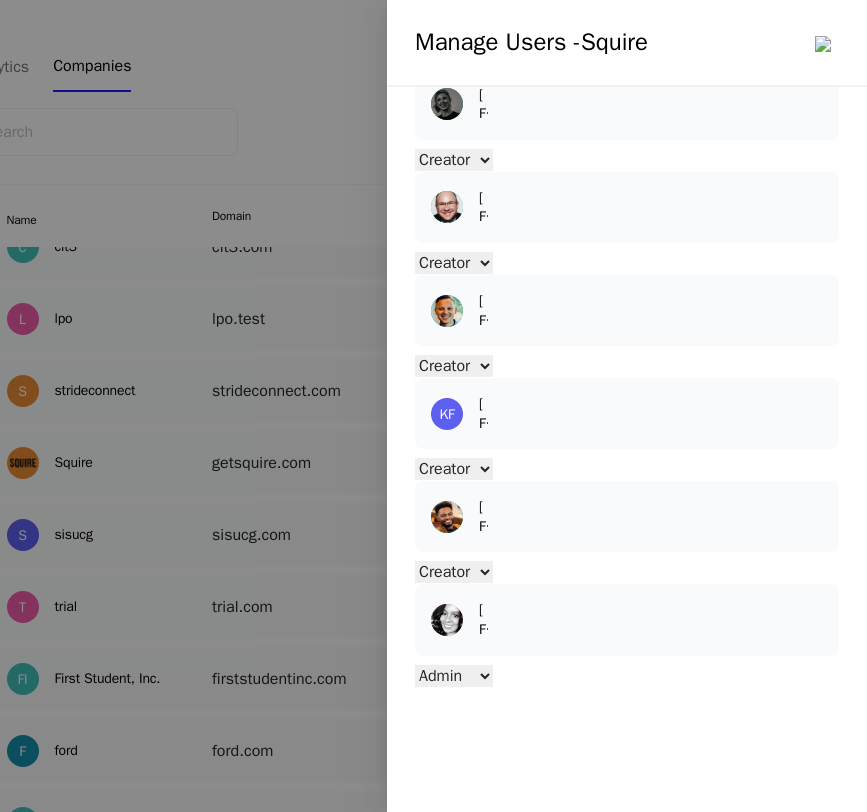 click on "Member Creator Admin" at bounding box center [454, 676] 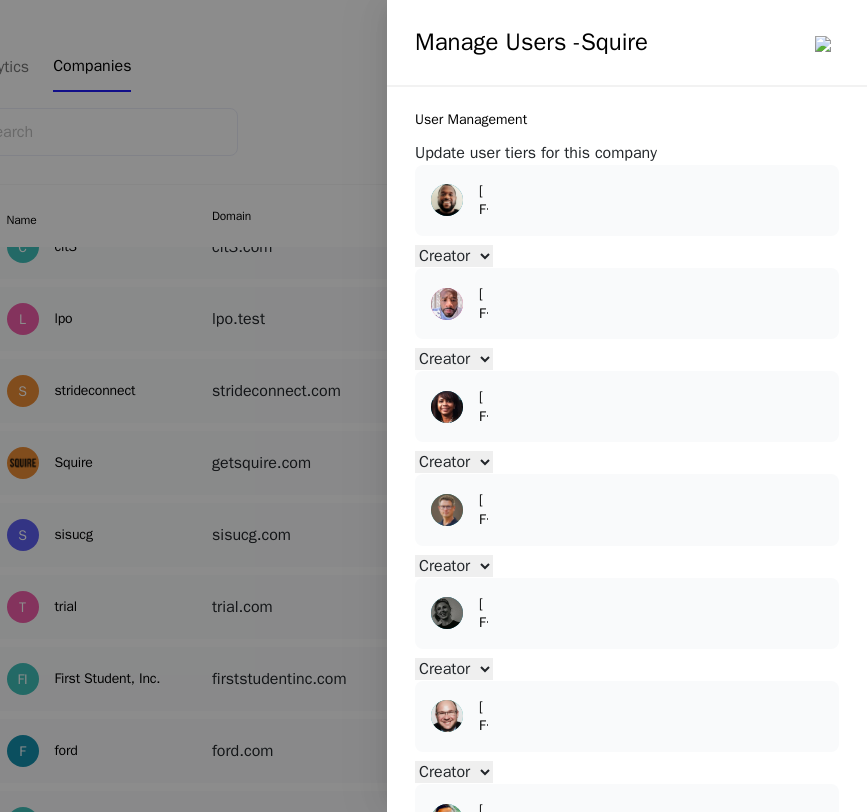 click at bounding box center (433, 406) 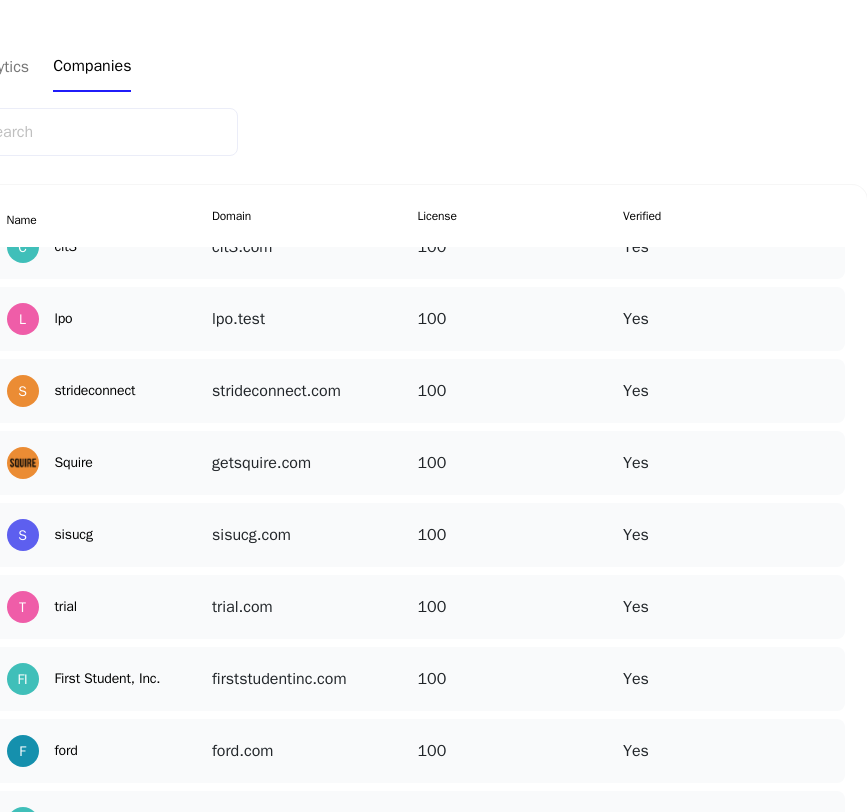 click at bounding box center [825, 447] 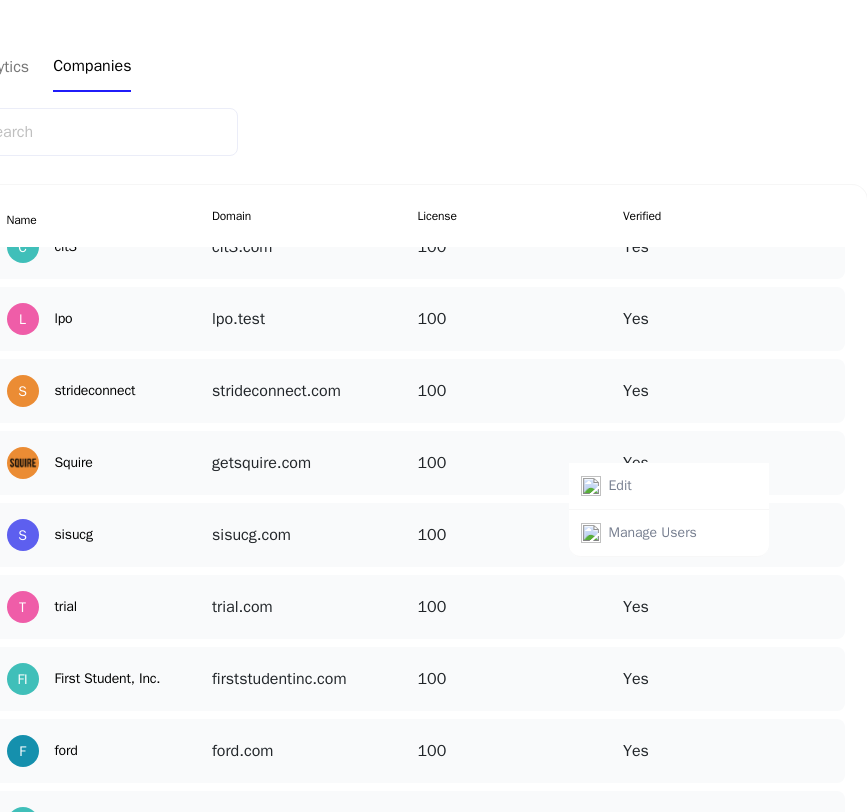 click on "Manage Users" at bounding box center [669, 533] 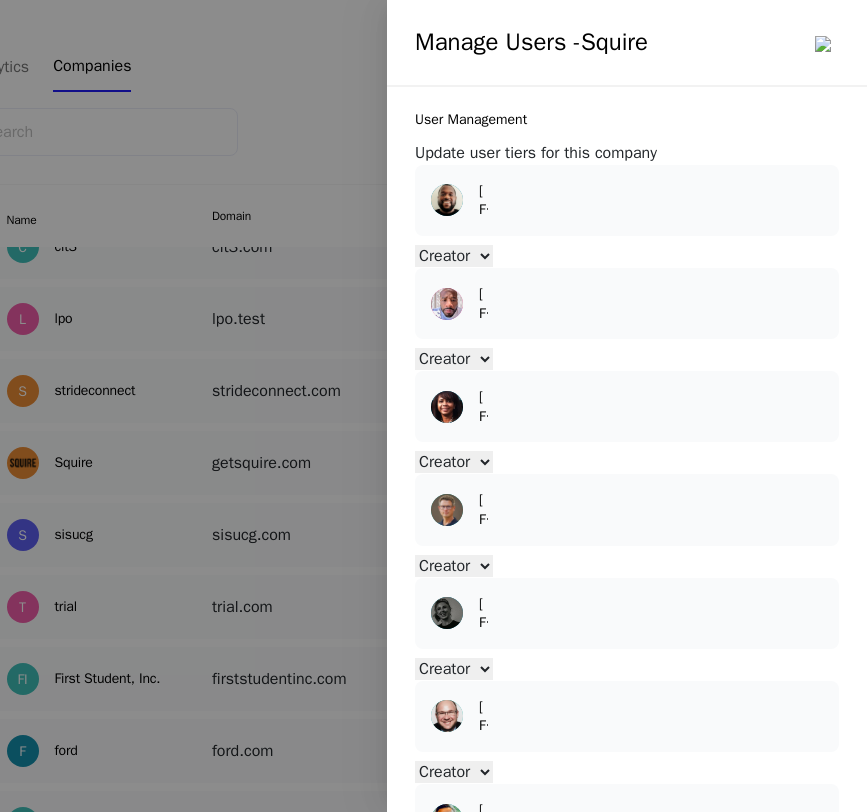 click at bounding box center [433, 406] 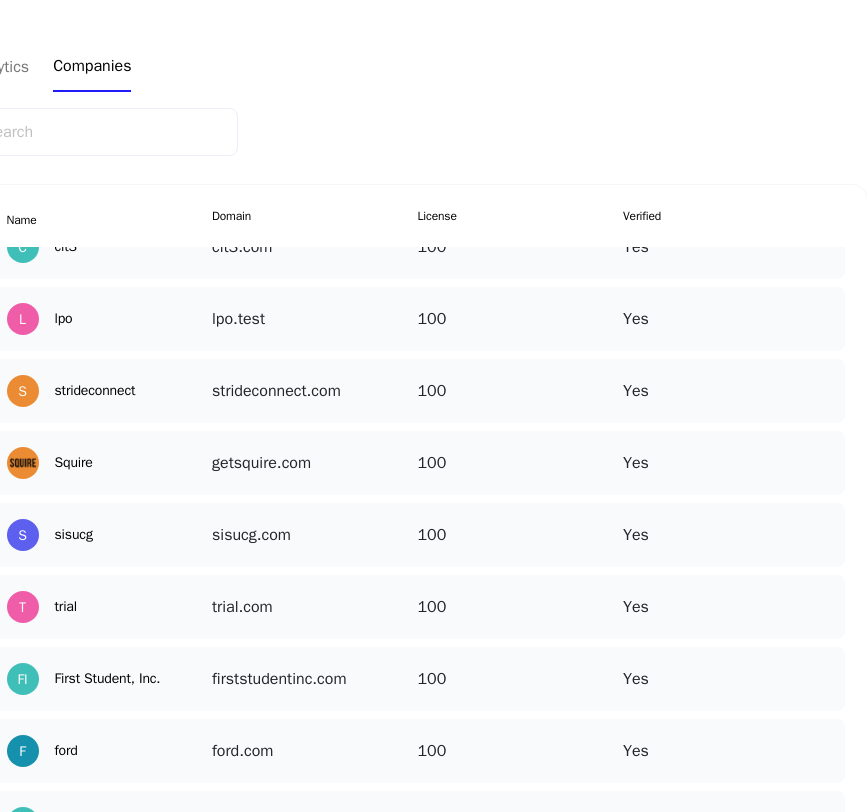 click at bounding box center [825, 519] 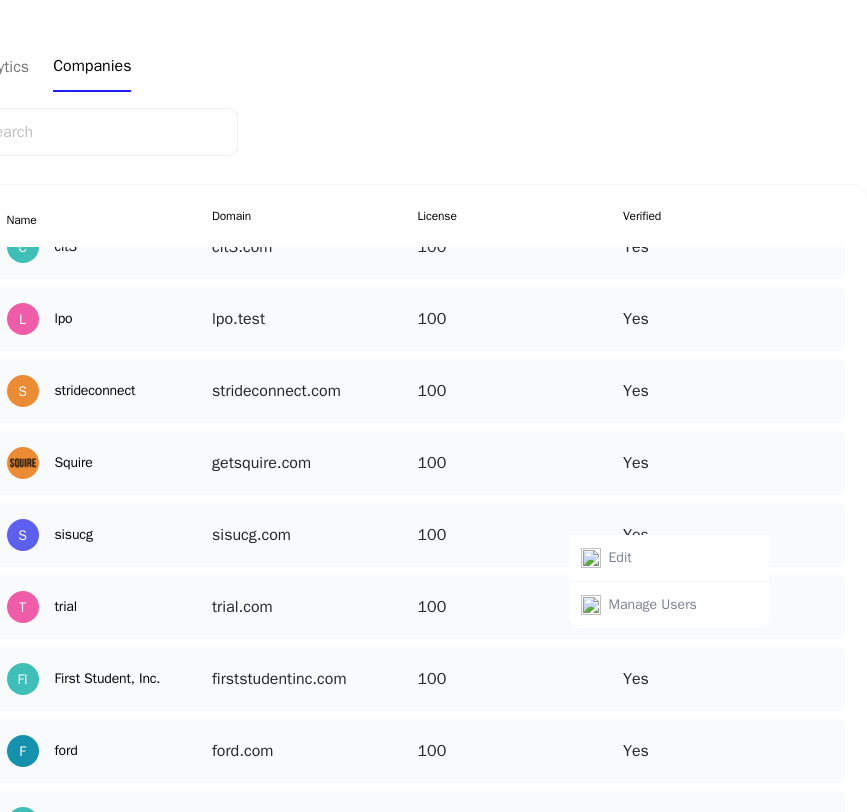 click on "Manage Users" at bounding box center (653, 605) 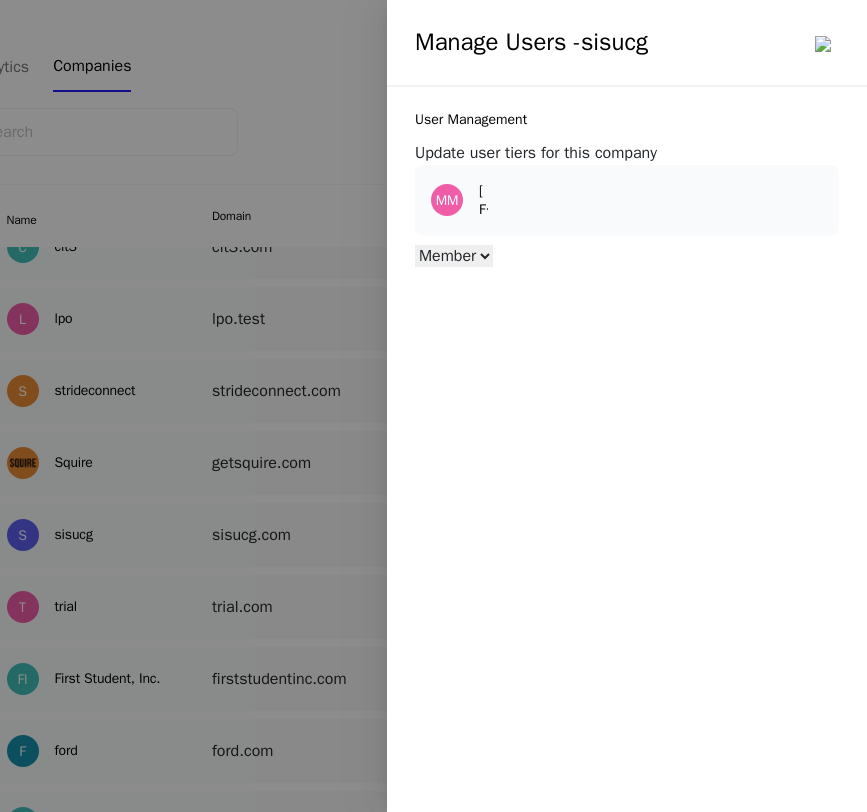 click at bounding box center (433, 406) 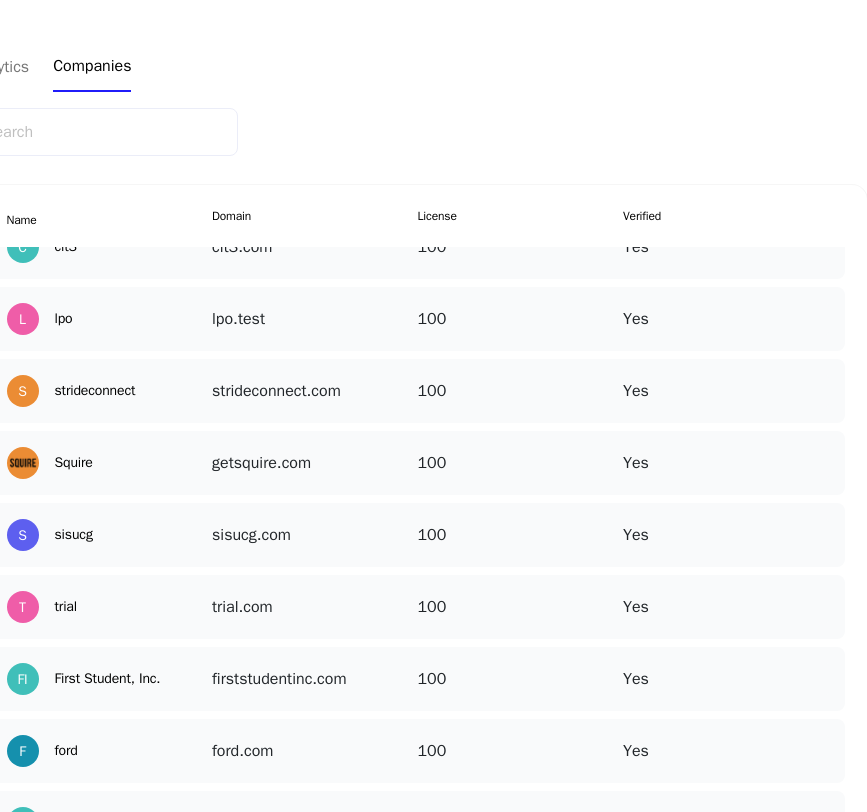 click at bounding box center (825, 447) 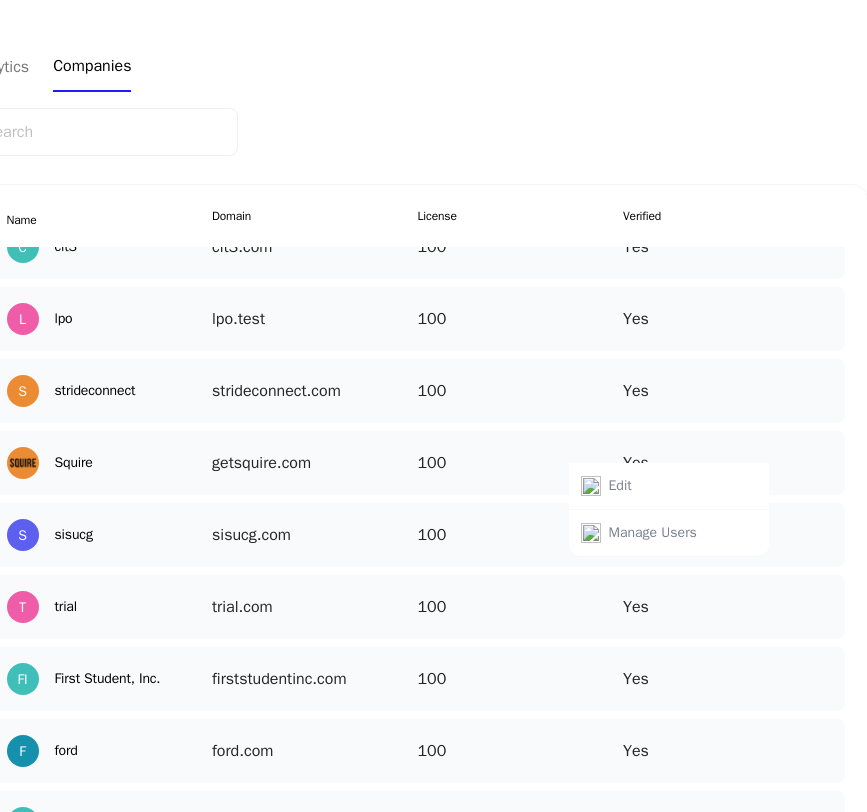 click on "Manage Users" at bounding box center [653, 533] 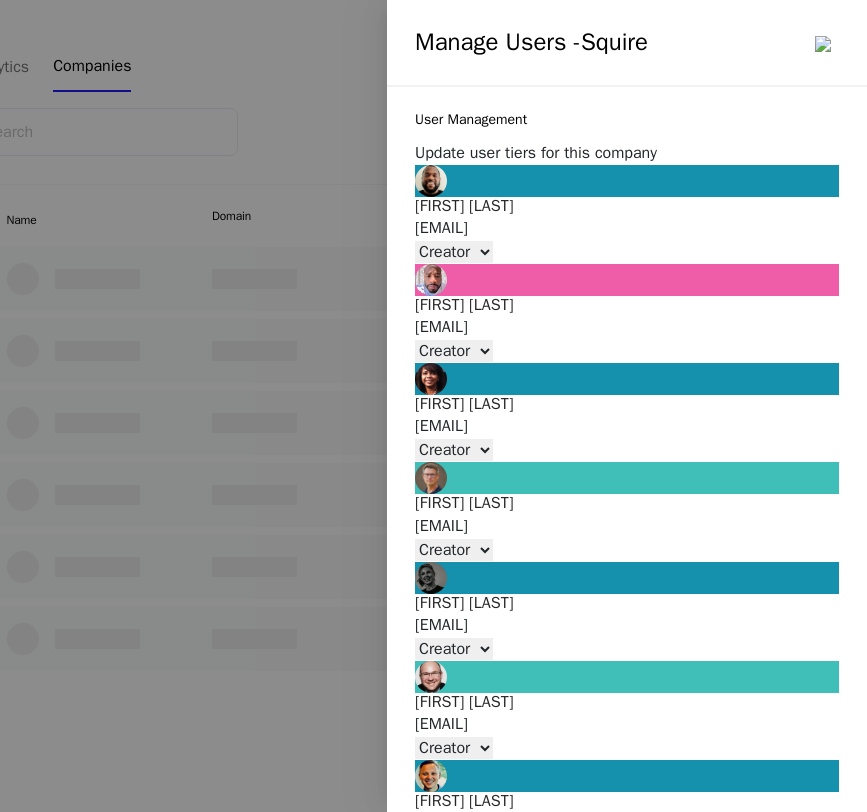 scroll, scrollTop: 0, scrollLeft: 0, axis: both 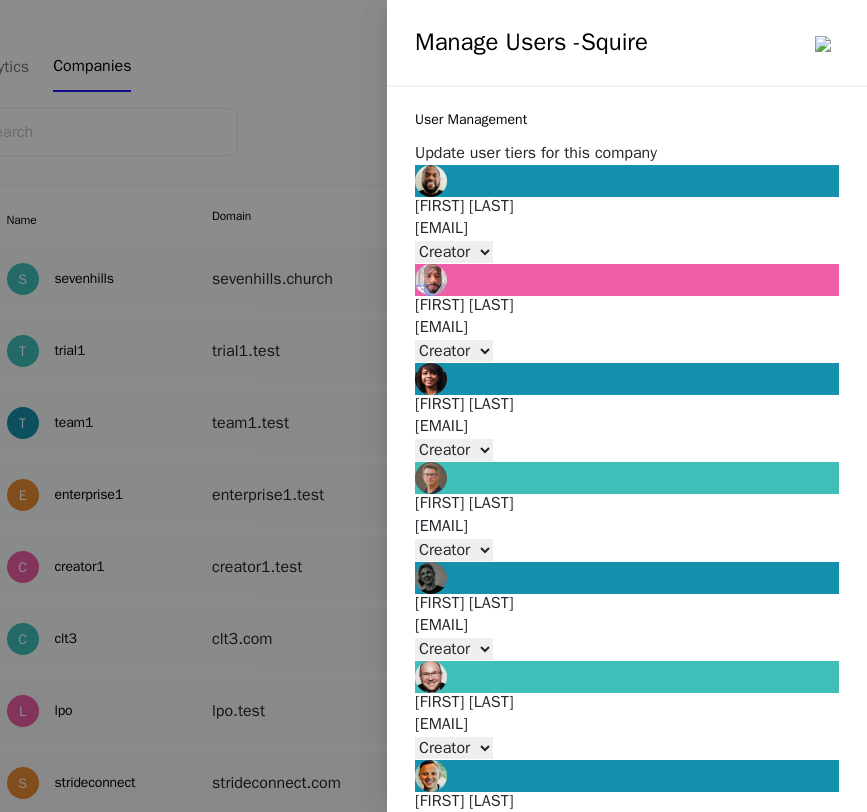 click at bounding box center (433, 406) 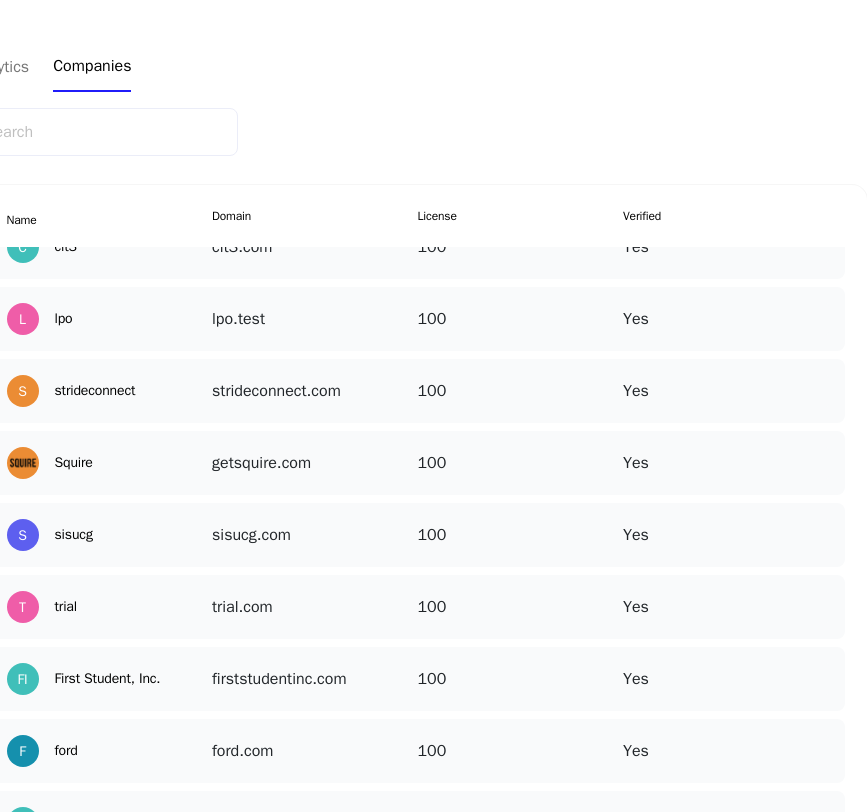 scroll, scrollTop: 560, scrollLeft: 0, axis: vertical 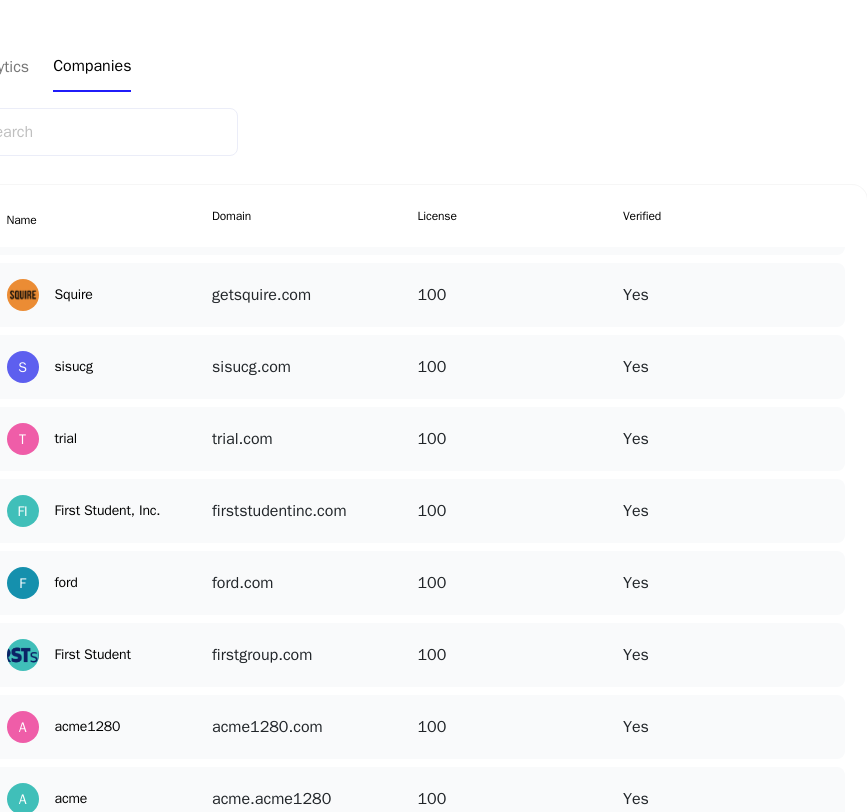 click at bounding box center [825, 279] 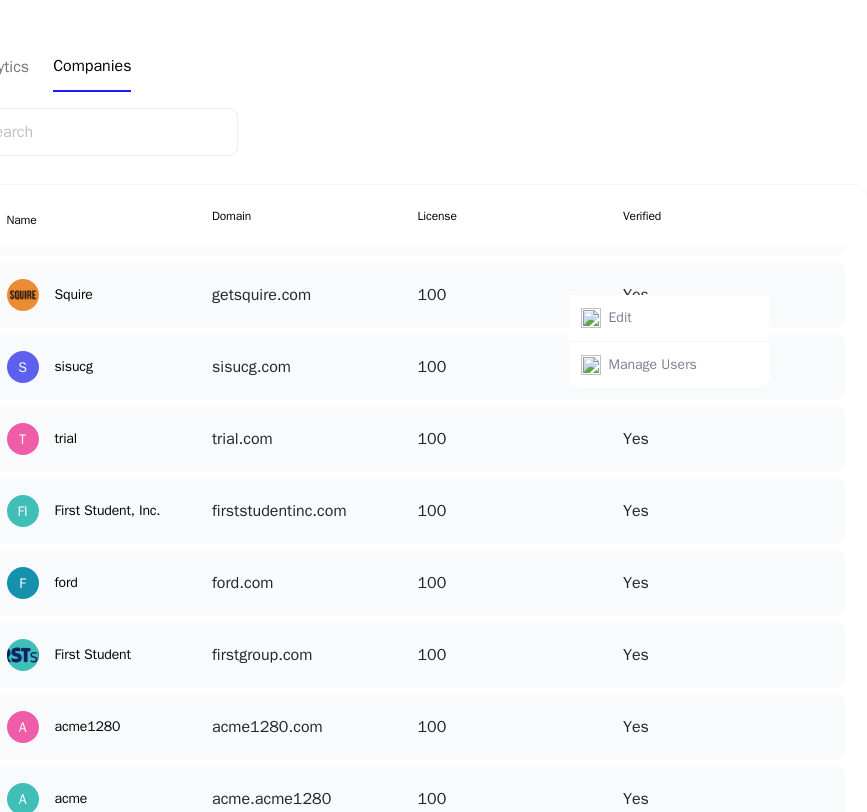 click on "Manage Users" at bounding box center [653, 365] 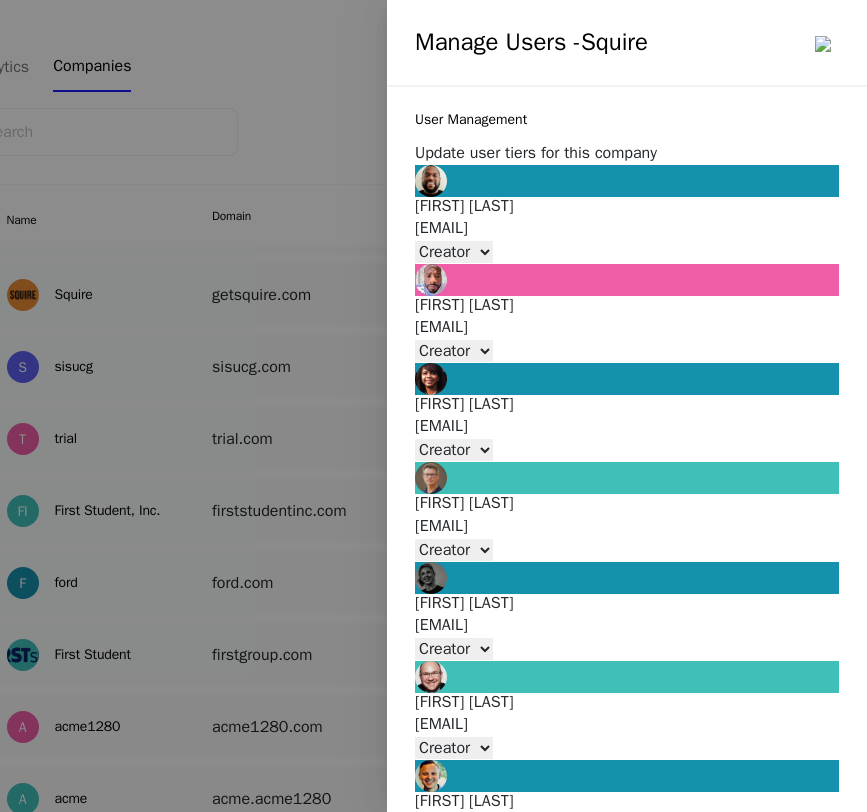 click at bounding box center (433, 406) 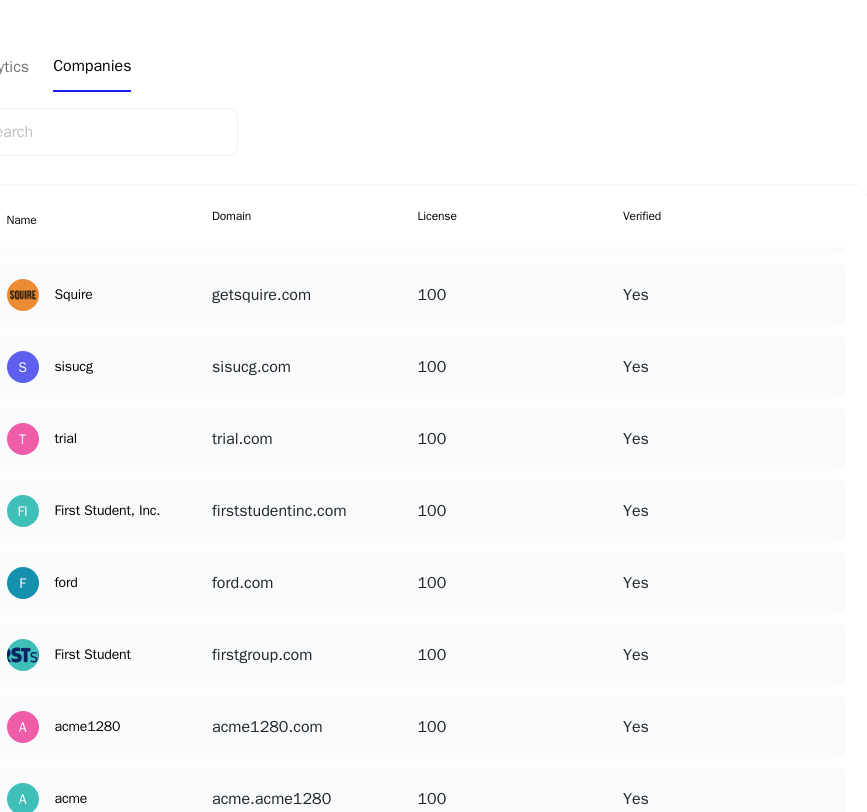 click at bounding box center [825, 279] 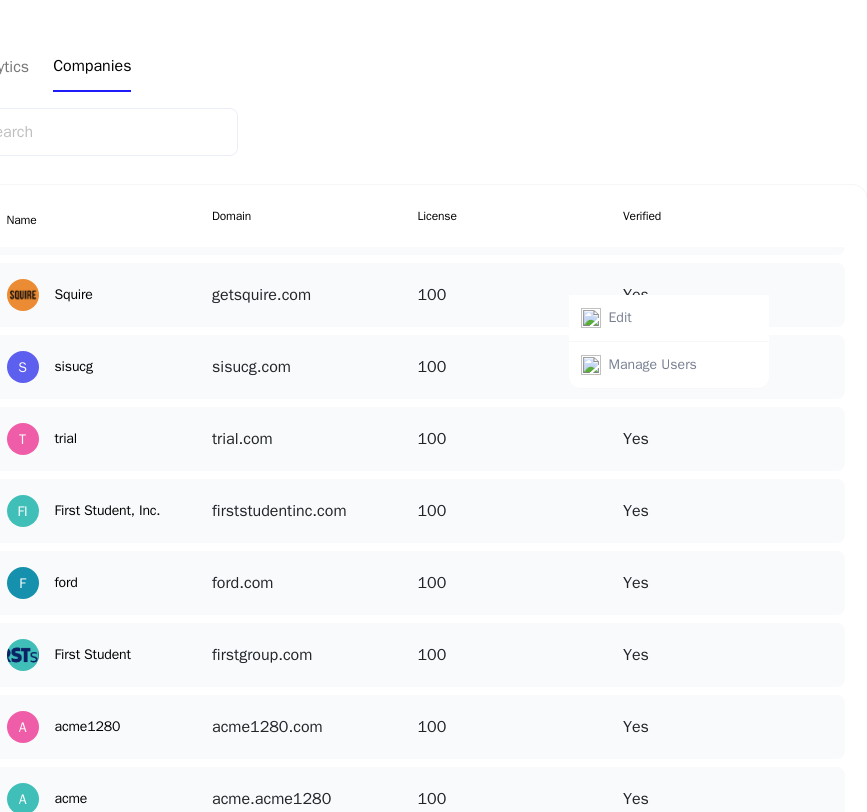 click on "Manage Users" at bounding box center [669, 365] 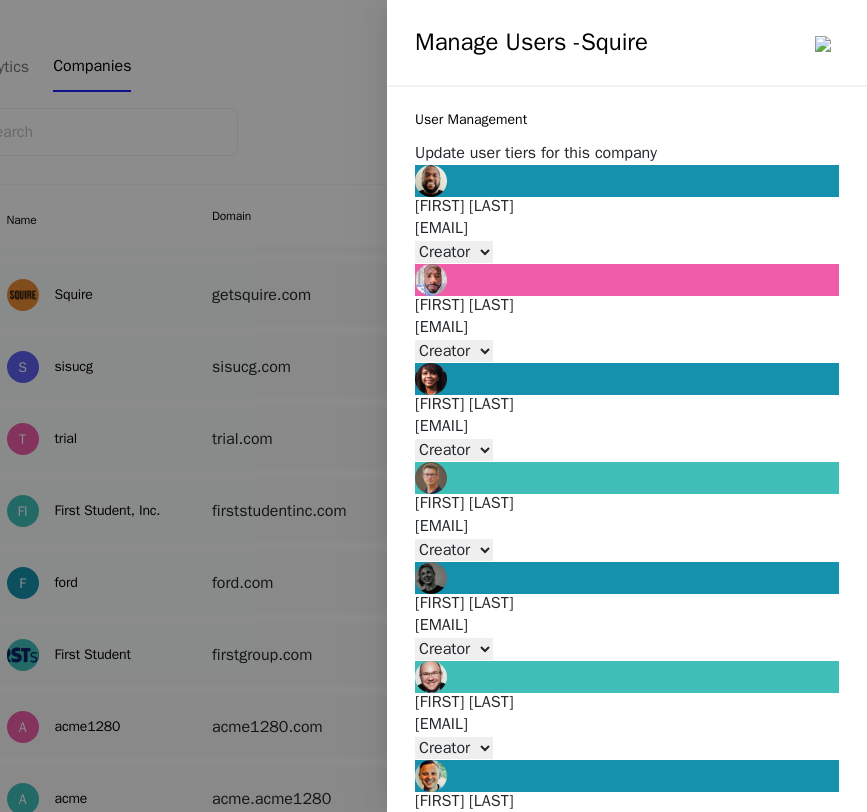 scroll, scrollTop: 466, scrollLeft: 0, axis: vertical 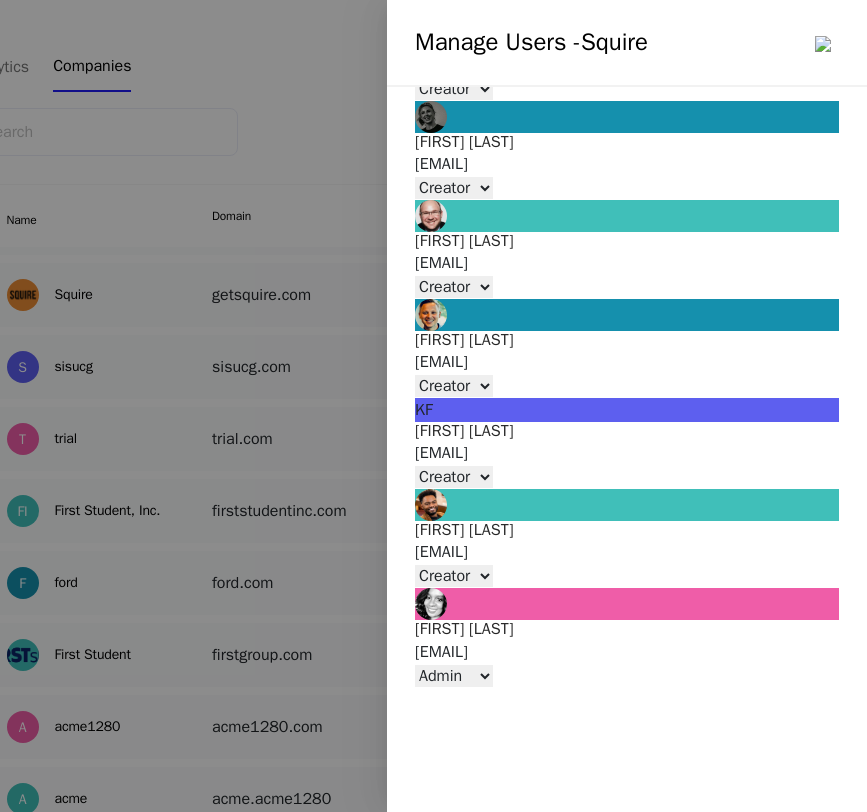 click on "Member Creator Admin" at bounding box center (454, 188) 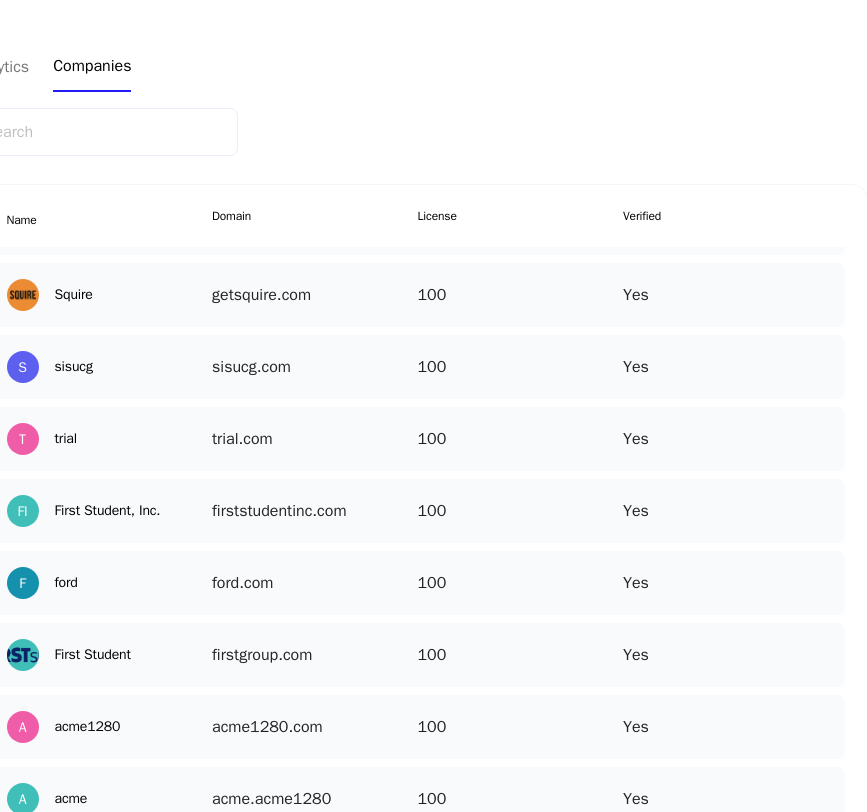 scroll, scrollTop: 153, scrollLeft: 0, axis: vertical 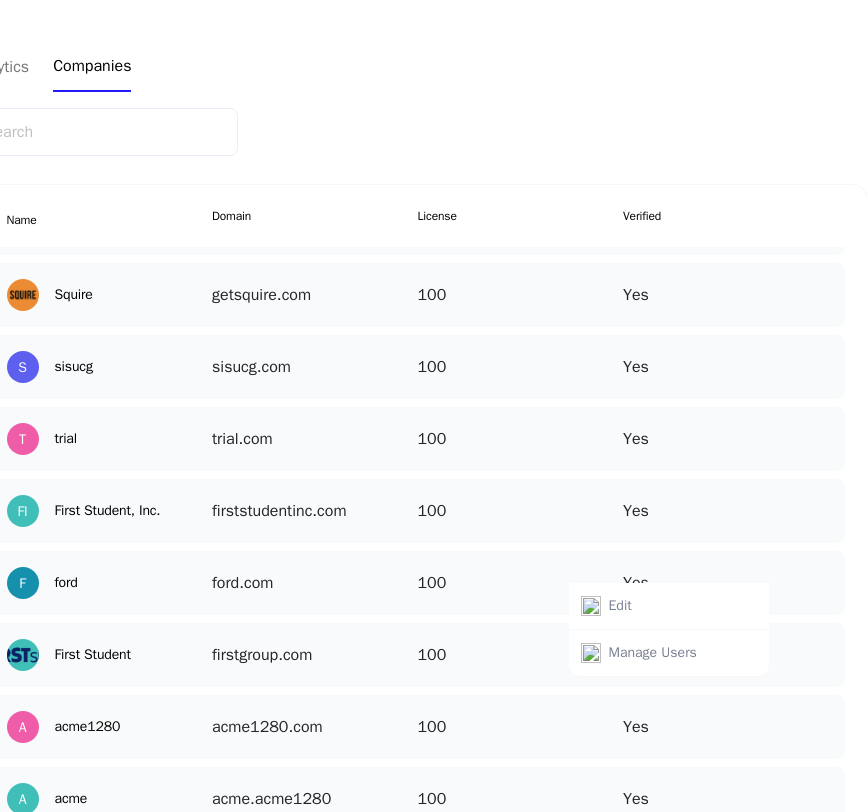 click on "F ford ford.com 100 Yes Edit Manage Users" at bounding box center (418, 583) 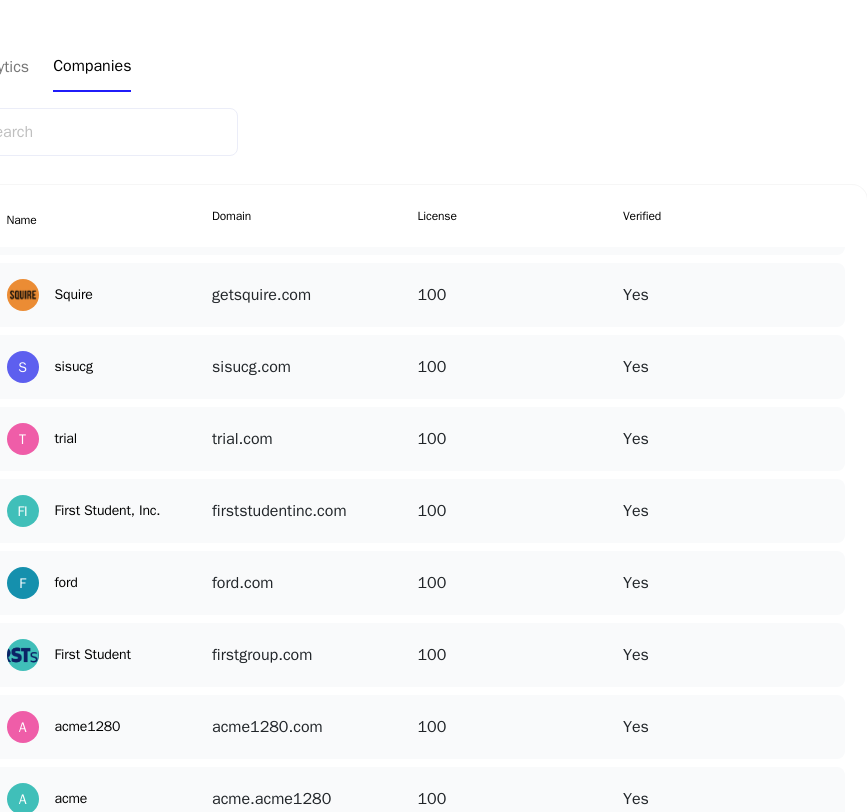 scroll, scrollTop: 566, scrollLeft: 0, axis: vertical 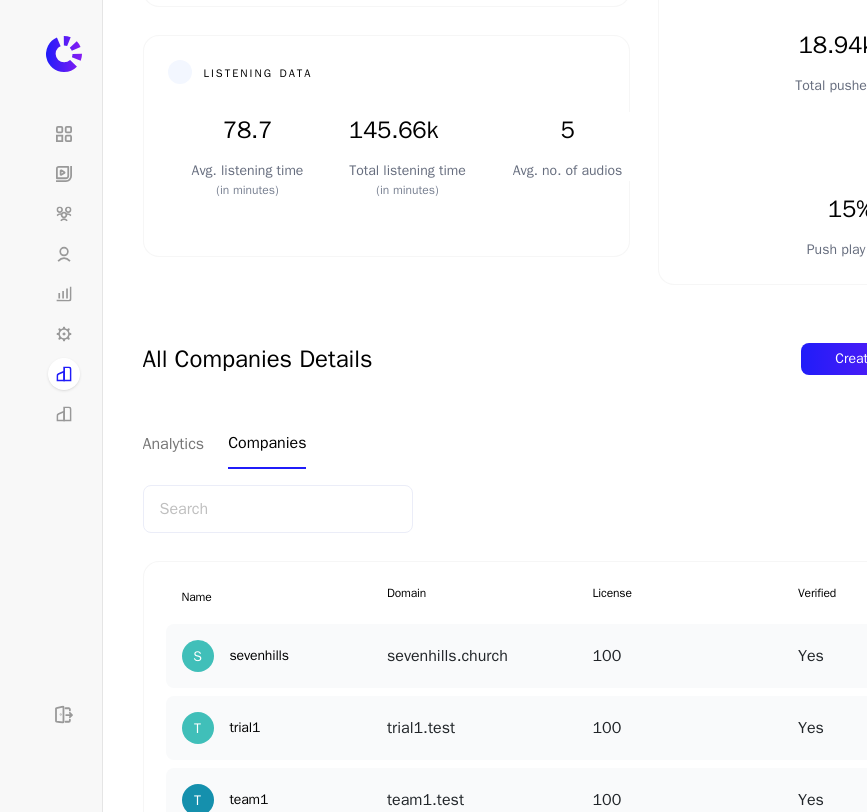 click at bounding box center [278, 509] 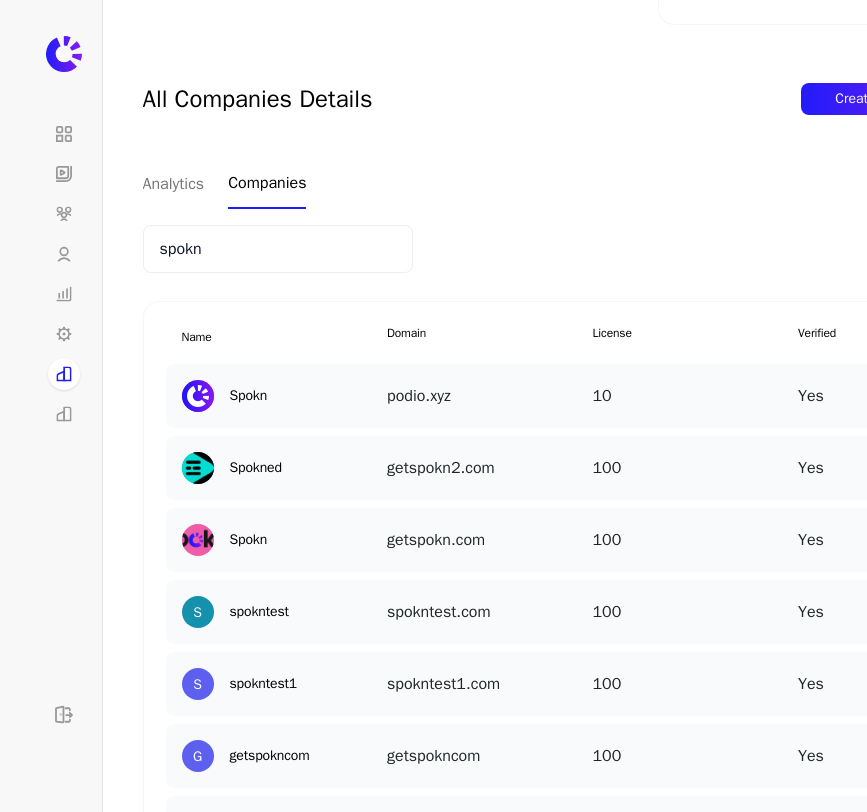 scroll, scrollTop: 670, scrollLeft: 0, axis: vertical 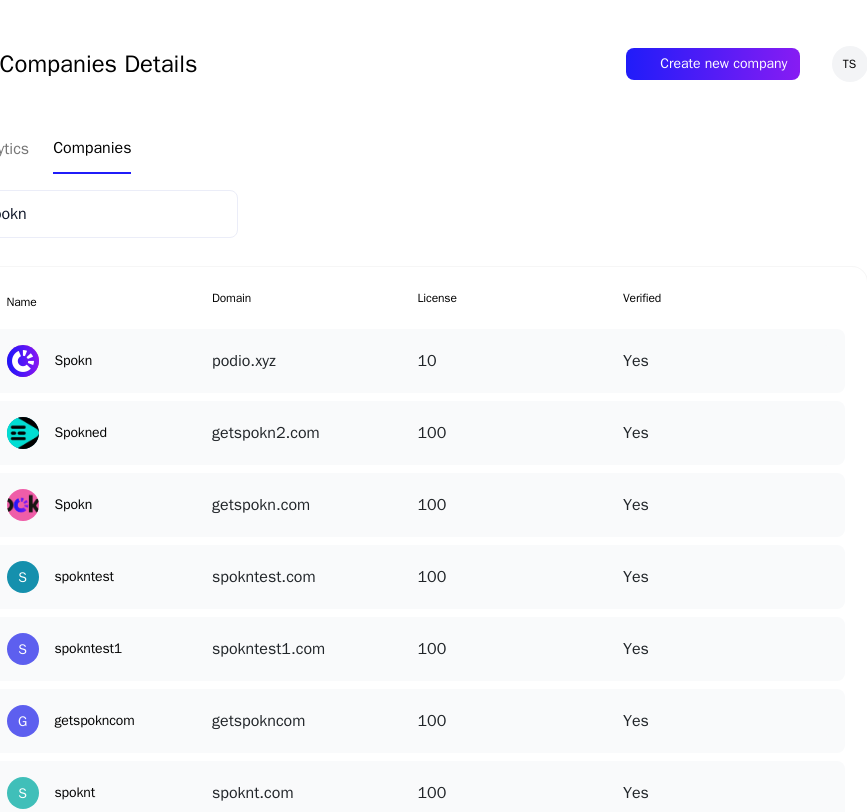 type on "spokn" 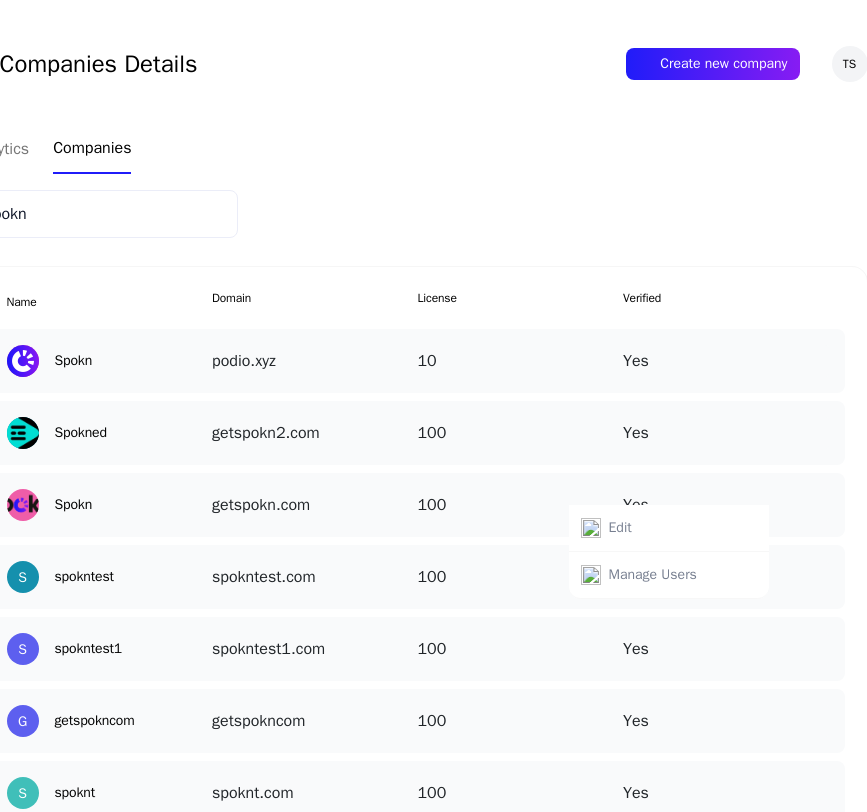 click on "Manage Users" at bounding box center [653, 575] 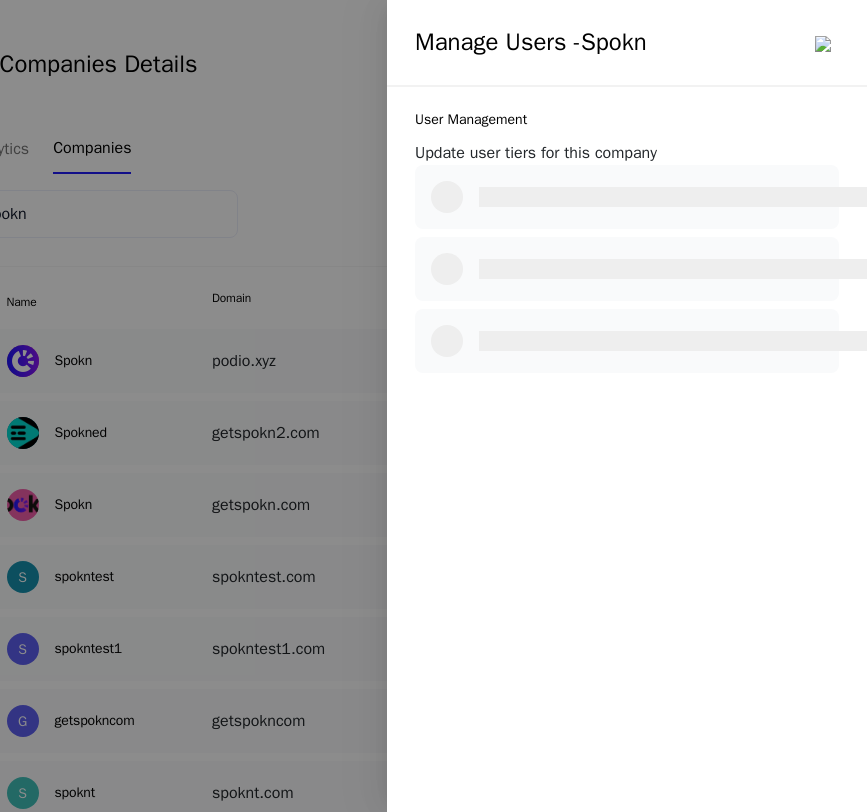 select on "2" 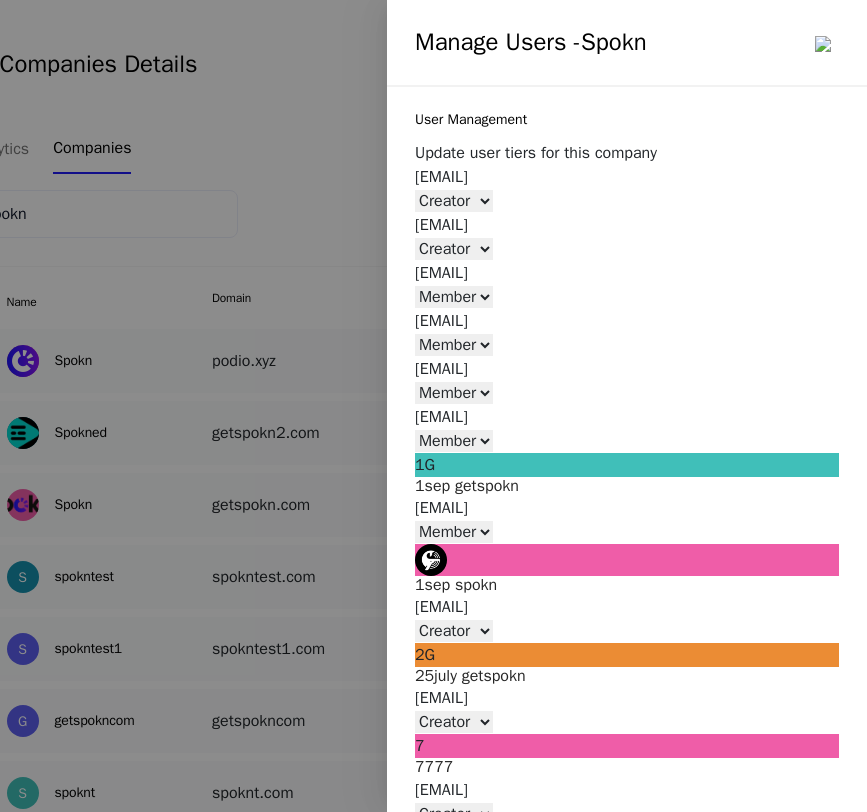 click on "Member Creator Admin" at bounding box center [454, 201] 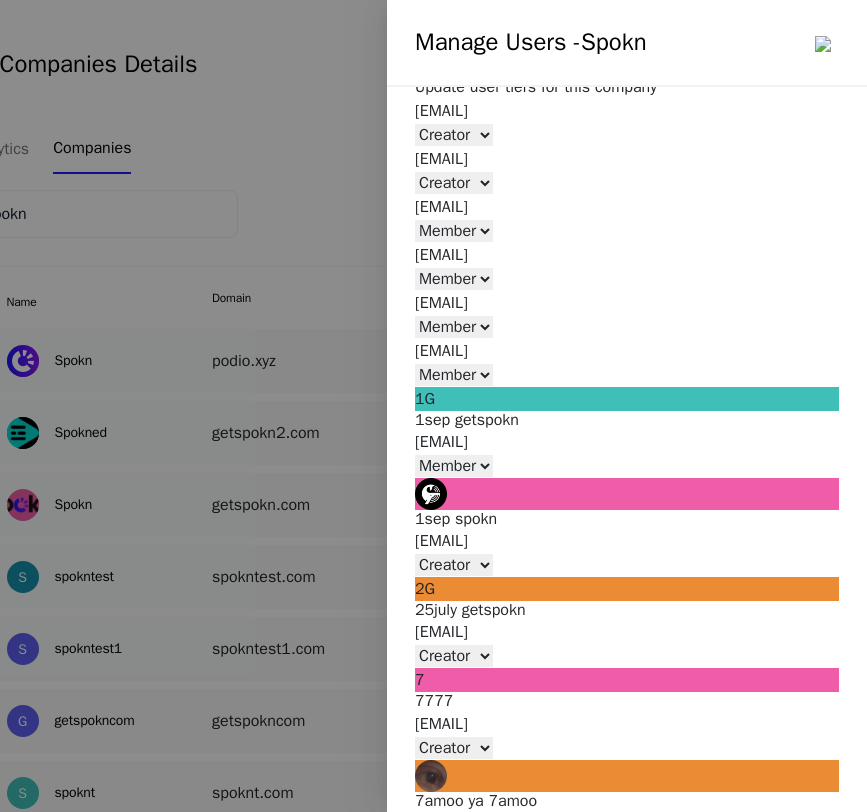 scroll, scrollTop: 0, scrollLeft: 0, axis: both 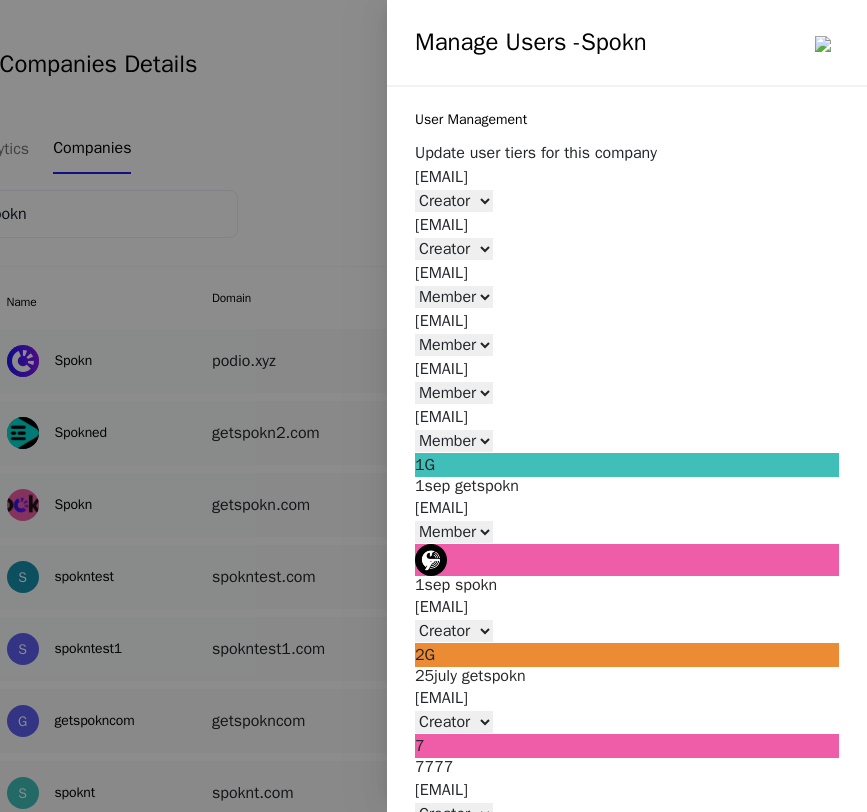 click on "[EMAIL]" at bounding box center (627, 177) 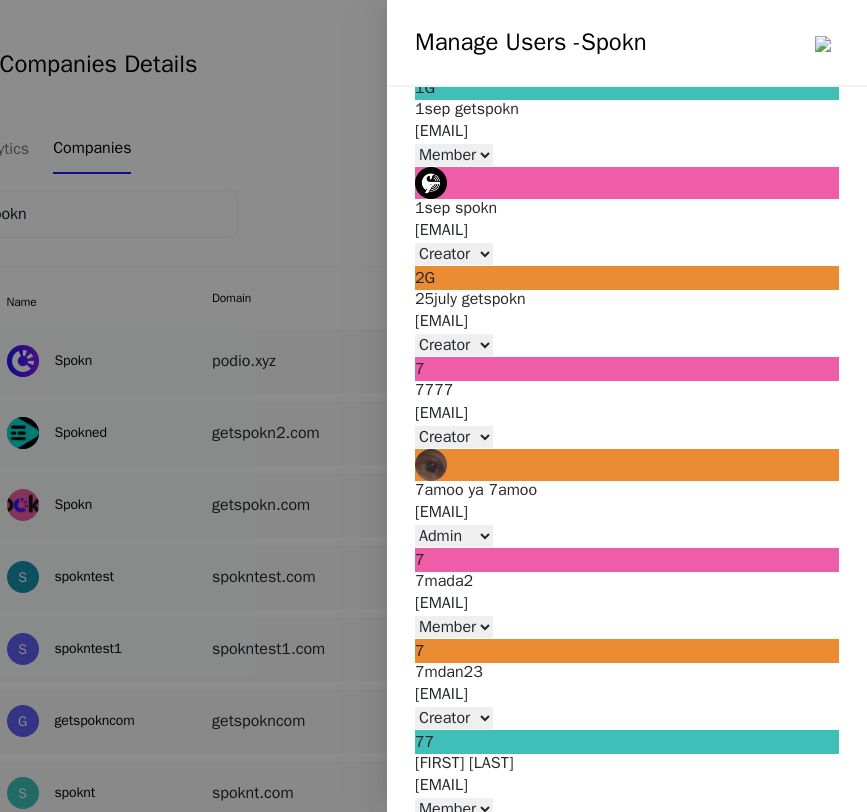 scroll, scrollTop: 0, scrollLeft: 0, axis: both 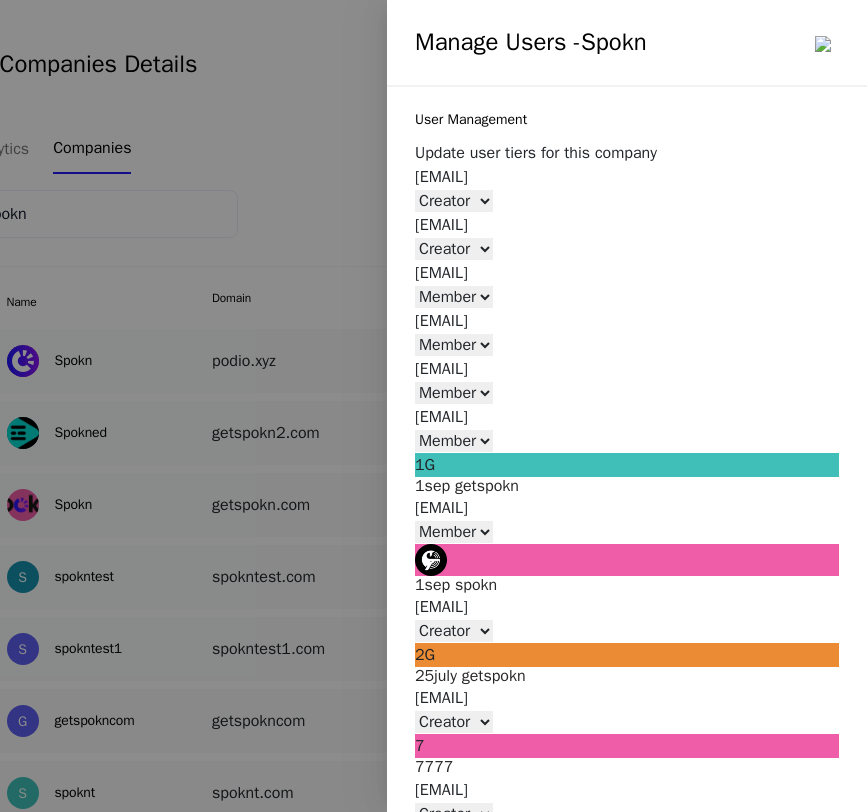 click at bounding box center (433, 406) 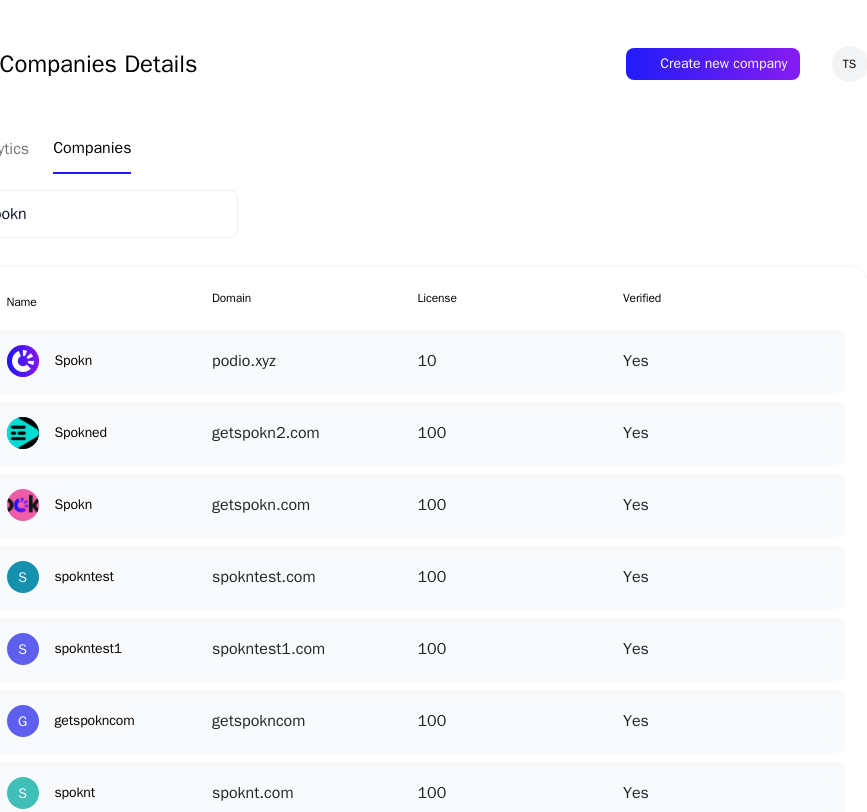 click at bounding box center (825, 417) 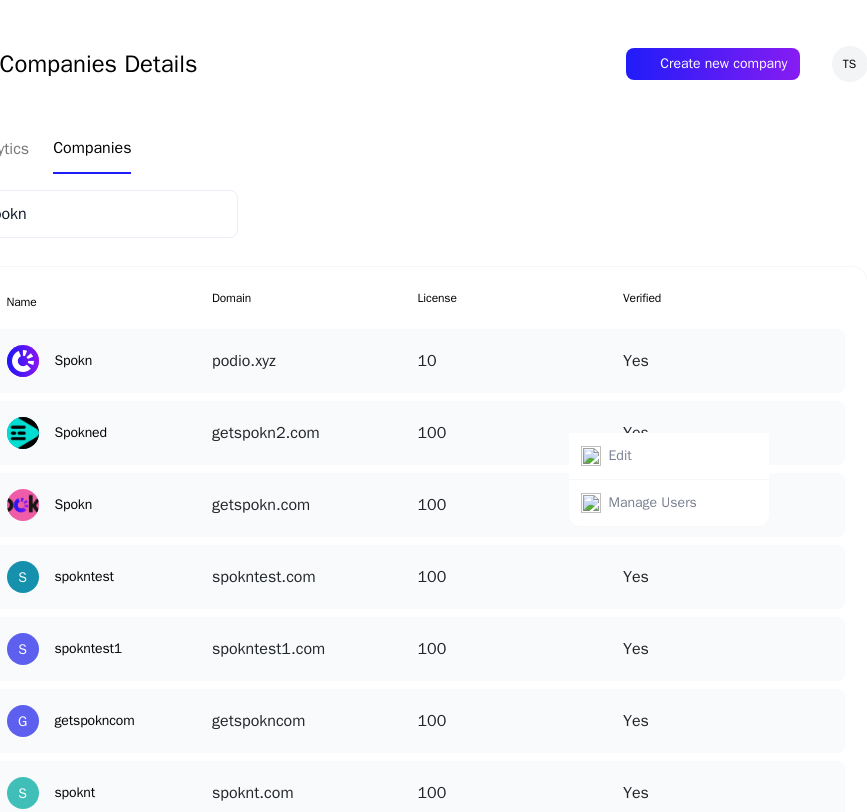 click on "Manage Users" at bounding box center (653, 503) 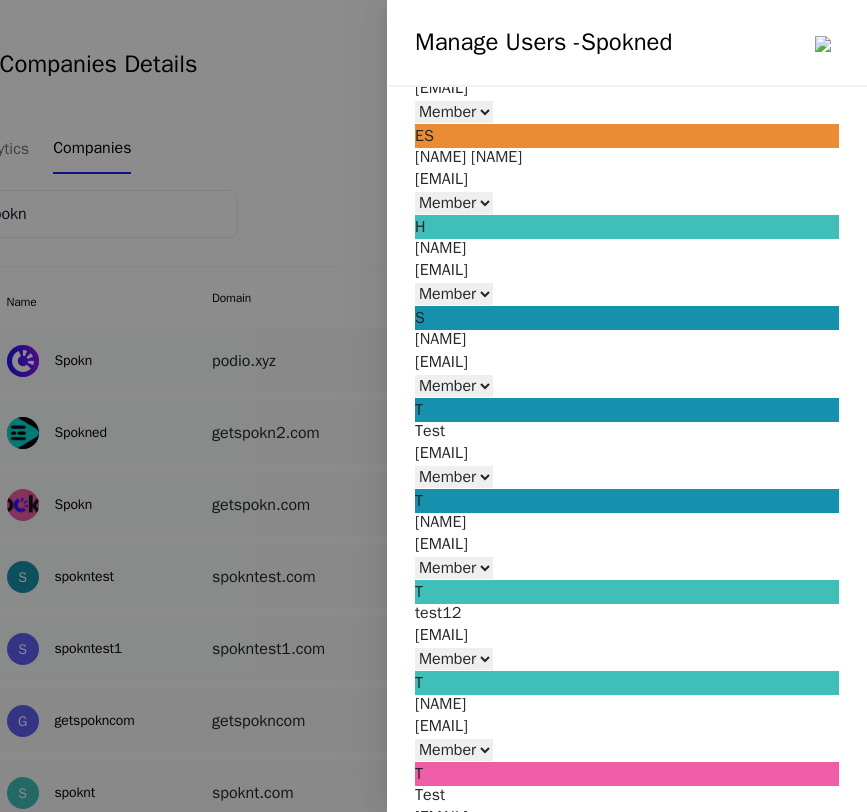 scroll, scrollTop: 0, scrollLeft: 0, axis: both 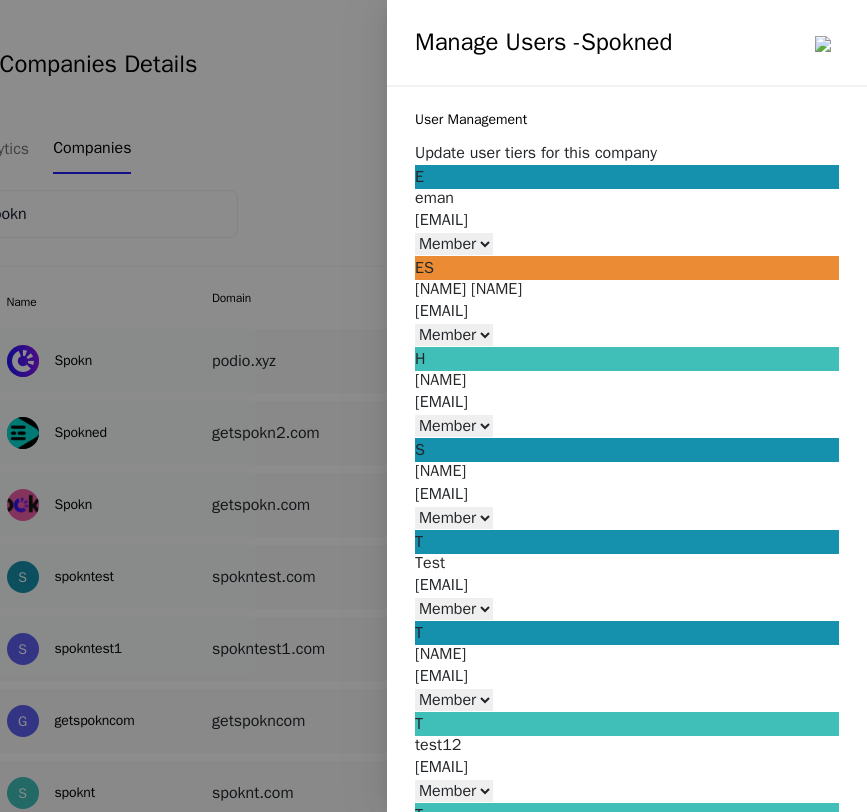 click on "Member Creator Admin" at bounding box center [454, 335] 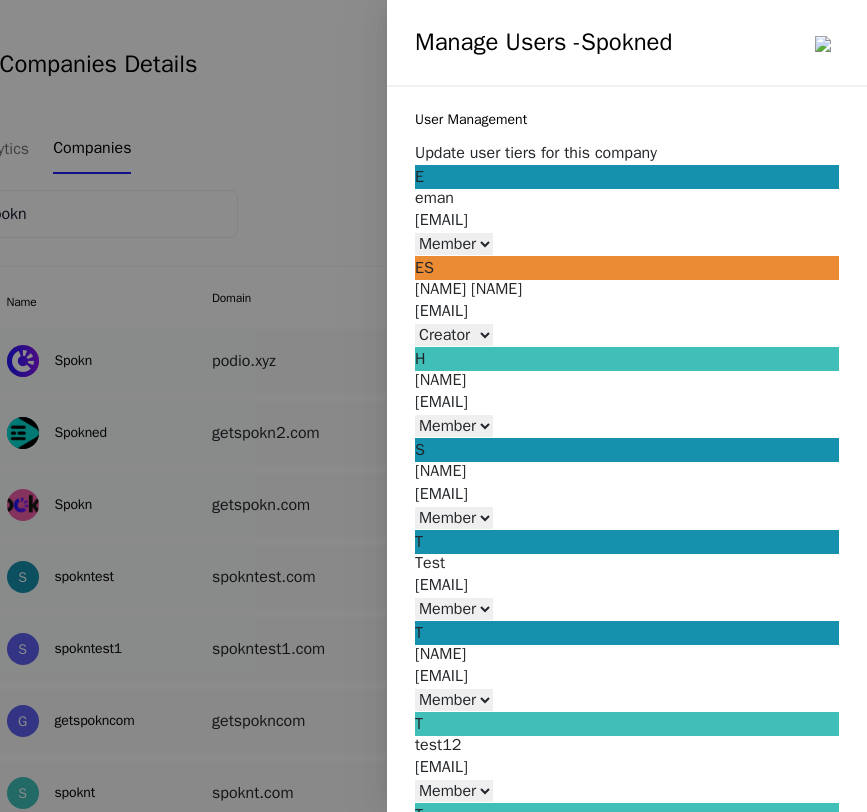 click at bounding box center [433, 406] 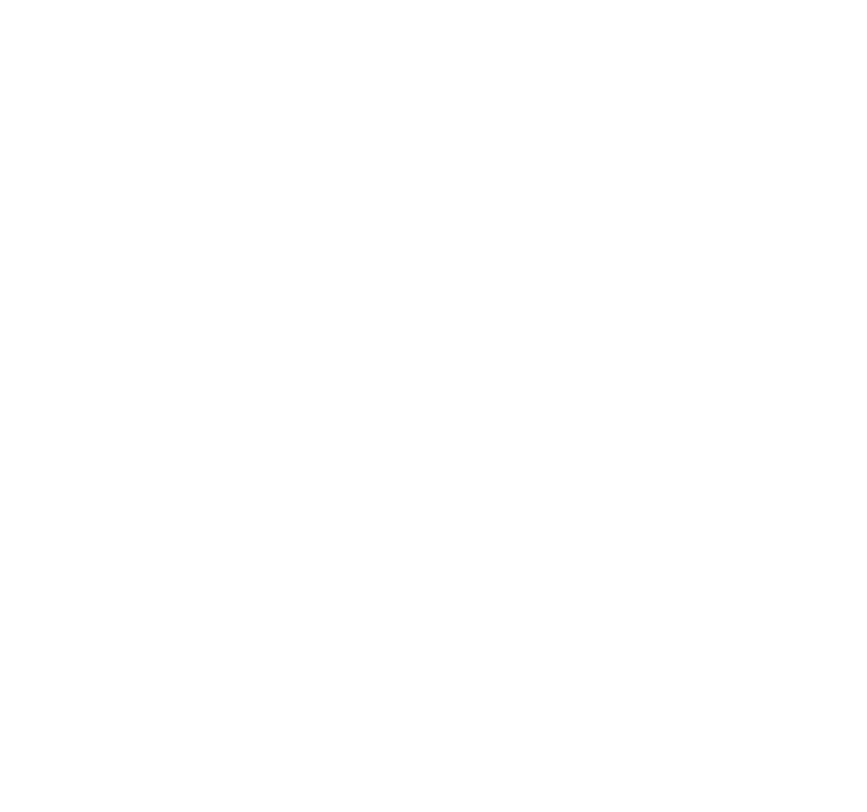 scroll, scrollTop: 0, scrollLeft: 0, axis: both 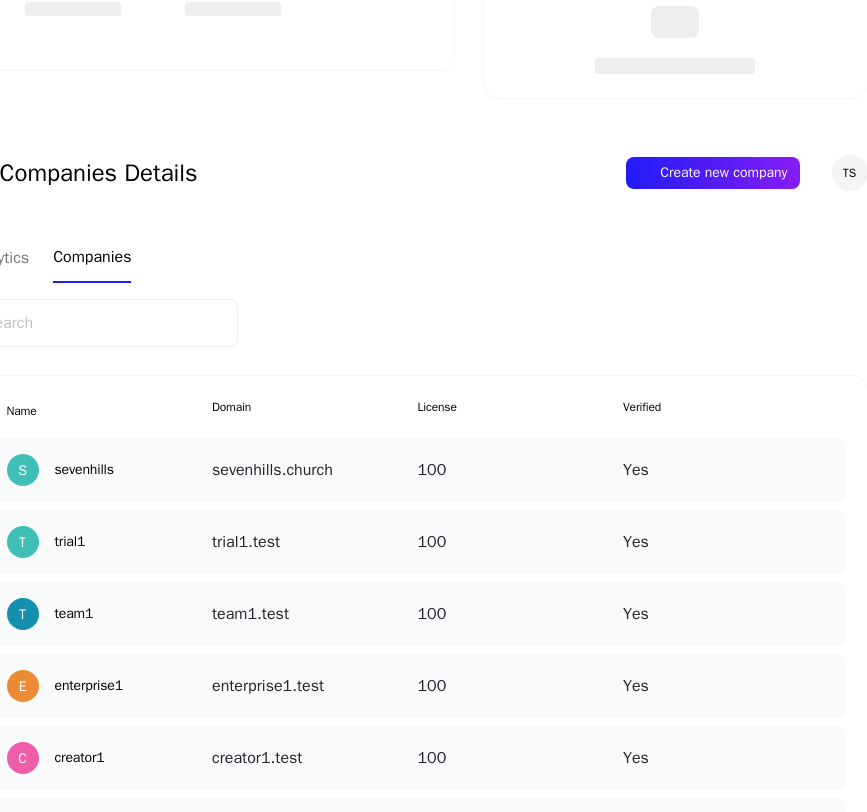click at bounding box center [825, 454] 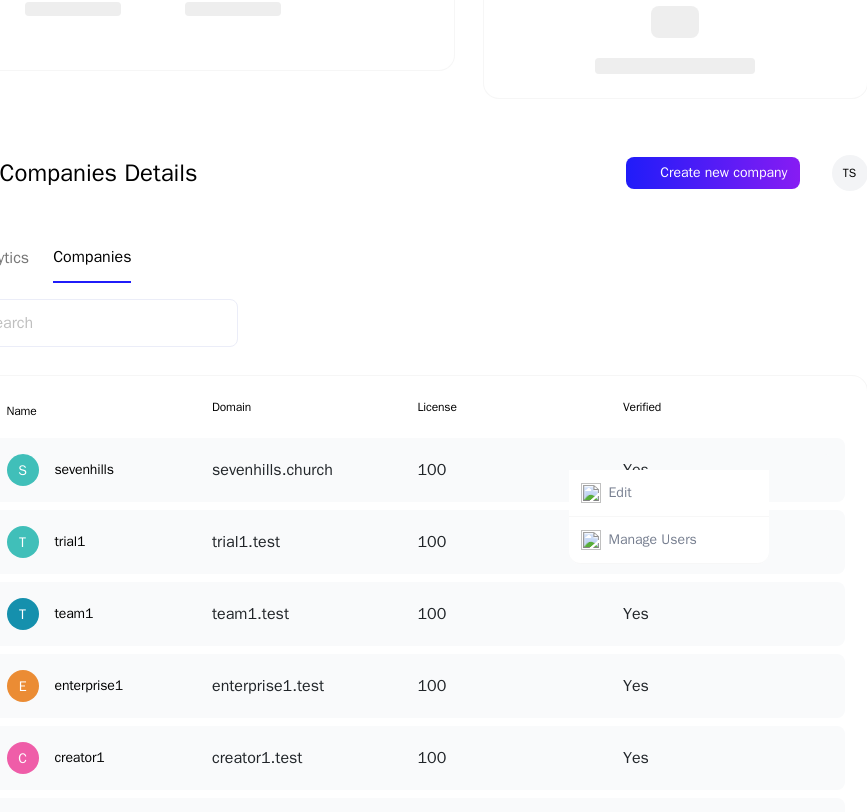 click on "Manage Users" at bounding box center (653, 540) 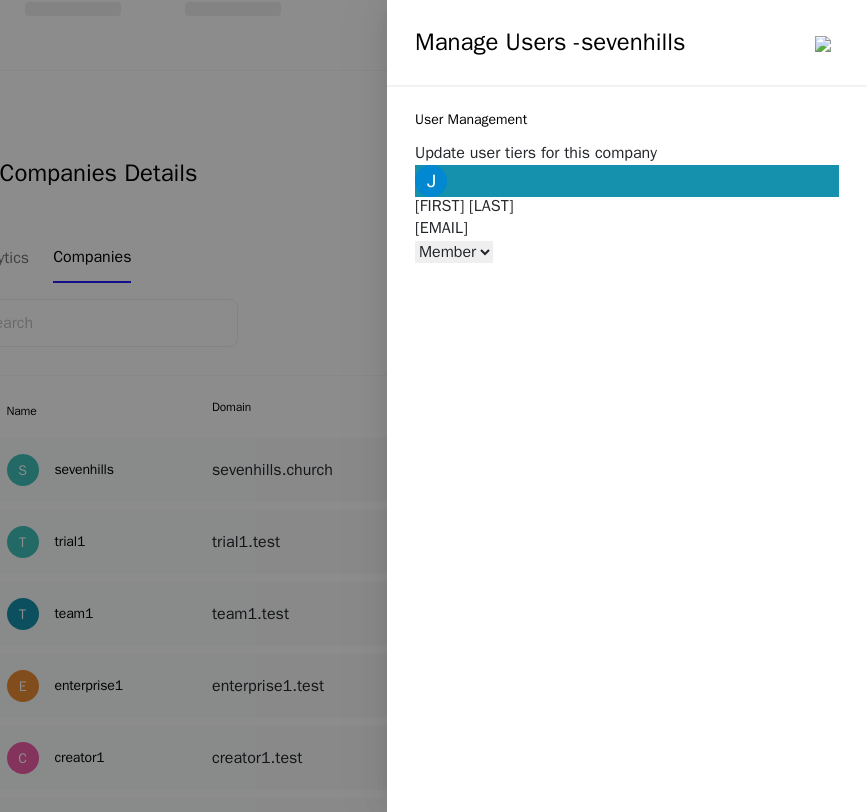 click at bounding box center [627, 181] 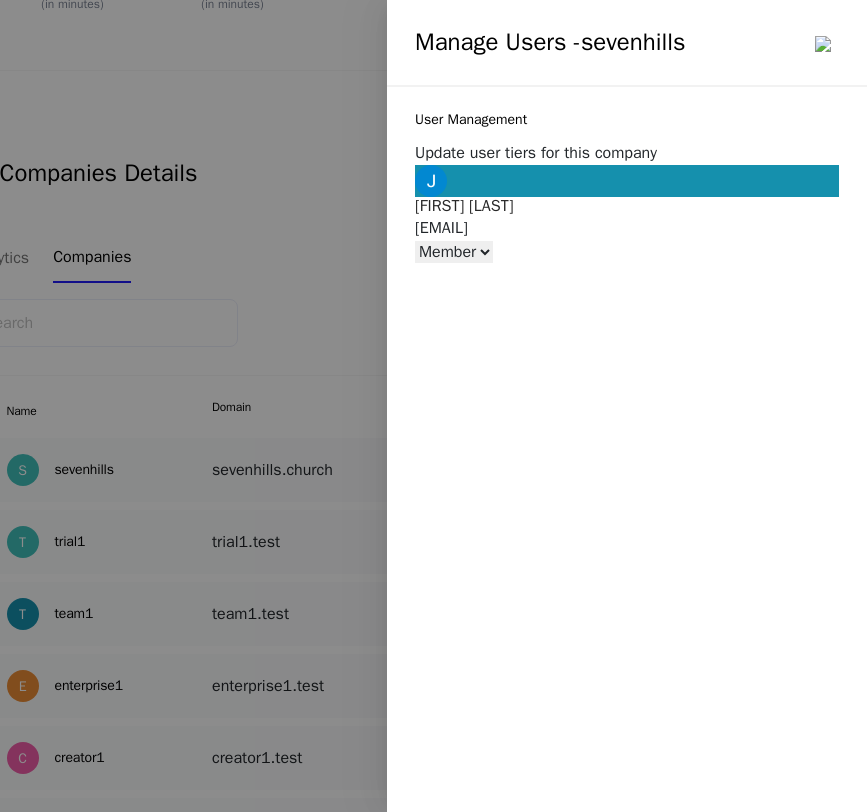 click at bounding box center [433, 406] 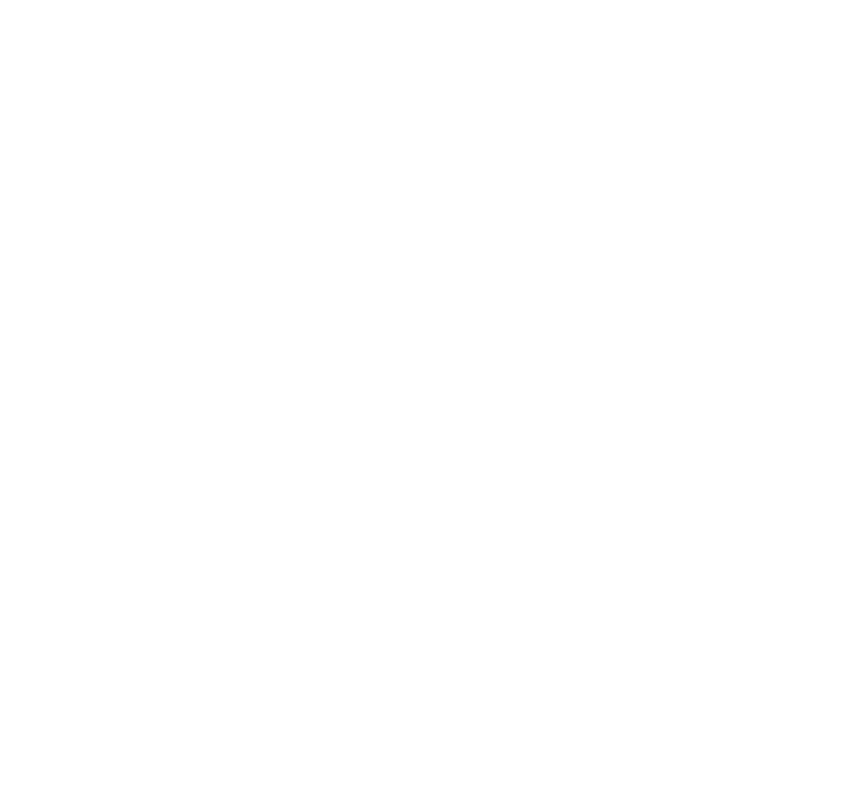 scroll, scrollTop: 0, scrollLeft: 0, axis: both 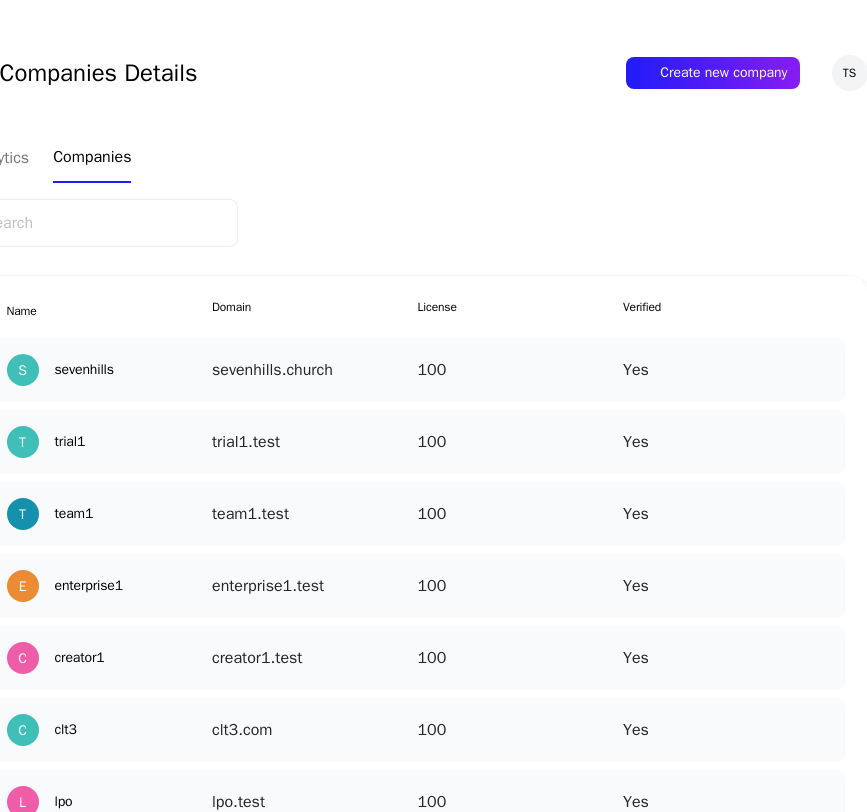 click at bounding box center [825, 426] 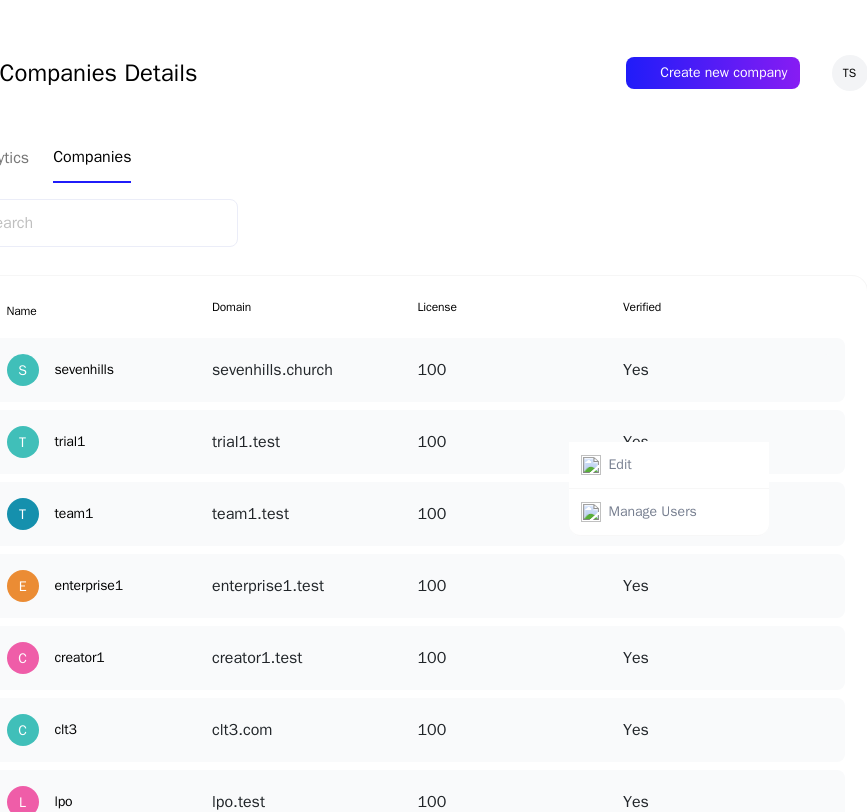 click on "Manage Users" at bounding box center (653, 512) 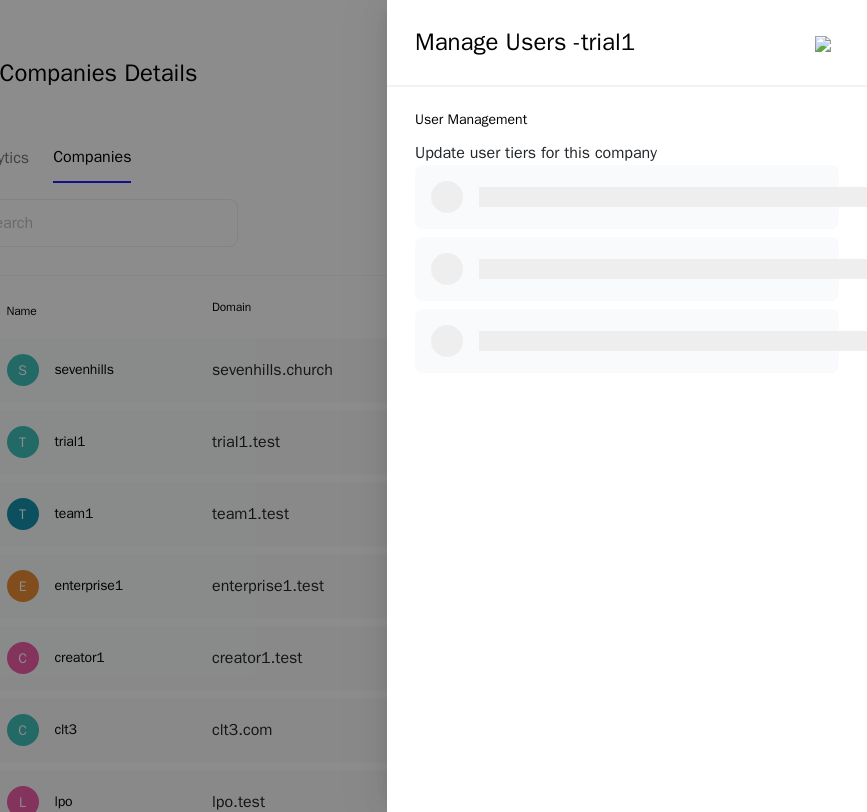select on "3" 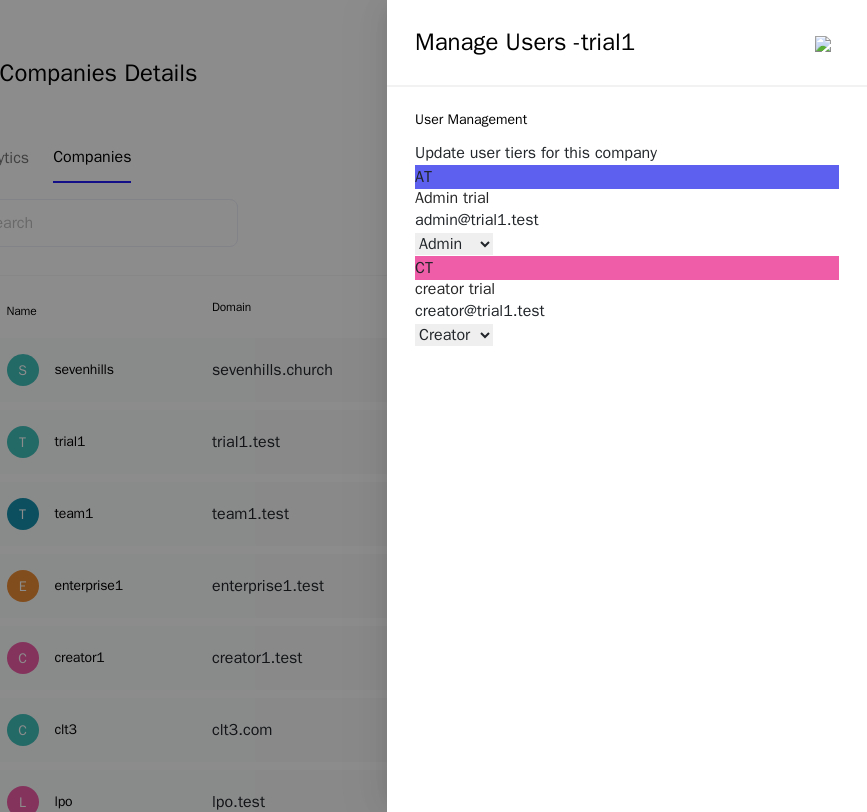 click on "Member Creator Admin" at bounding box center (454, 335) 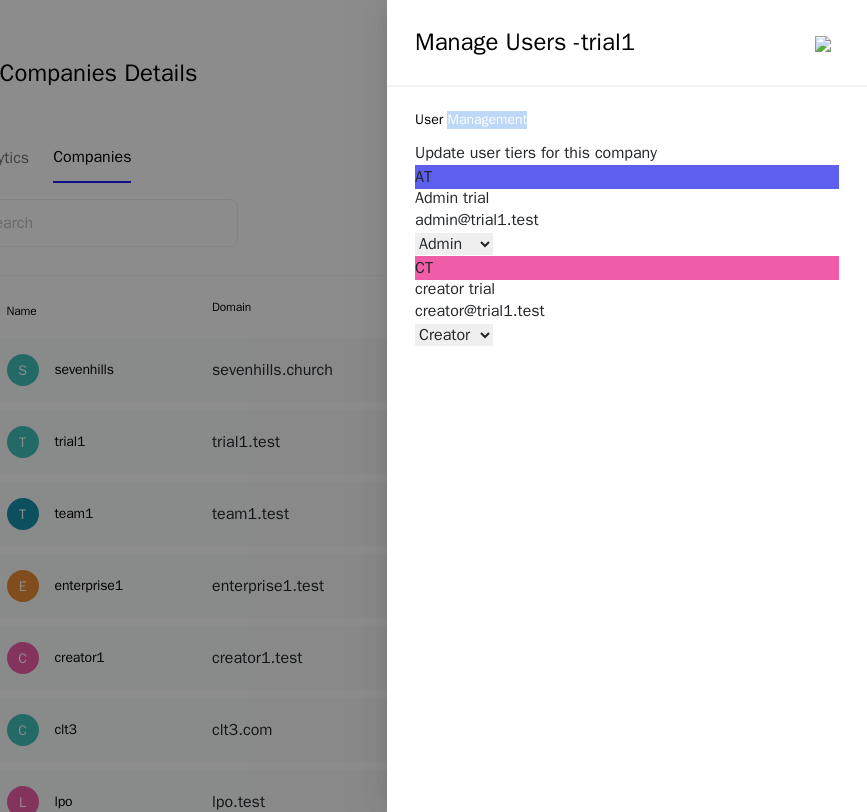 click on "User Management" at bounding box center [627, 120] 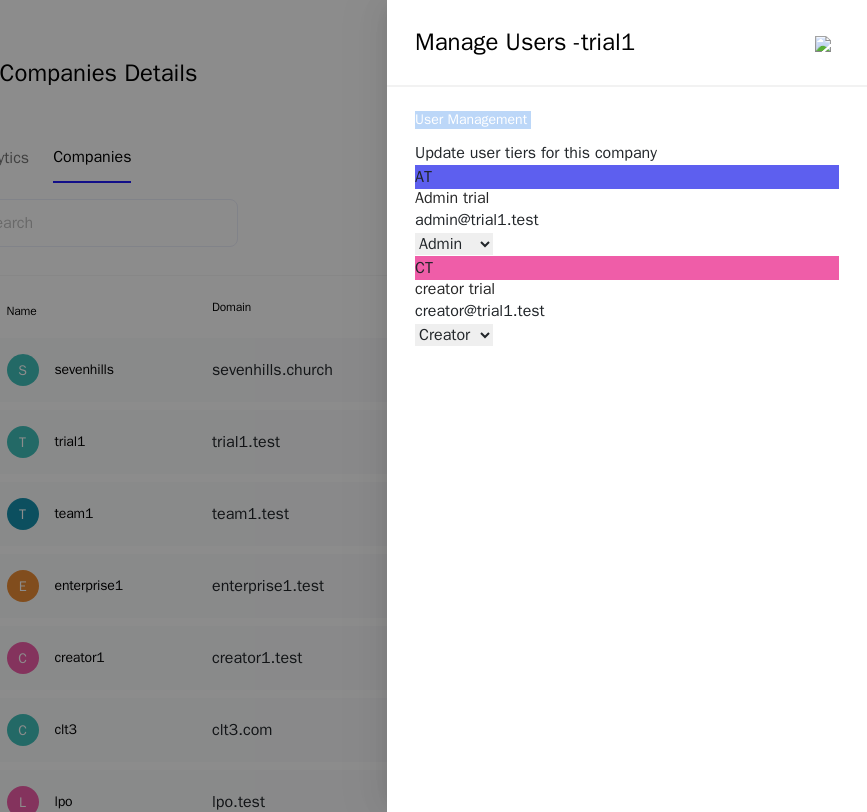 click on "User Management" at bounding box center [627, 120] 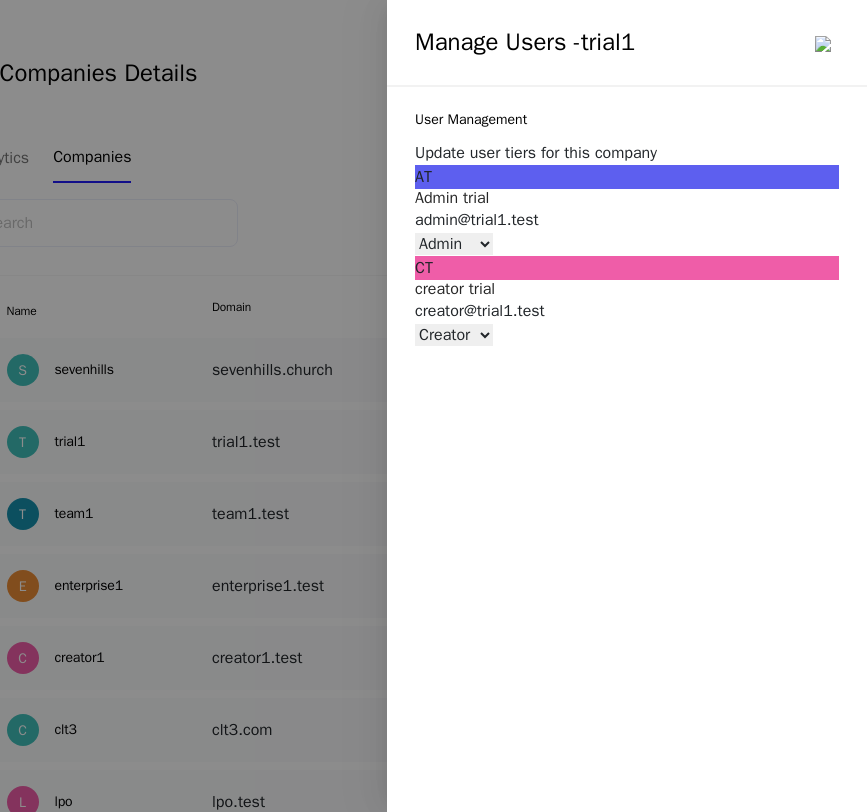 click on "creator@trial1.test" at bounding box center [627, 311] 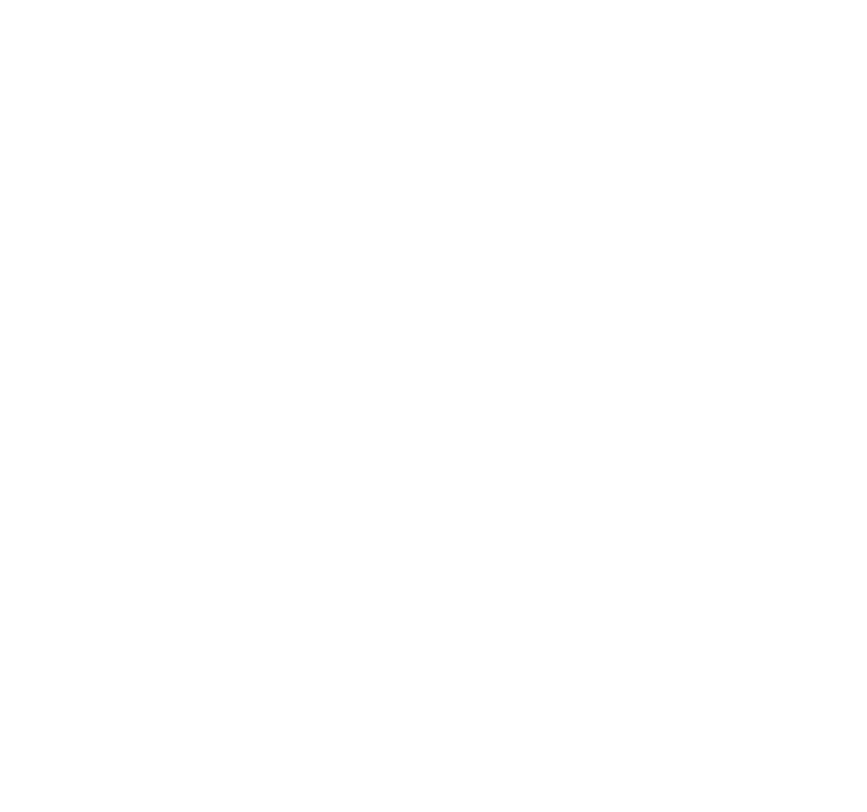 scroll, scrollTop: 0, scrollLeft: 0, axis: both 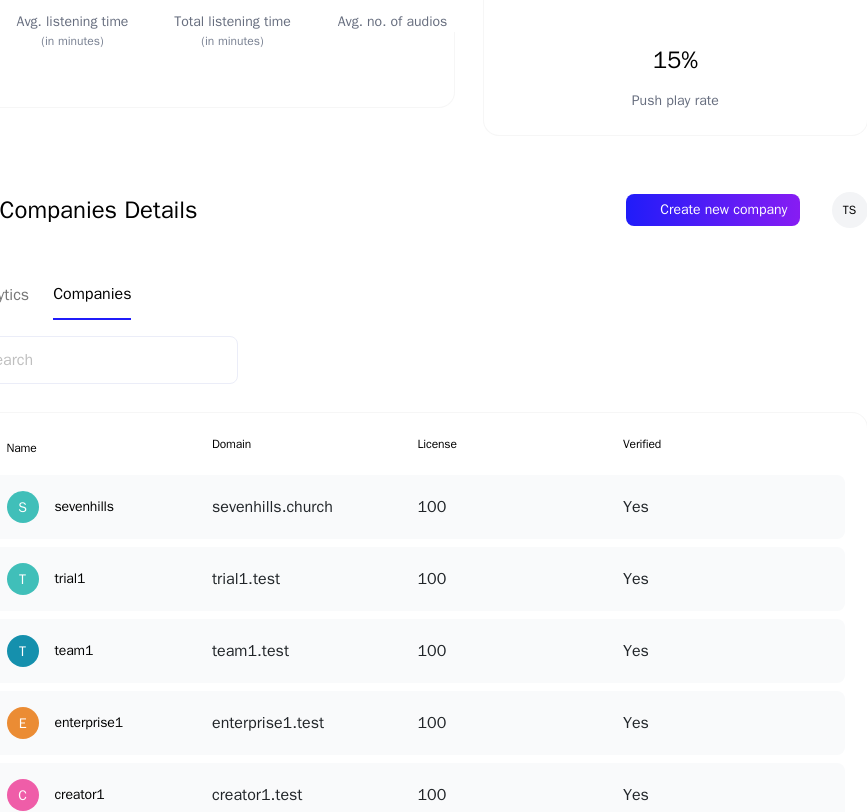click at bounding box center [825, 491] 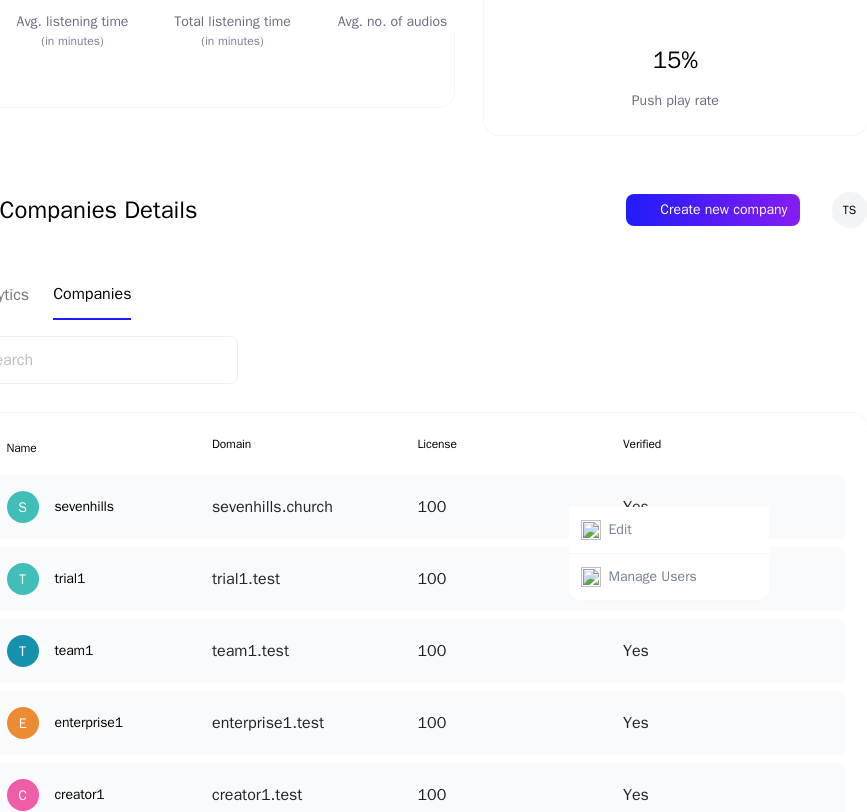 click on "Manage Users" at bounding box center (653, 577) 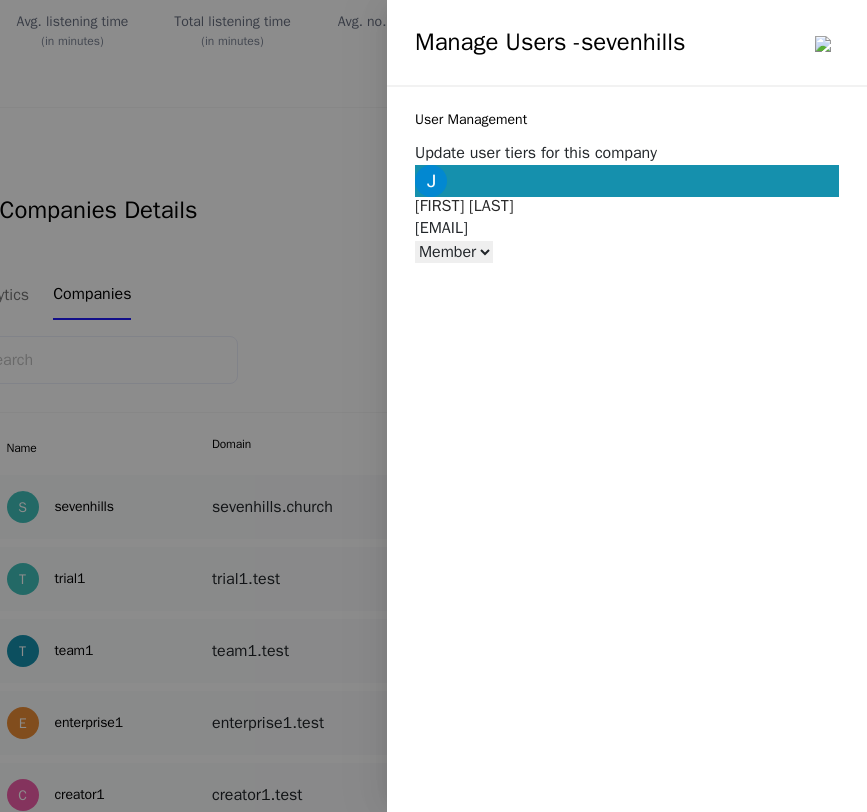 click at bounding box center (627, 181) 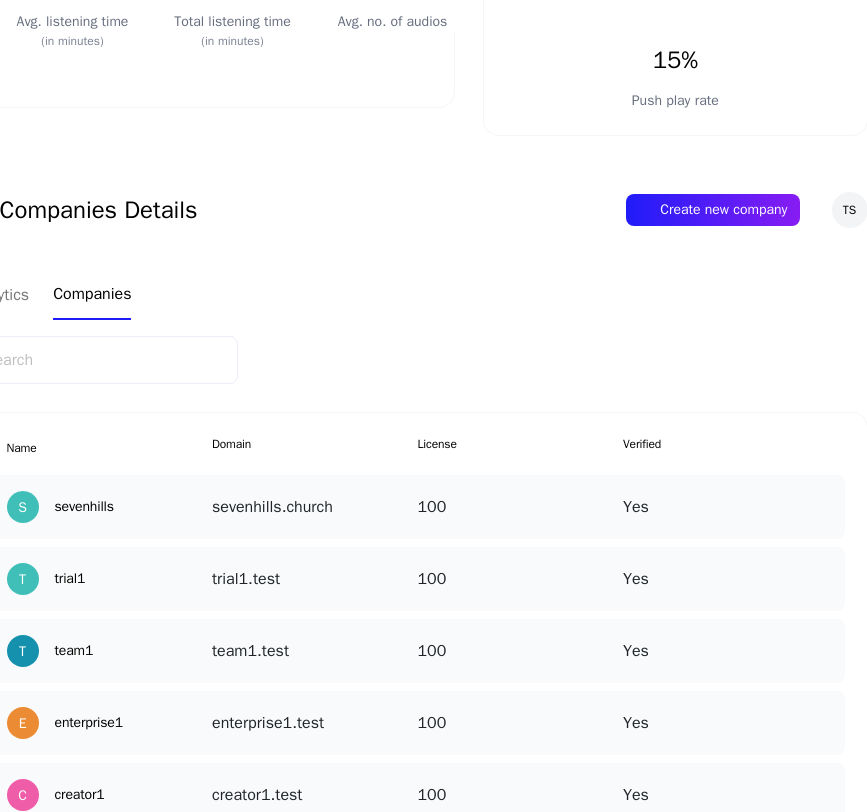 click on "Yes" at bounding box center (726, 579) 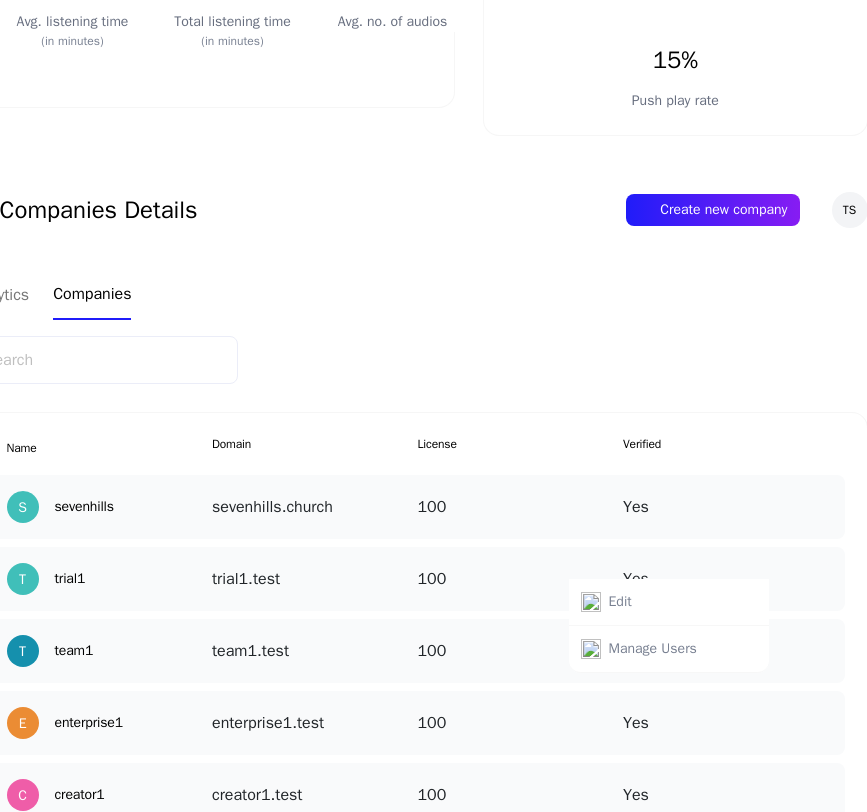 click on "Edit" at bounding box center [669, 602] 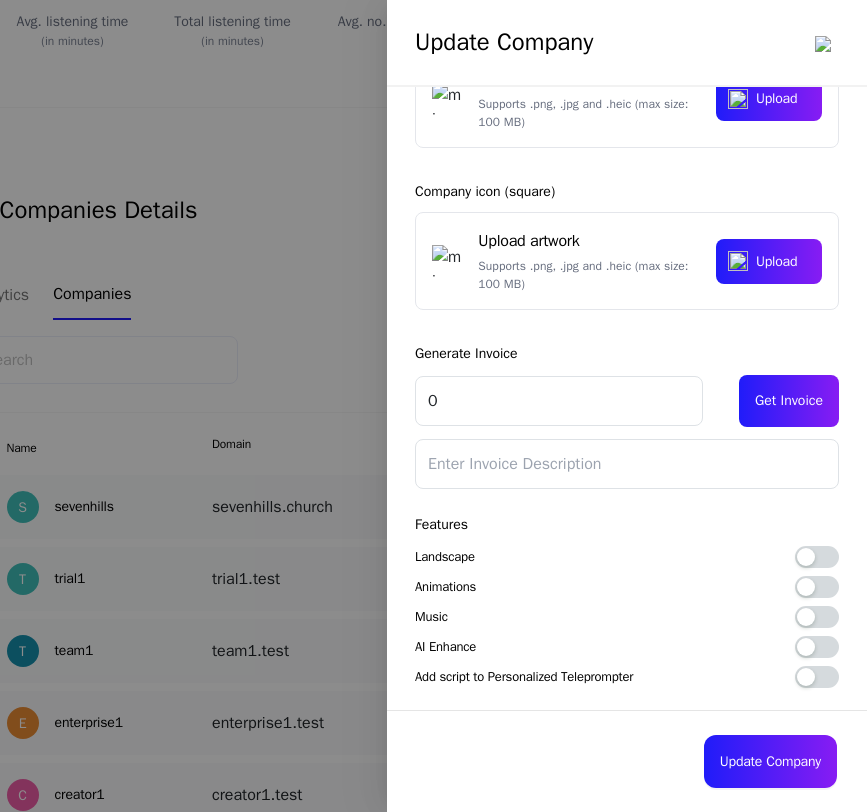 scroll, scrollTop: 0, scrollLeft: 0, axis: both 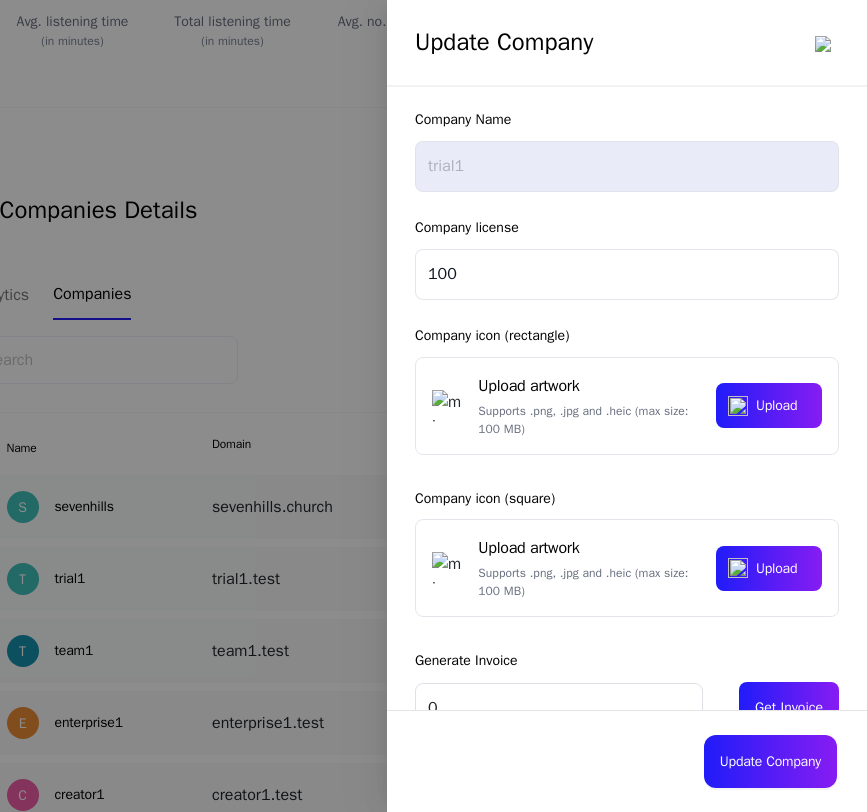 click at bounding box center (433, 406) 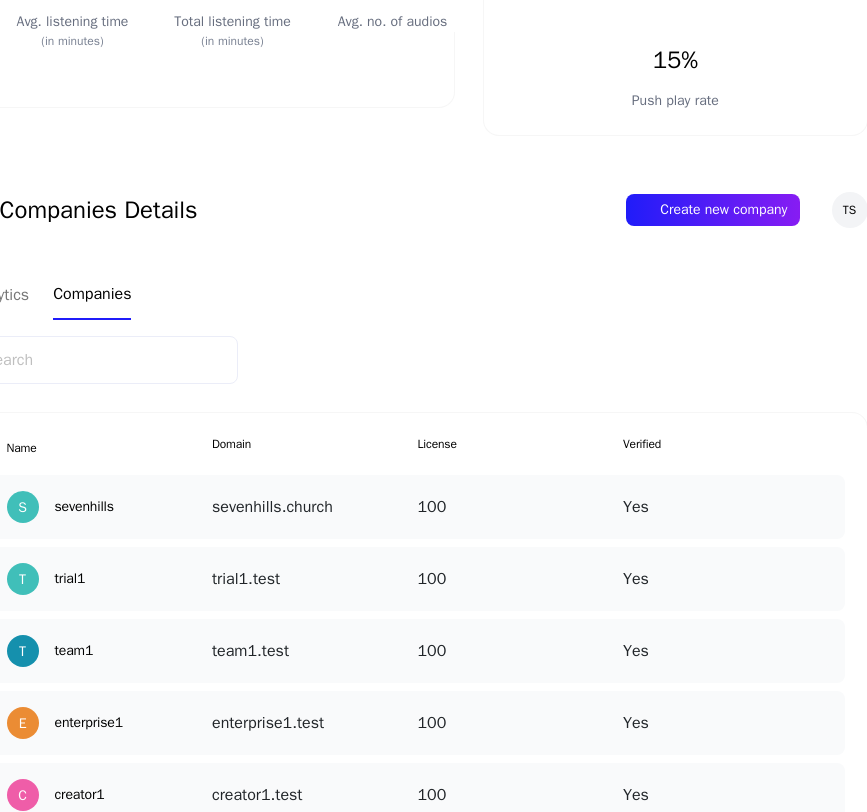 scroll, scrollTop: 41, scrollLeft: 0, axis: vertical 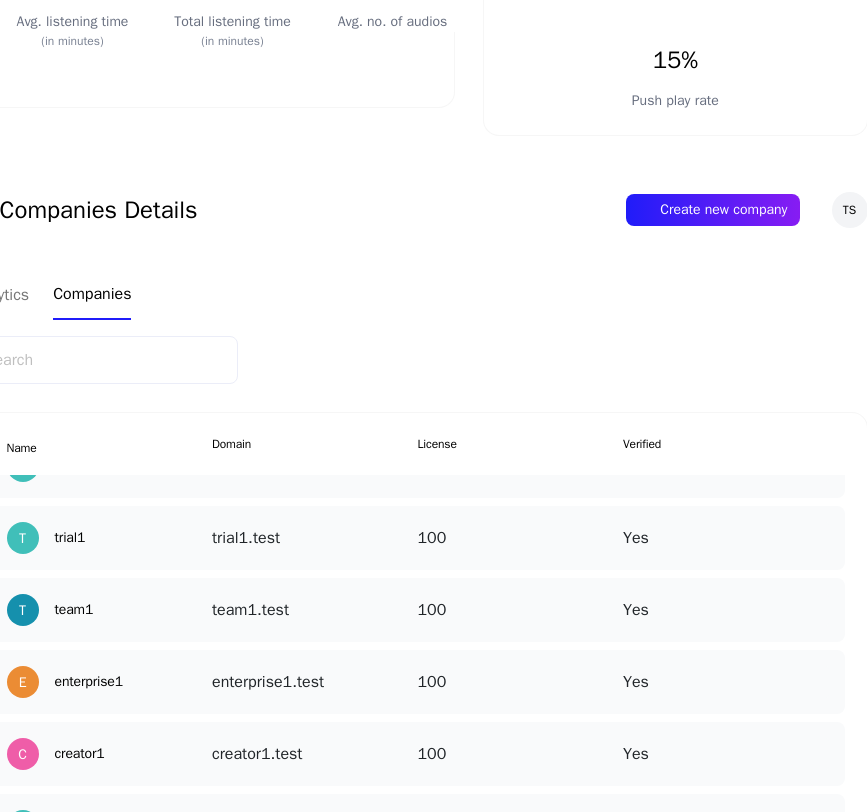 click at bounding box center (825, 738) 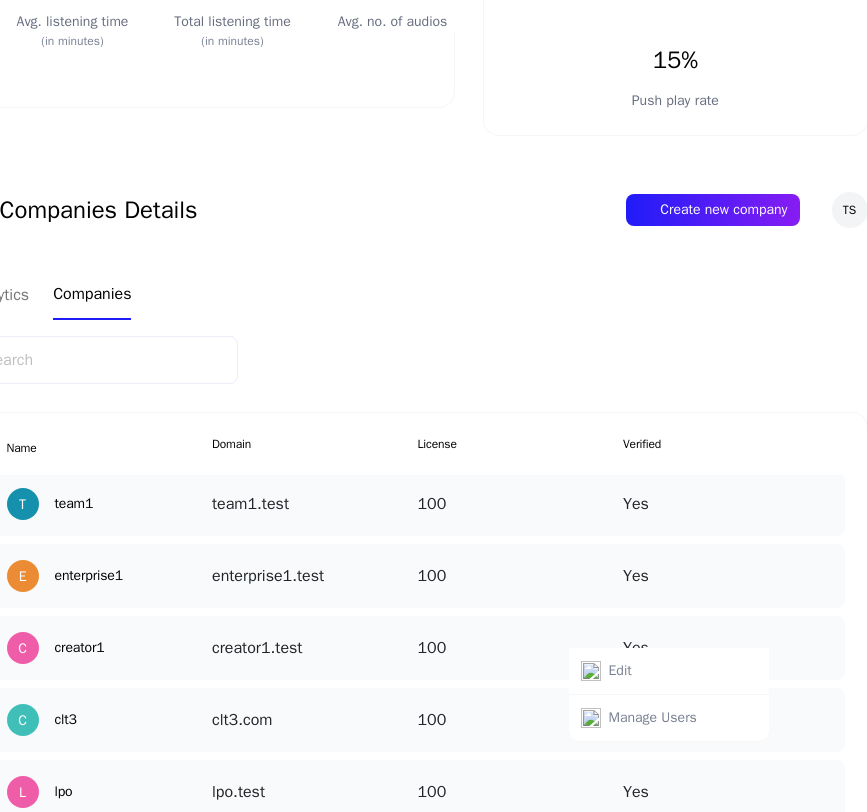 scroll, scrollTop: 158, scrollLeft: 0, axis: vertical 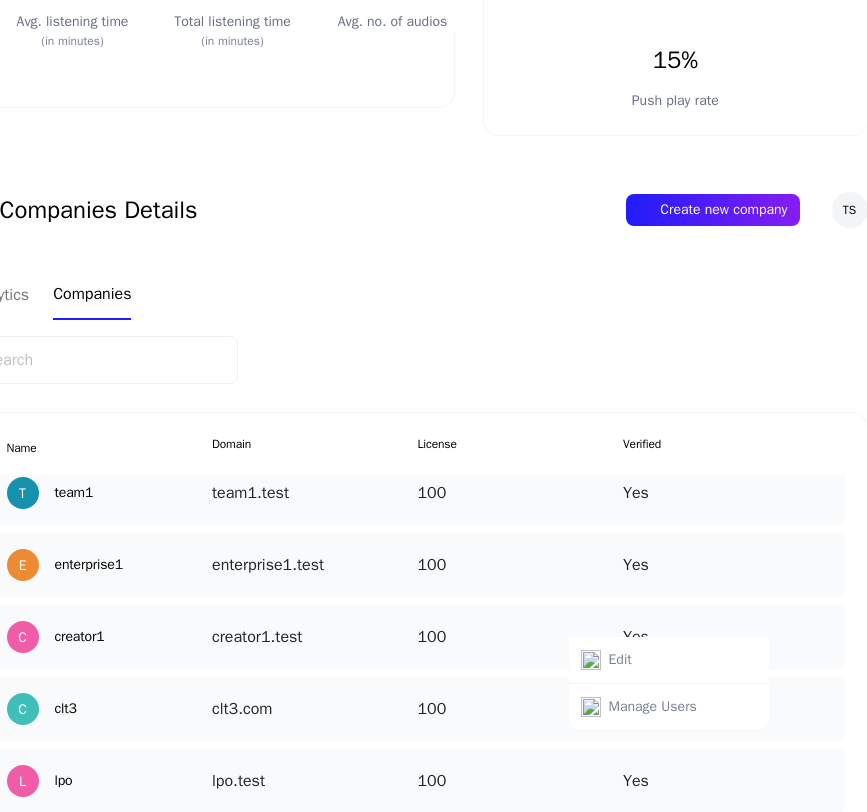 click on "Manage Users" at bounding box center (653, 707) 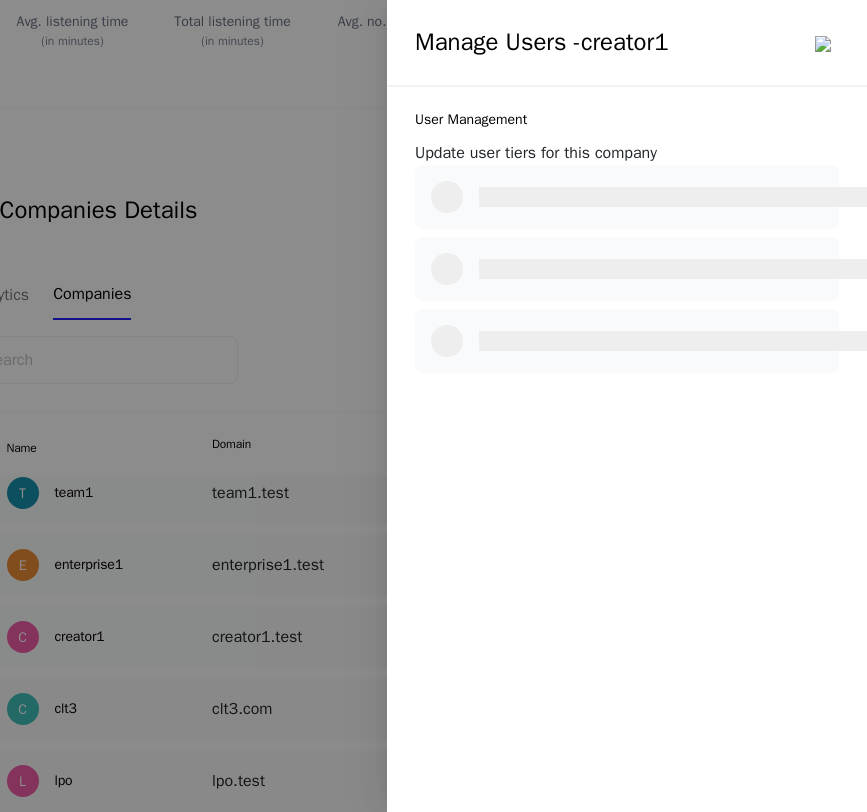 select on "3" 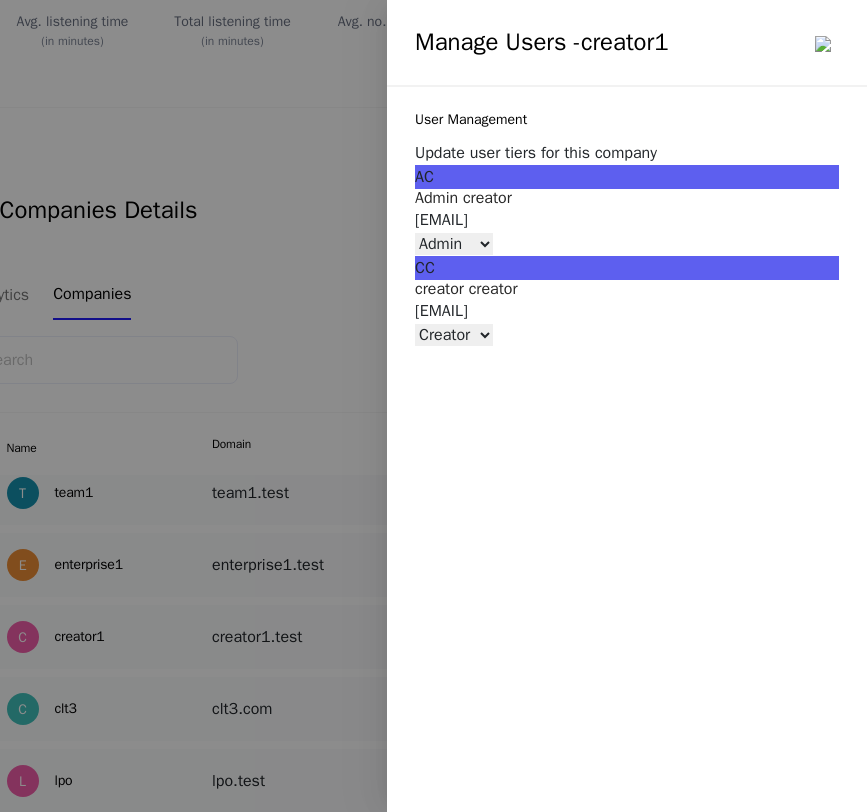 click on "Member Creator Admin" at bounding box center [454, 335] 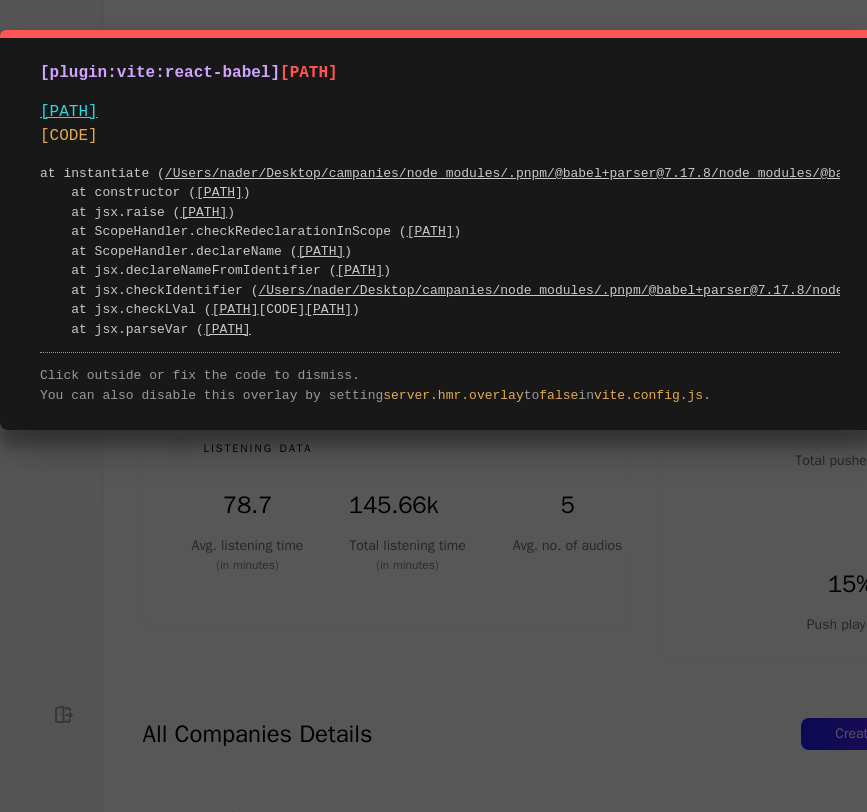 scroll, scrollTop: 0, scrollLeft: 0, axis: both 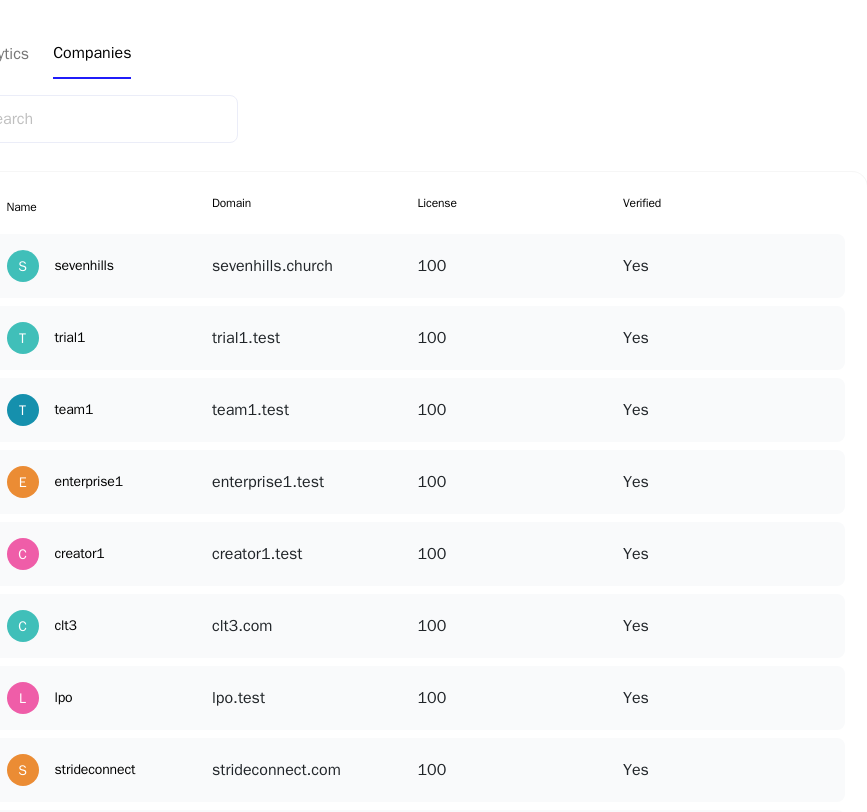 click at bounding box center (825, 322) 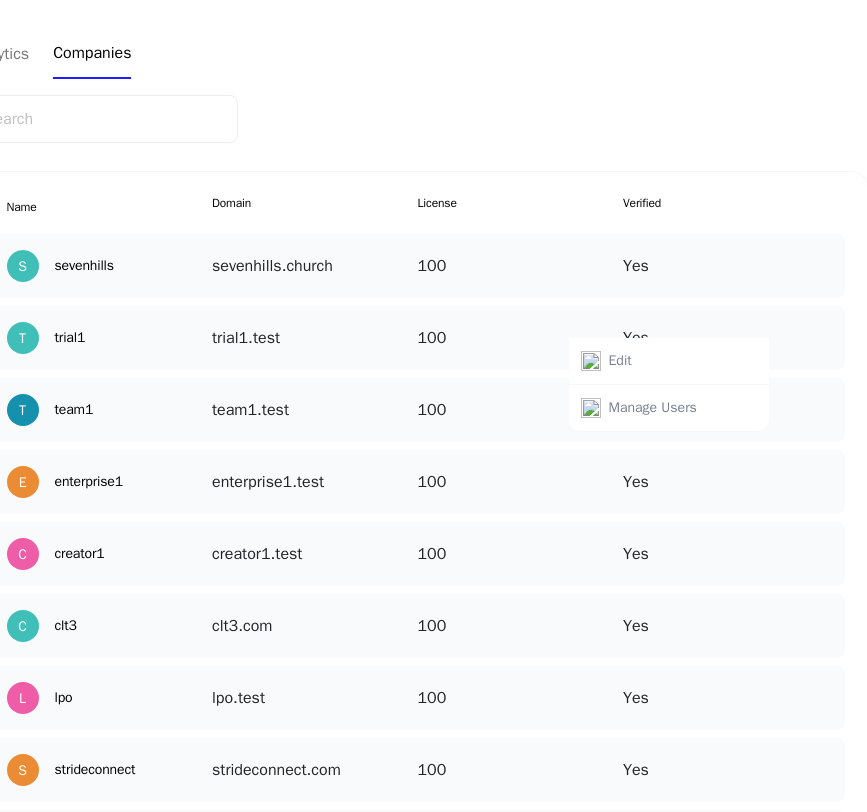 click on "Manage Users" at bounding box center (653, 408) 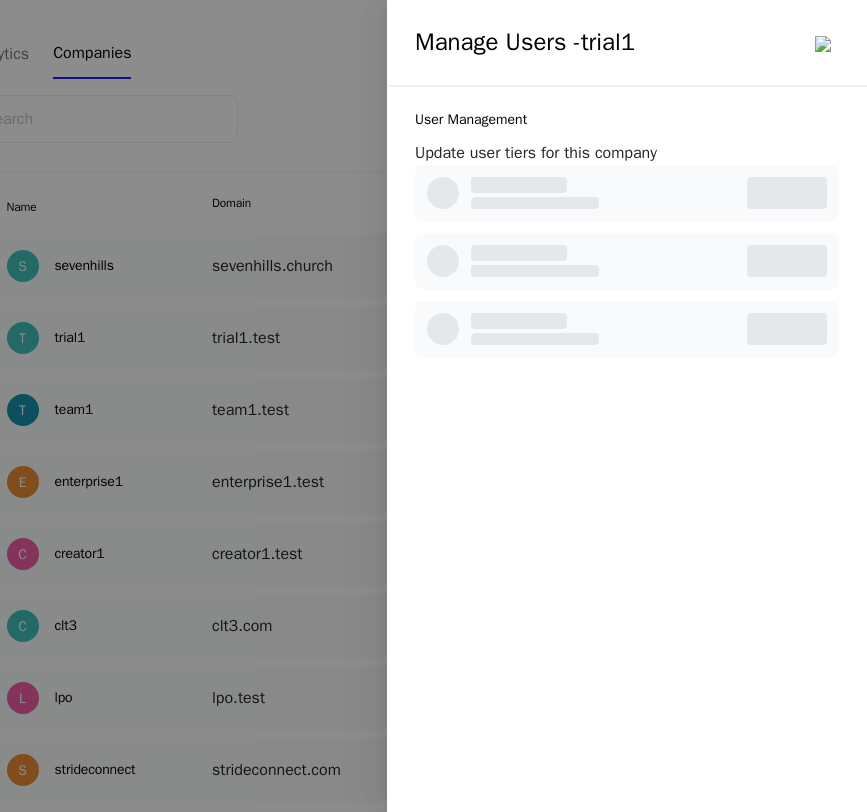 select on "3" 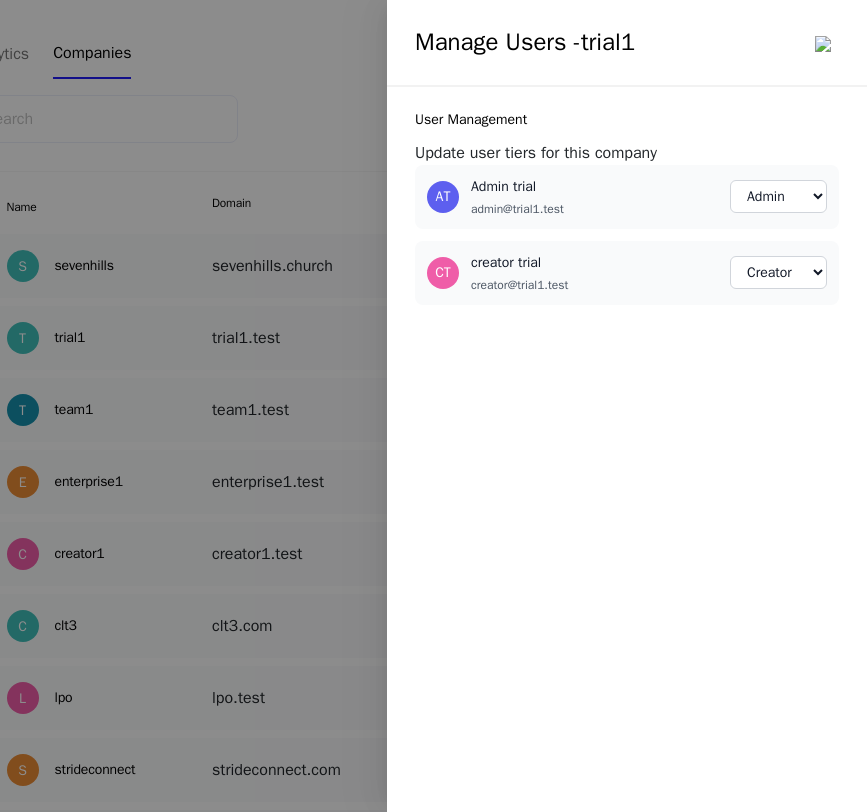 click at bounding box center (433, 406) 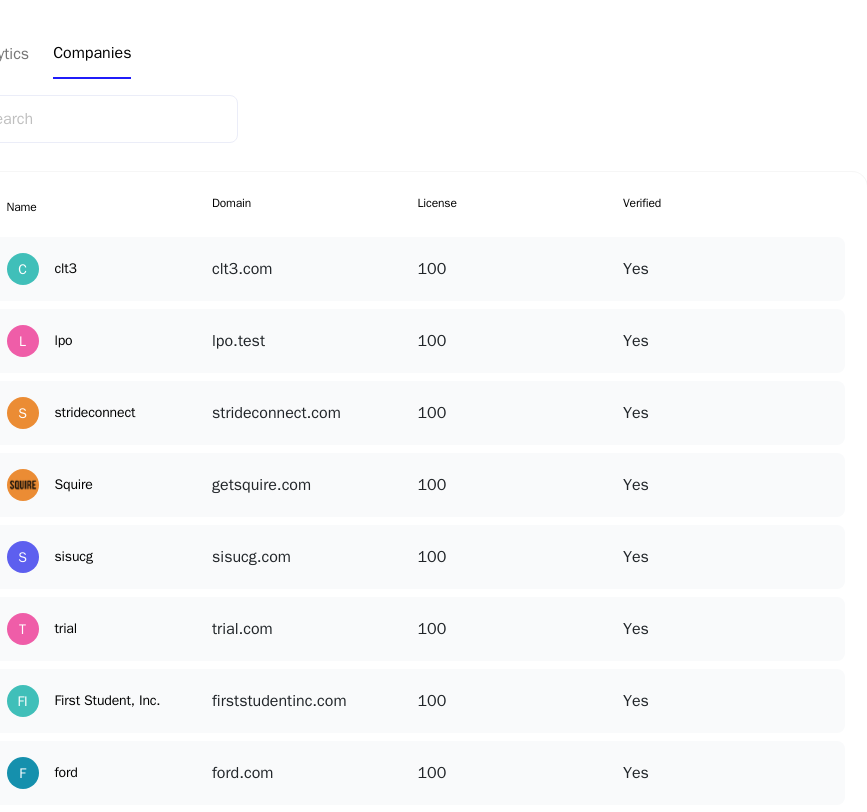 scroll, scrollTop: 419, scrollLeft: 0, axis: vertical 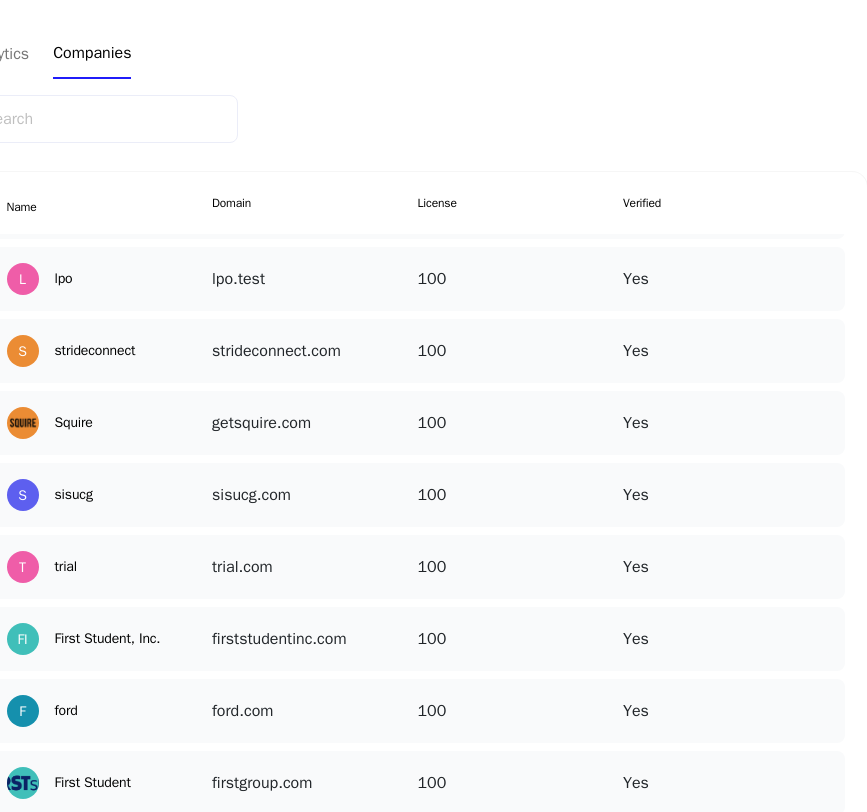 click at bounding box center (825, 407) 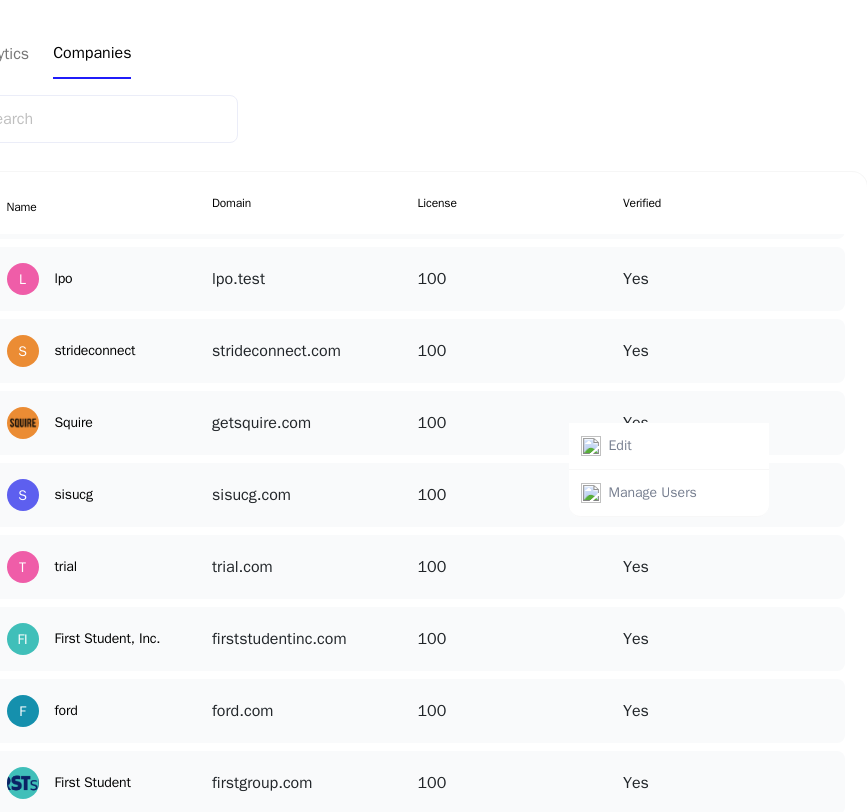 click on "Manage Users" at bounding box center (653, 493) 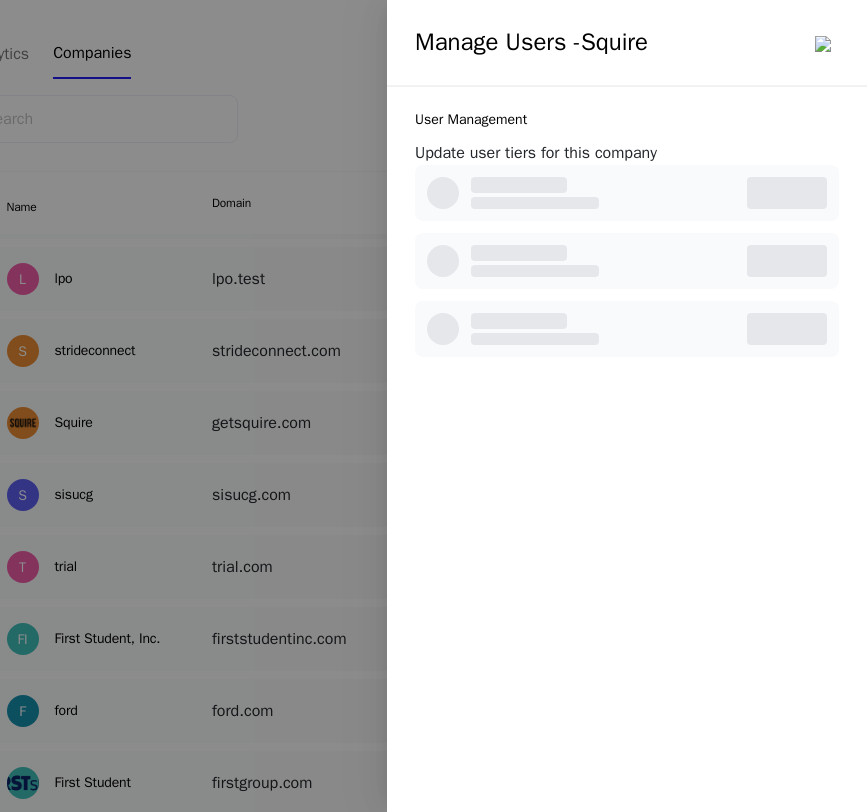 select on "2" 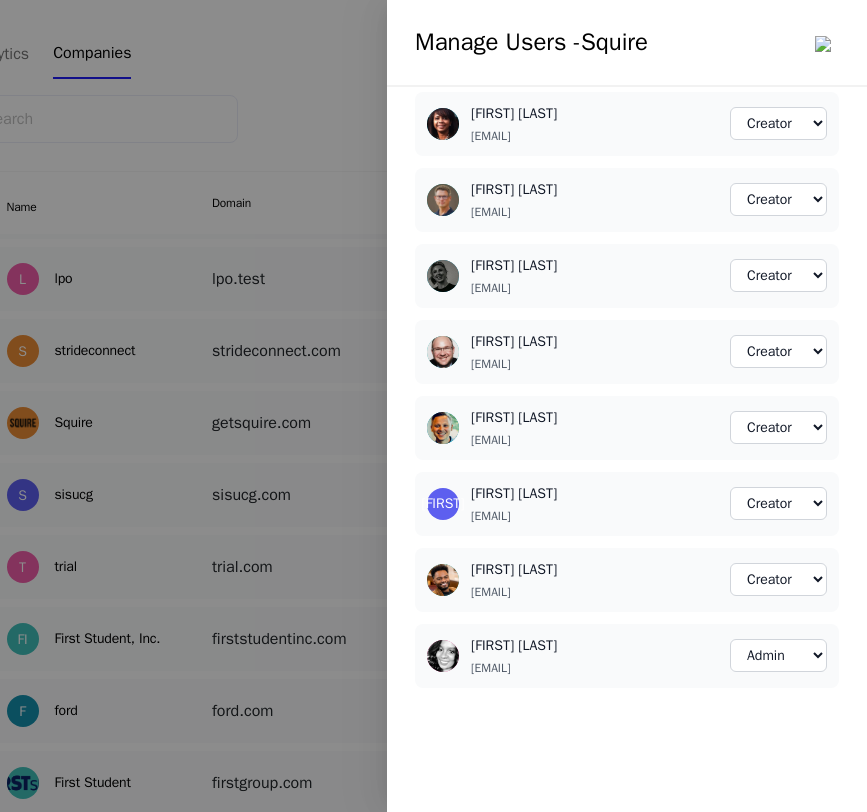 scroll, scrollTop: 0, scrollLeft: 0, axis: both 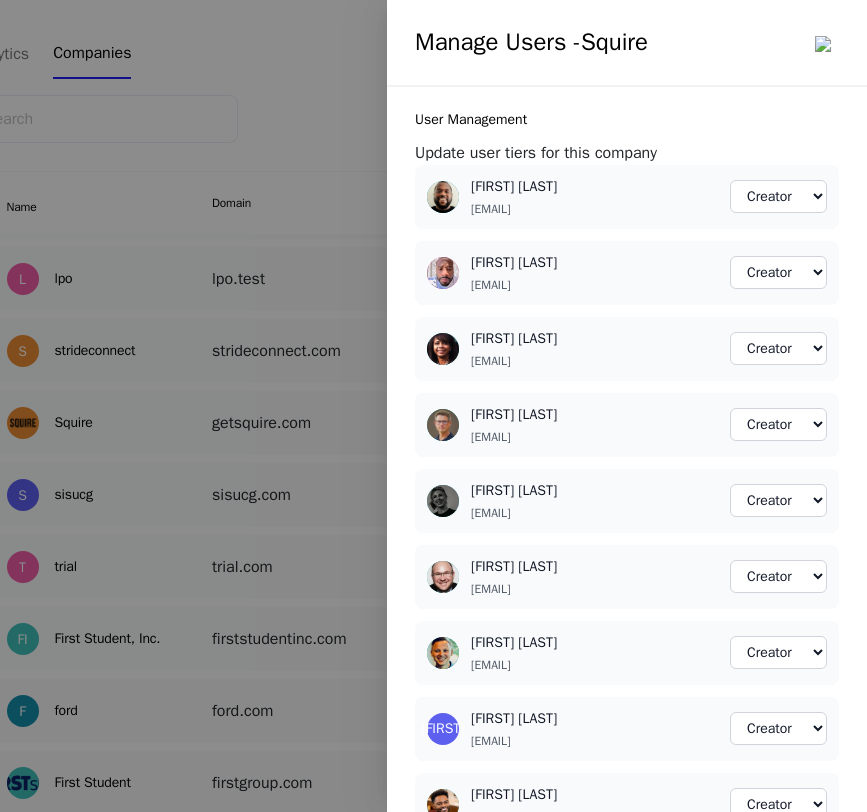 select on "2" 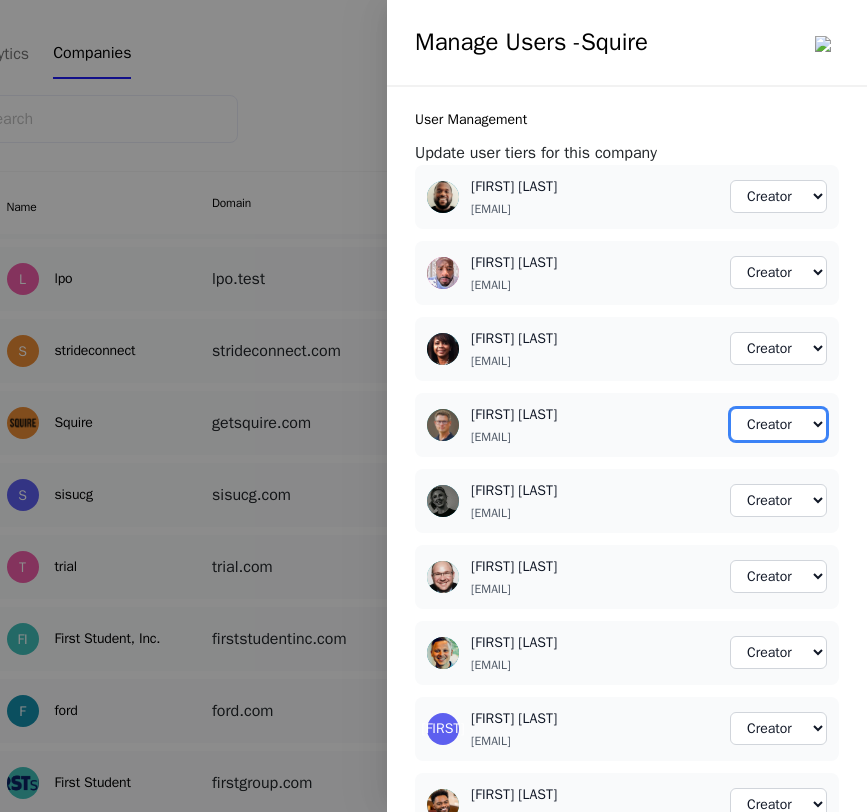 click on "Member Creator Admin" at bounding box center (778, 424) 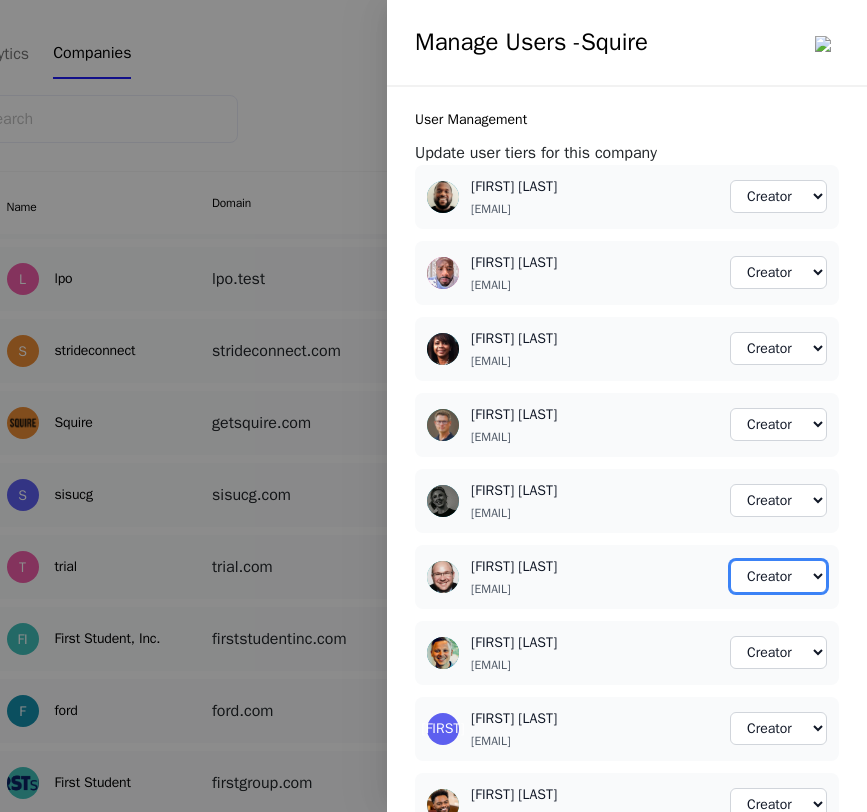 click on "Member Creator Admin" at bounding box center [778, 576] 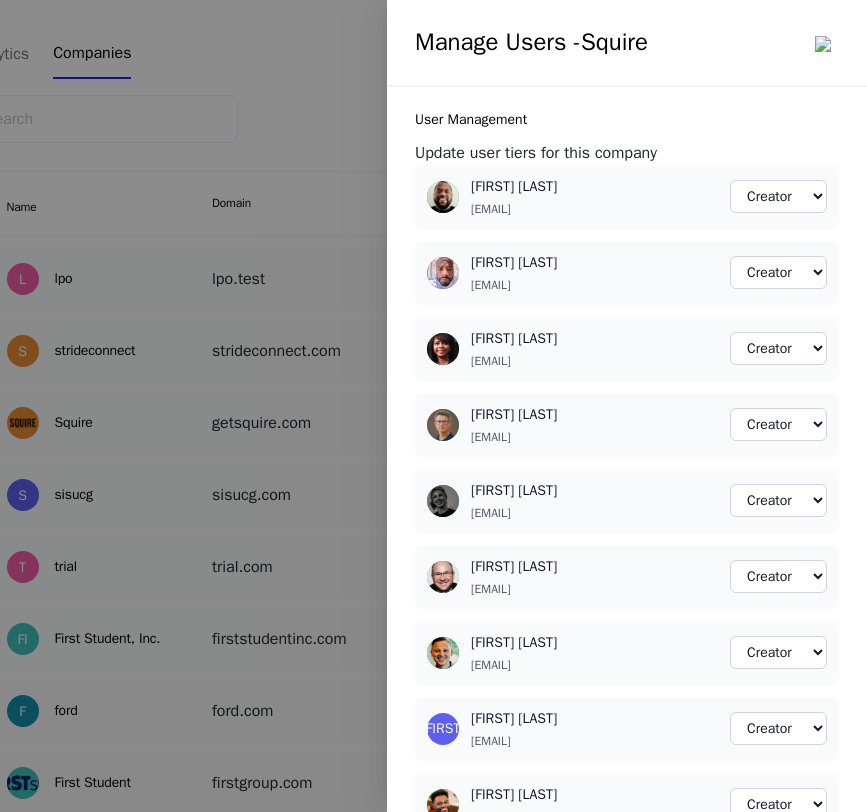 click at bounding box center (433, 406) 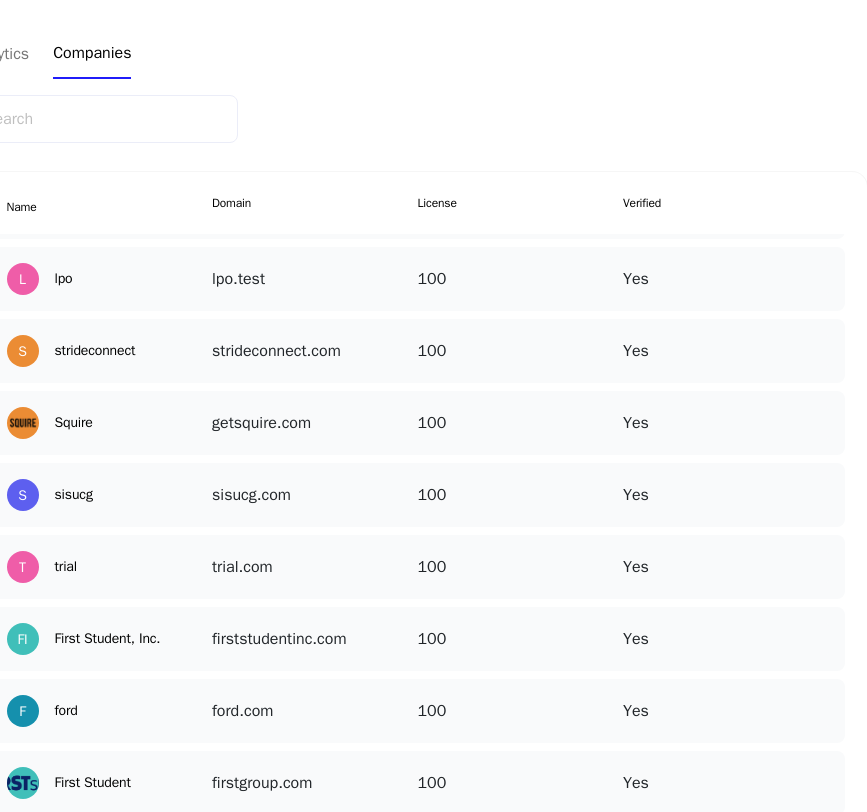scroll, scrollTop: 566, scrollLeft: 0, axis: vertical 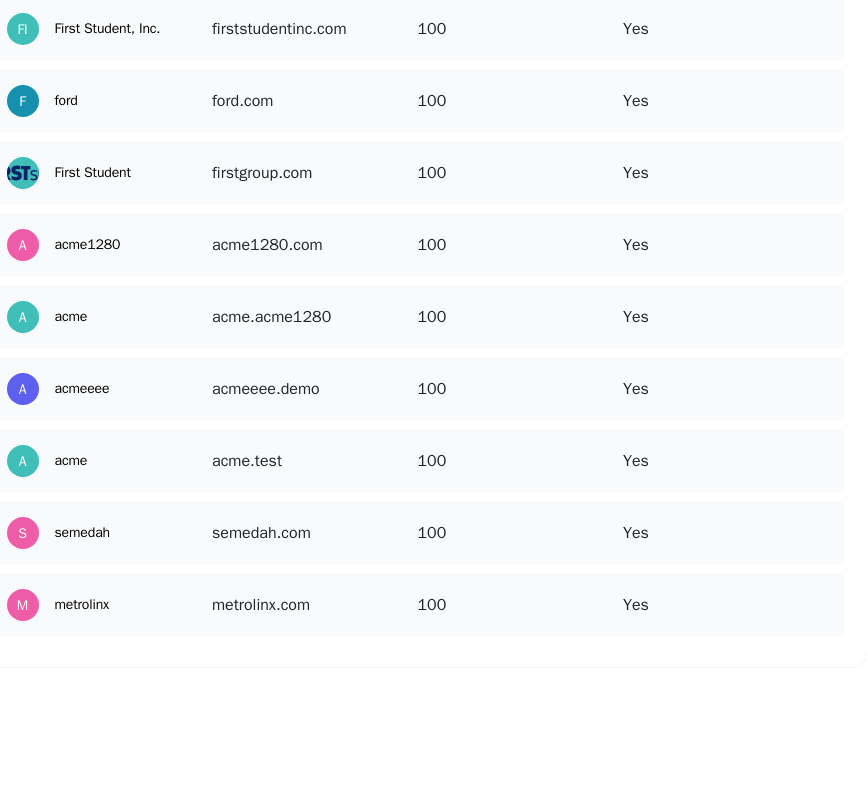 click at bounding box center (825, 373) 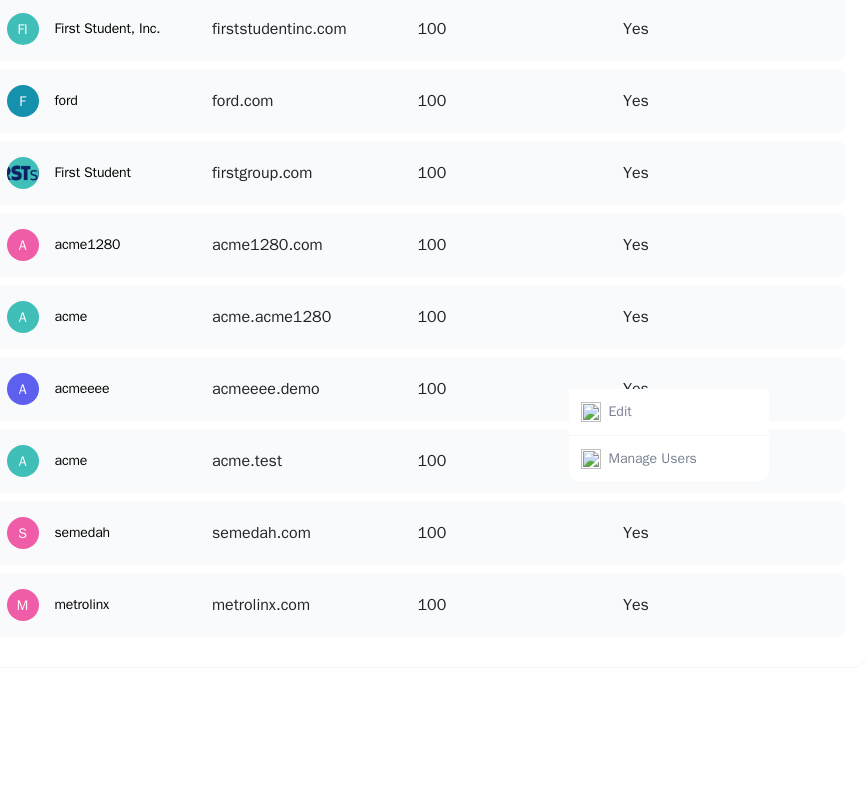 click on "Edit" at bounding box center [669, 412] 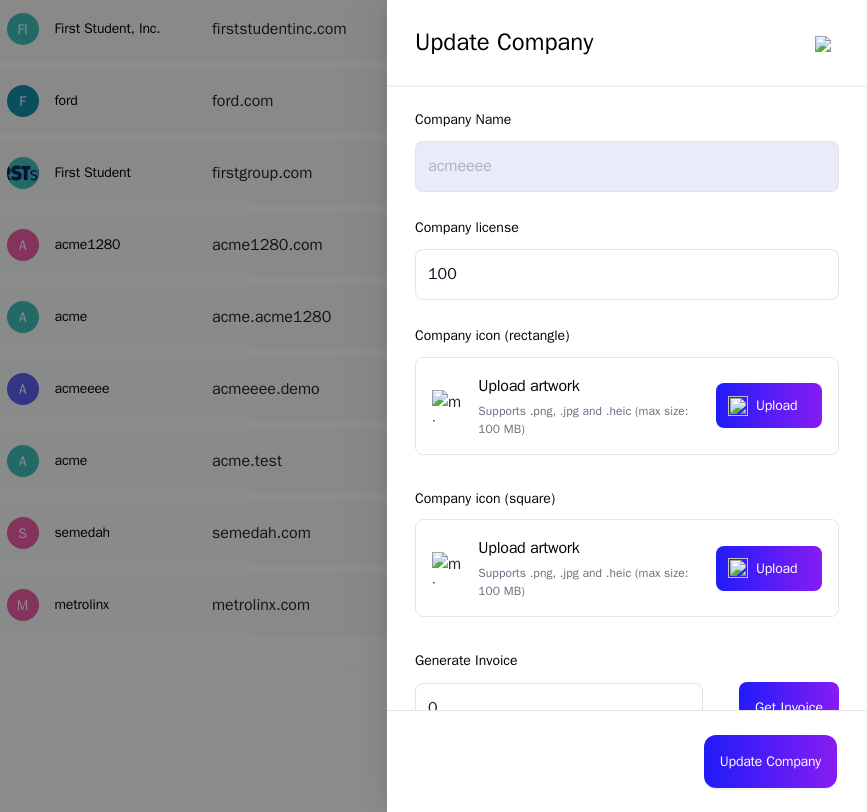 click on "Company Name acmeeee Company license 100 Company icon (rectangle)   Upload artwork Supports .png, .jpg and .heic (max size: 100 MB) Upload Company icon (square)   Upload artwork Supports .png, .jpg and .heic (max size: 100 MB) Upload Generate Invoice 0 Get Invoice Features Landscape Animations Music AI Enhance Add script to Personalized Teleprompter" at bounding box center (627, 601) 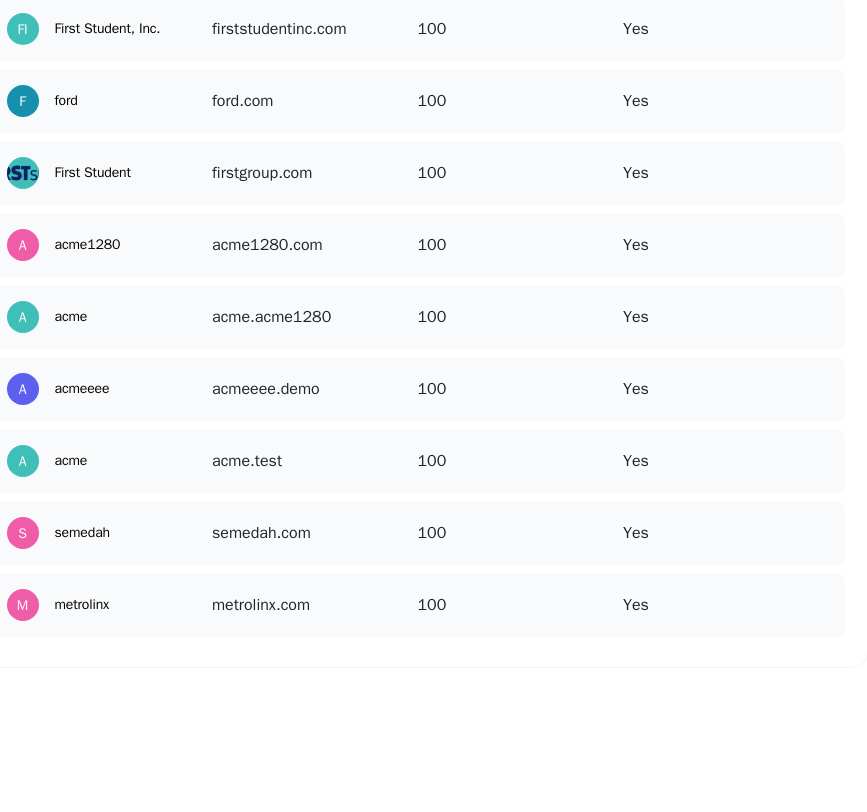 click at bounding box center (825, 373) 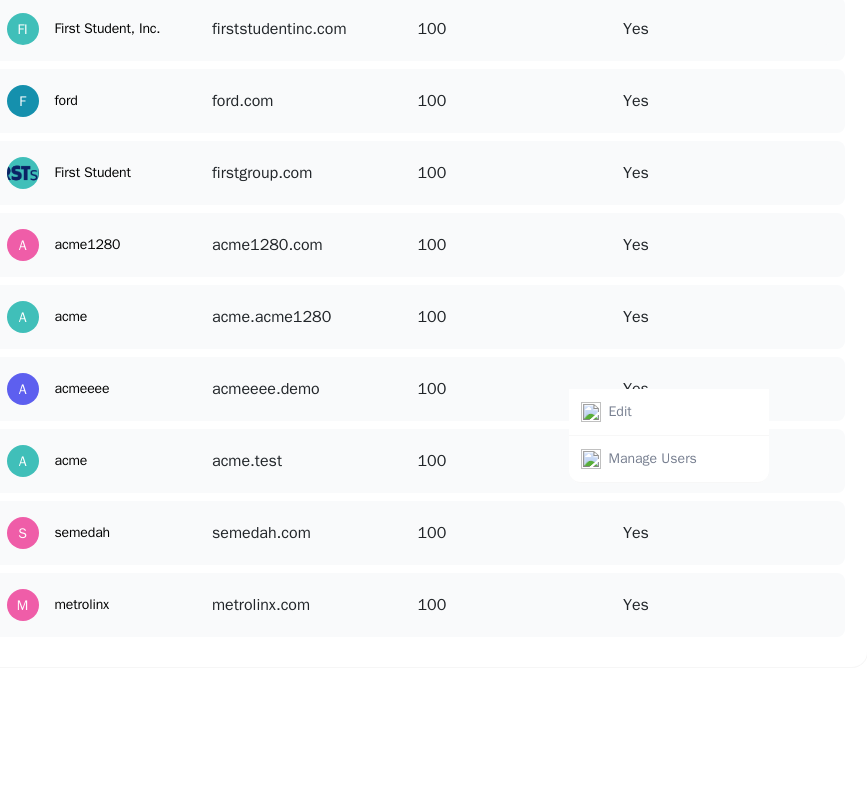 click on "Manage Users" at bounding box center [669, 459] 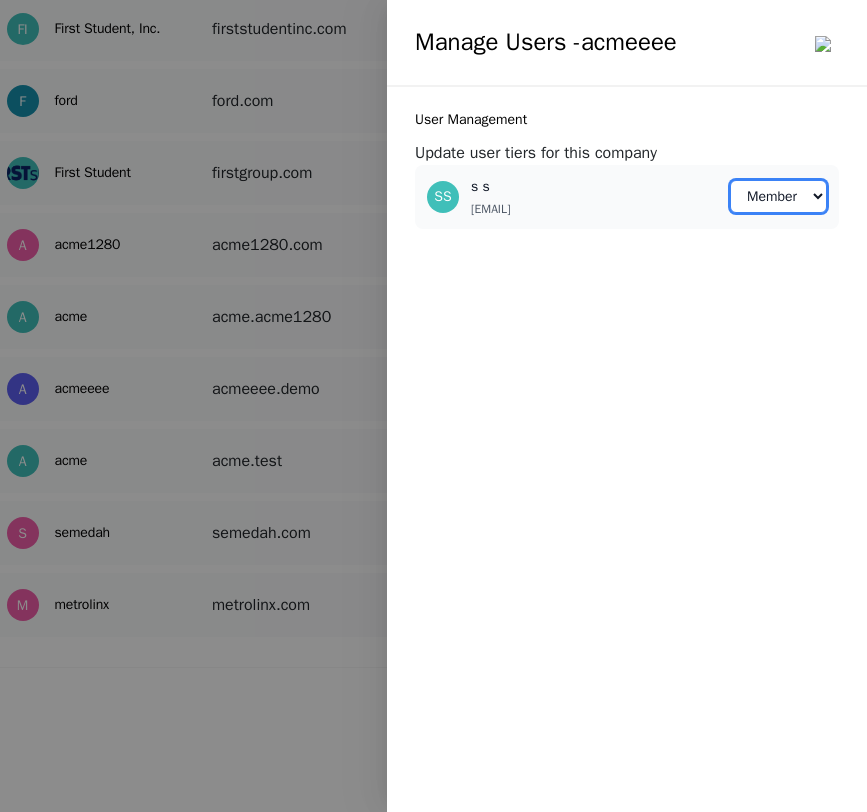 click on "Member Creator Admin" at bounding box center [778, 196] 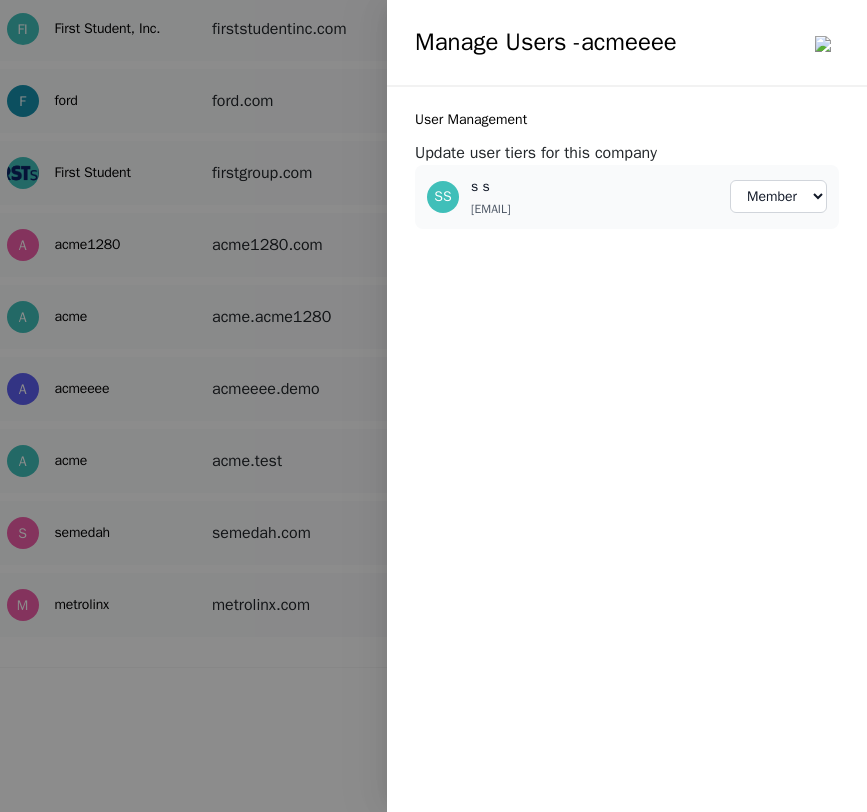 click on "SS s s[EMAIL] Member Creator Admin" at bounding box center [627, 197] 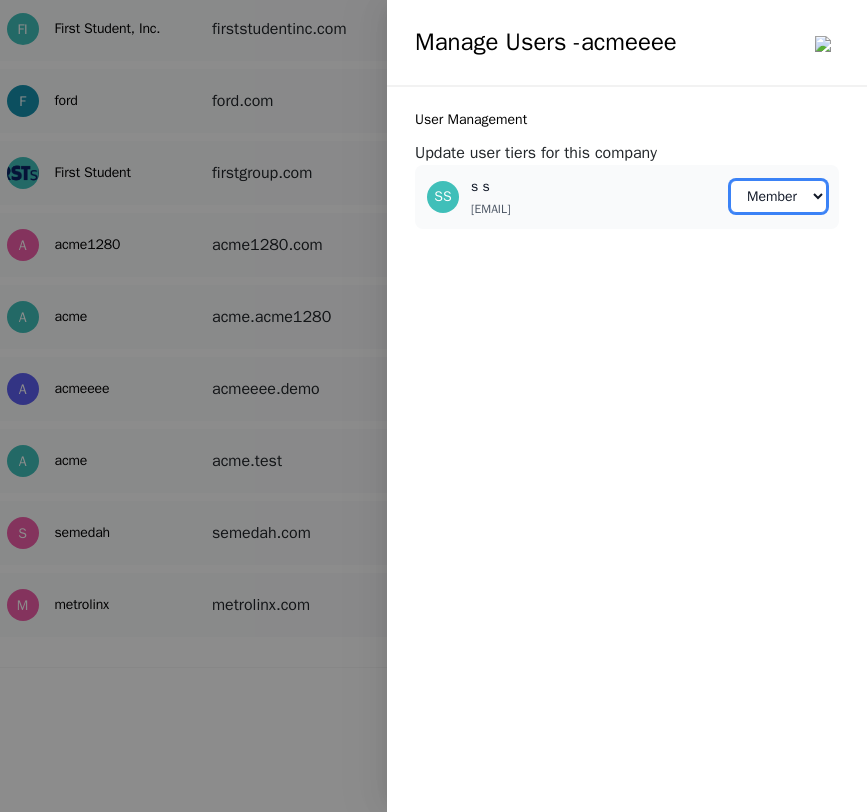 click on "Member Creator Admin" at bounding box center [778, 196] 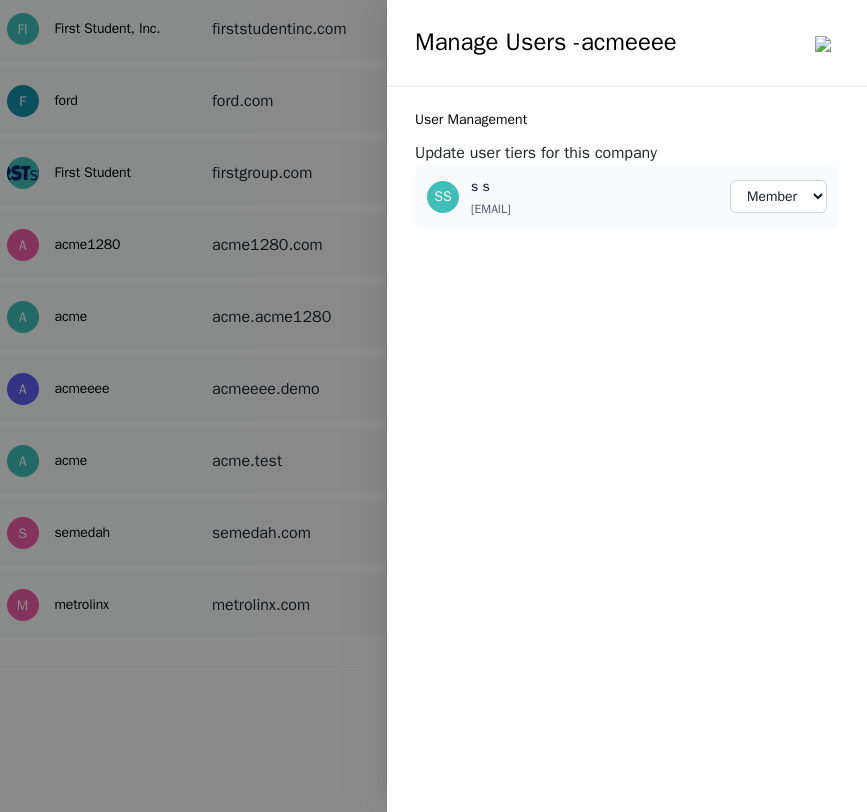 click on "Manage Users Update user tiers for this company SS s s[EMAIL] Member Creator Admin" at bounding box center (627, 409) 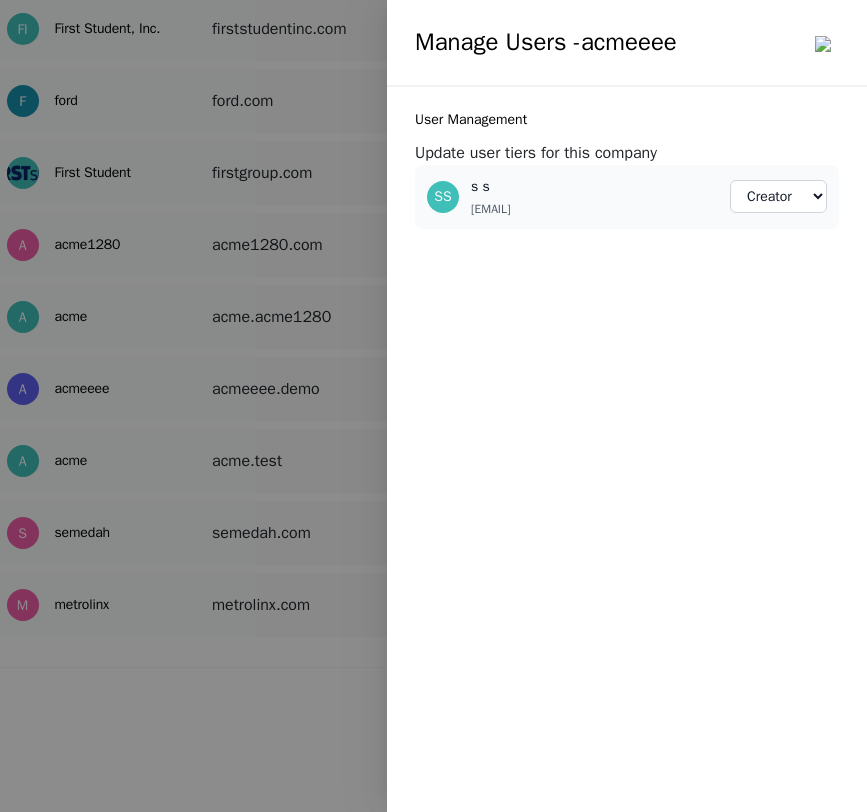 select on "2" 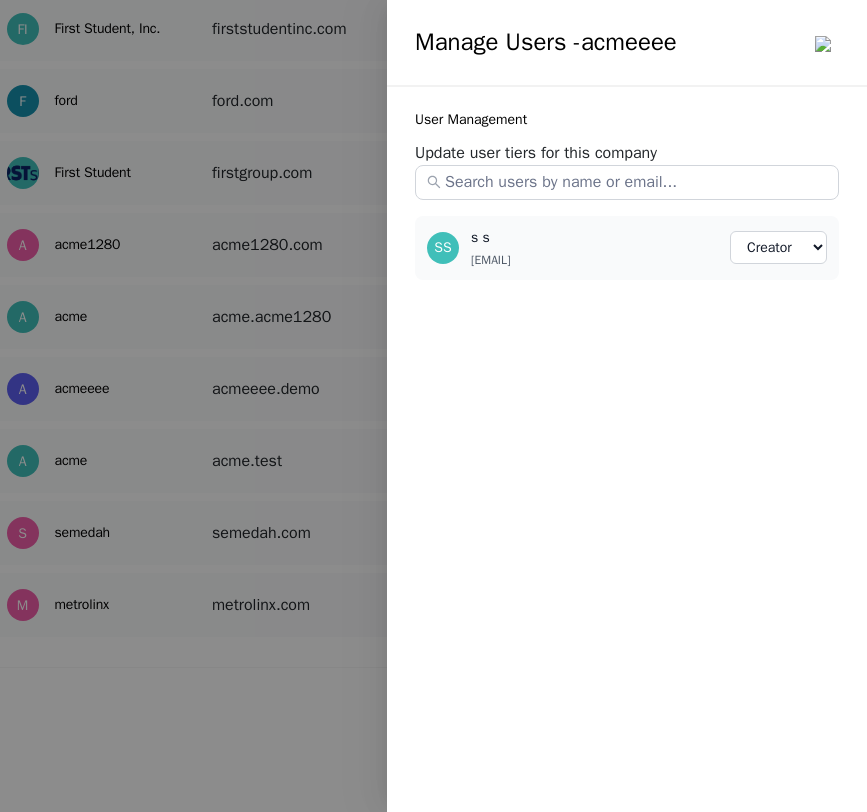 select on "2" 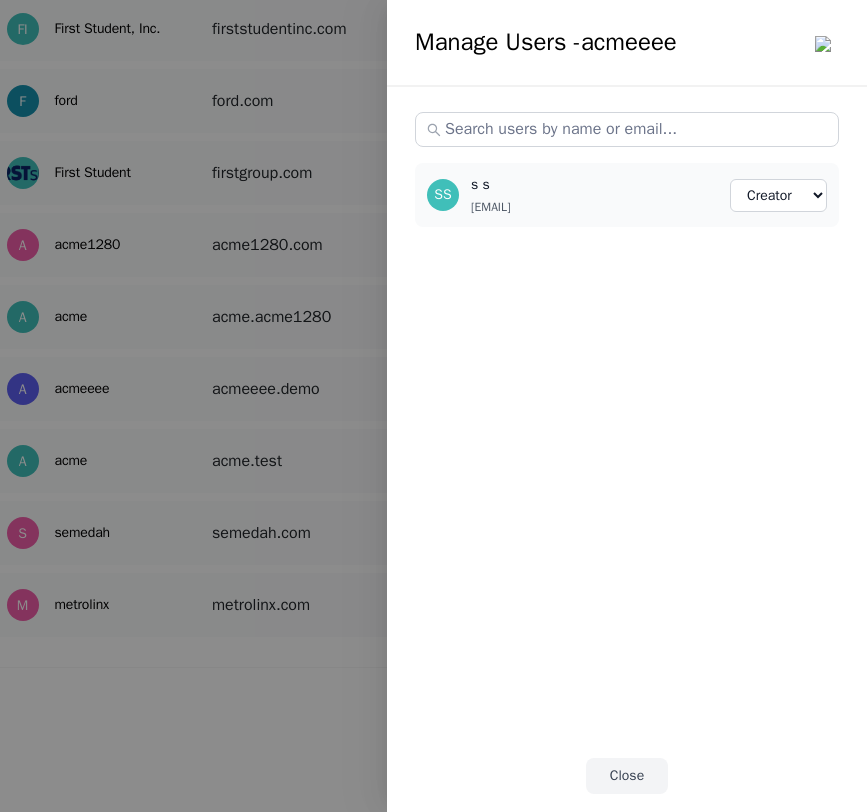 click at bounding box center (433, 406) 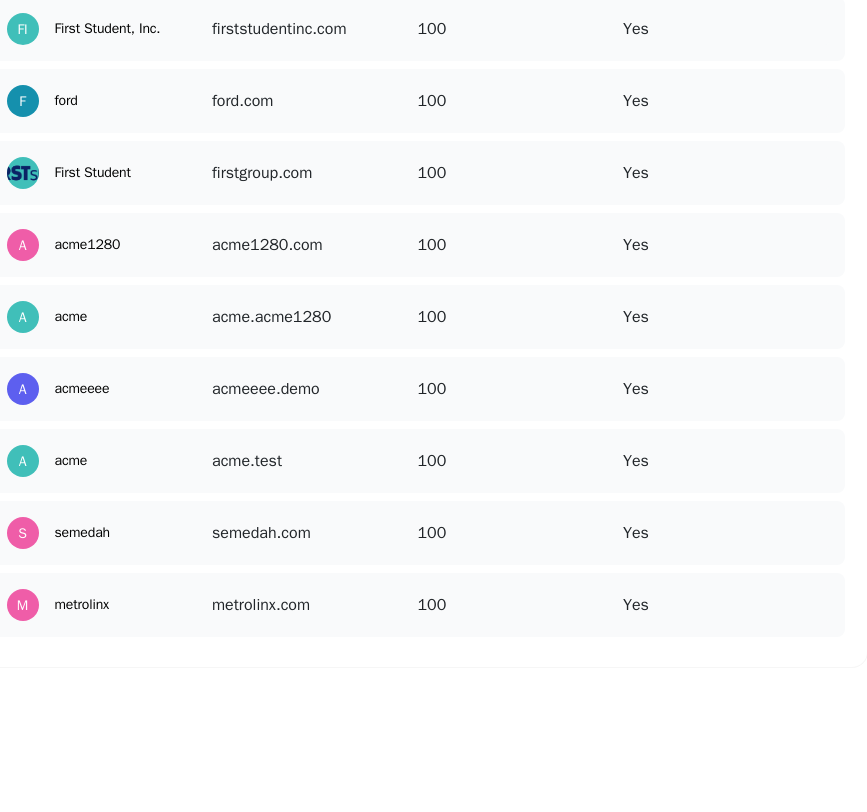click at bounding box center [825, 373] 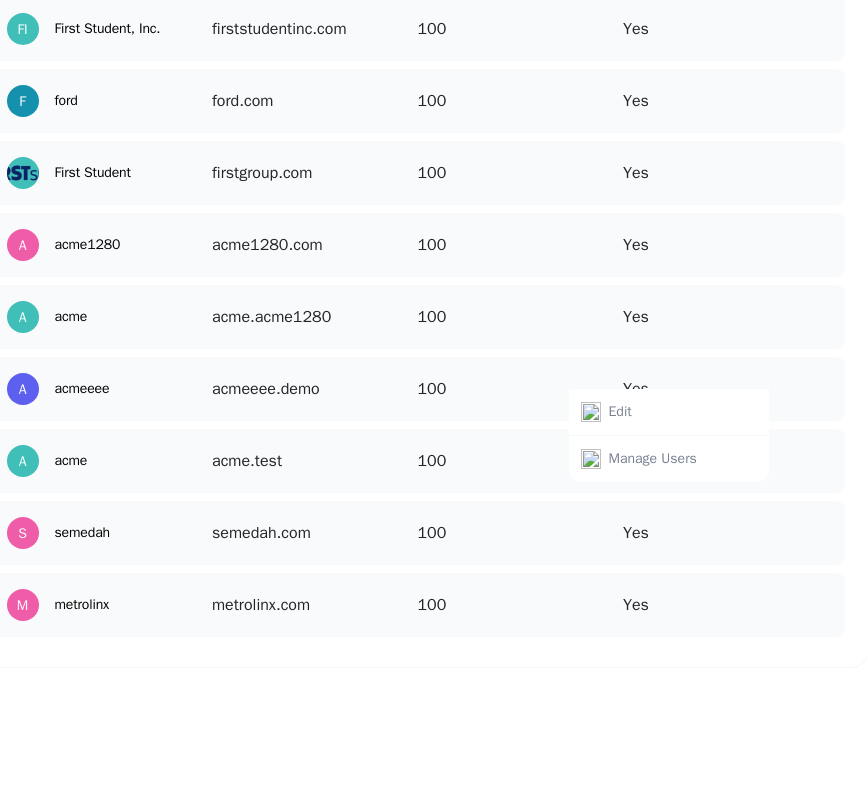 click on "Manage Users" at bounding box center [653, 459] 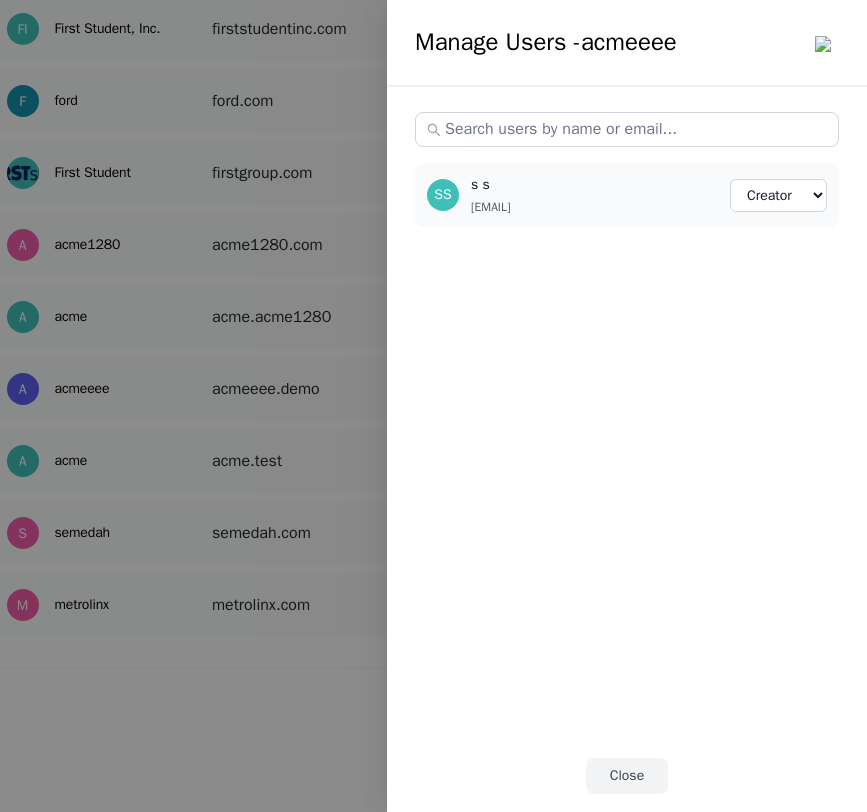 click at bounding box center [433, 406] 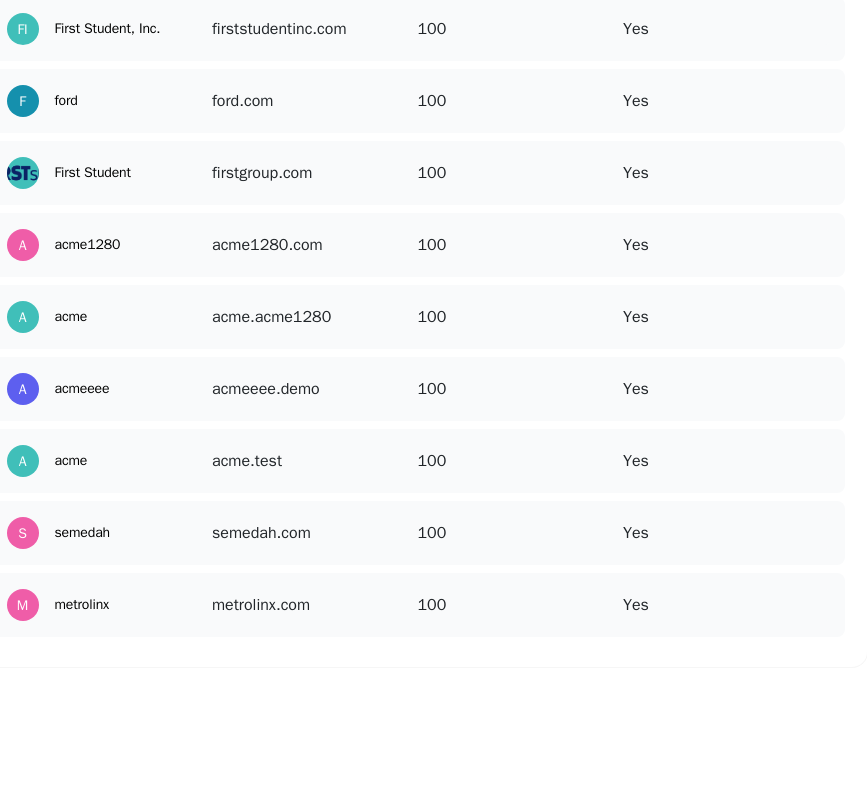 click at bounding box center [825, 229] 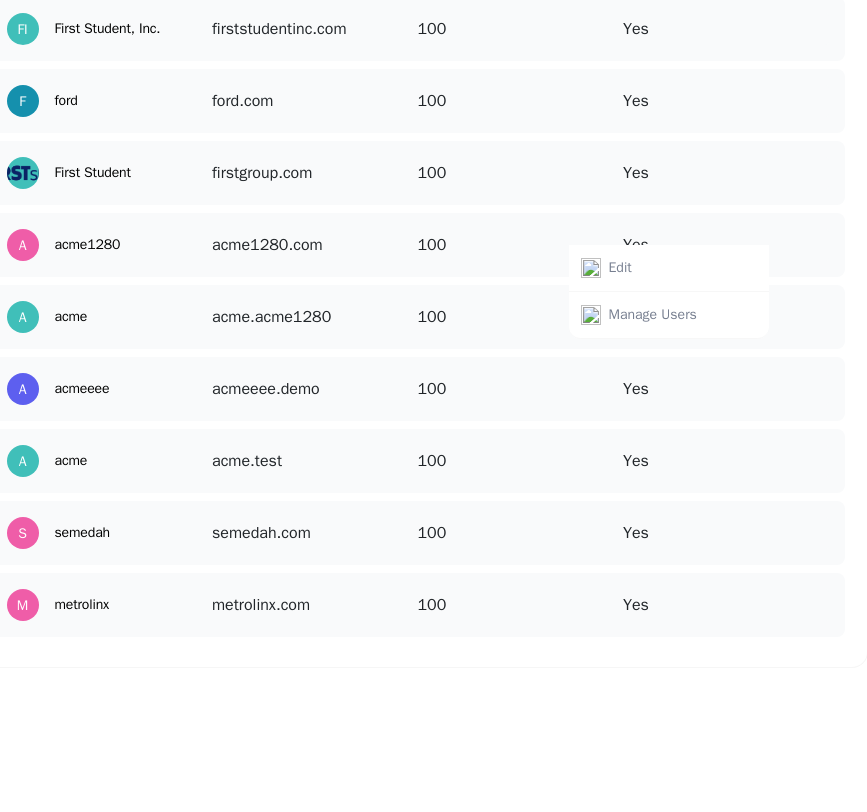 click on "Manage Users" at bounding box center [653, 315] 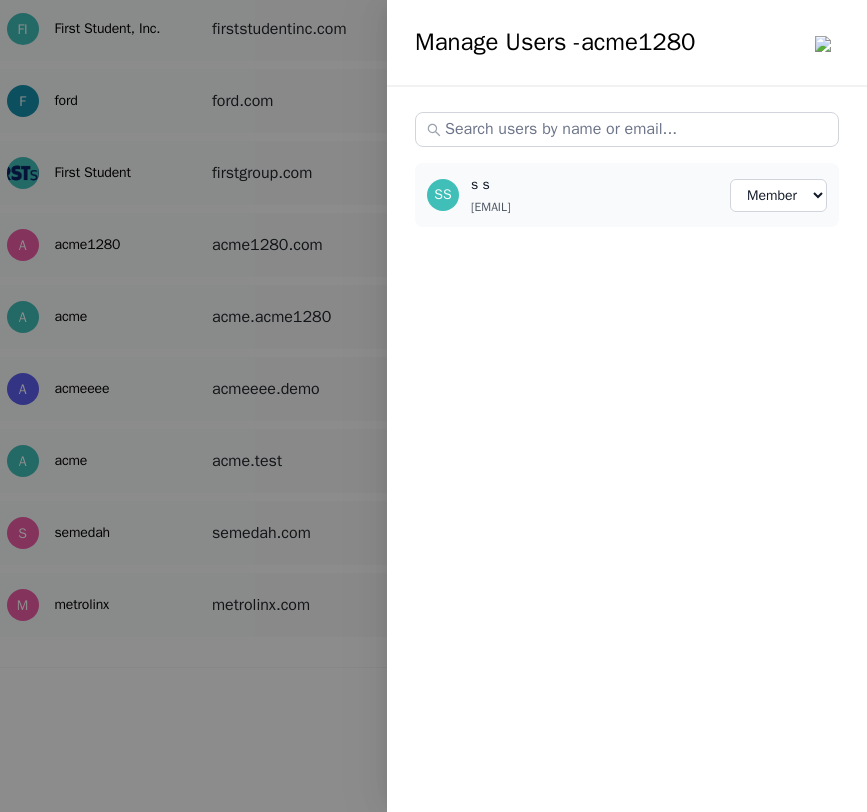 click at bounding box center (433, 406) 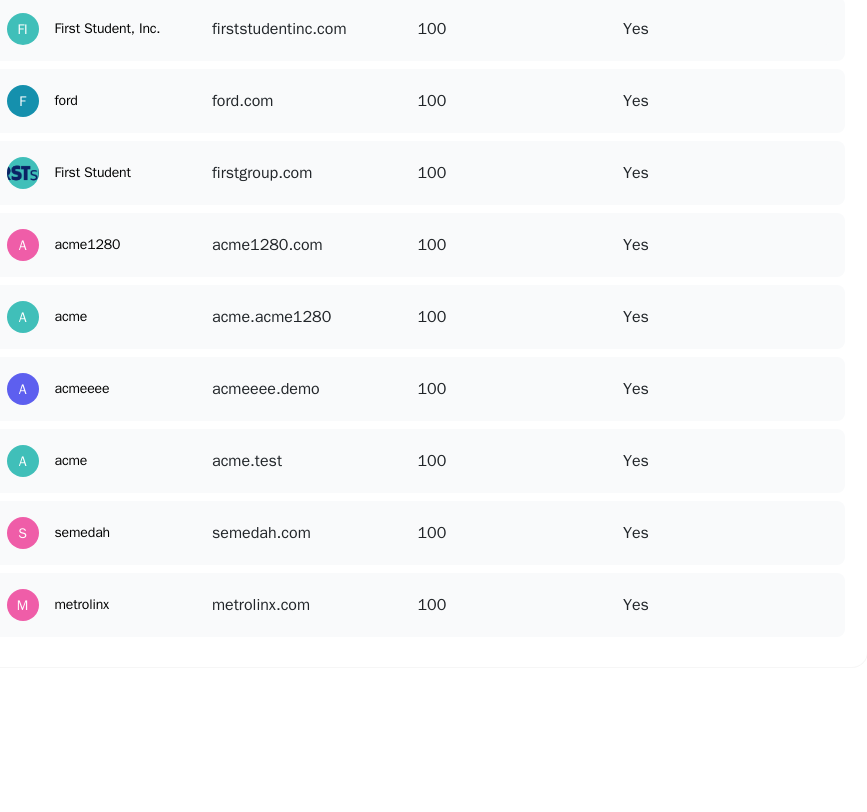 scroll, scrollTop: 0, scrollLeft: 0, axis: both 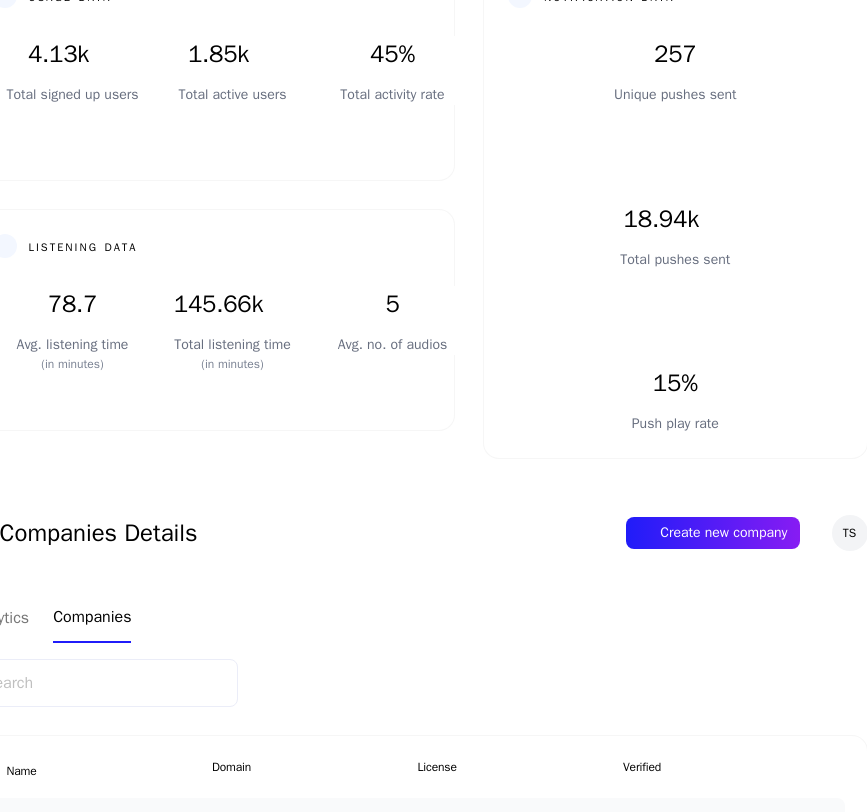 click at bounding box center (103, 683) 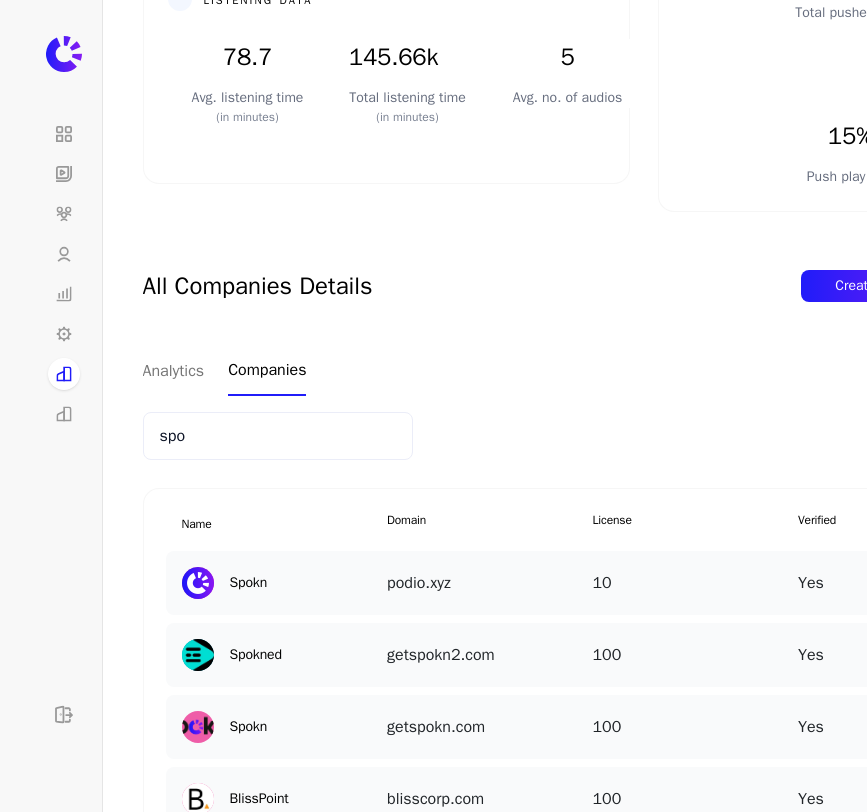 scroll, scrollTop: 488, scrollLeft: 0, axis: vertical 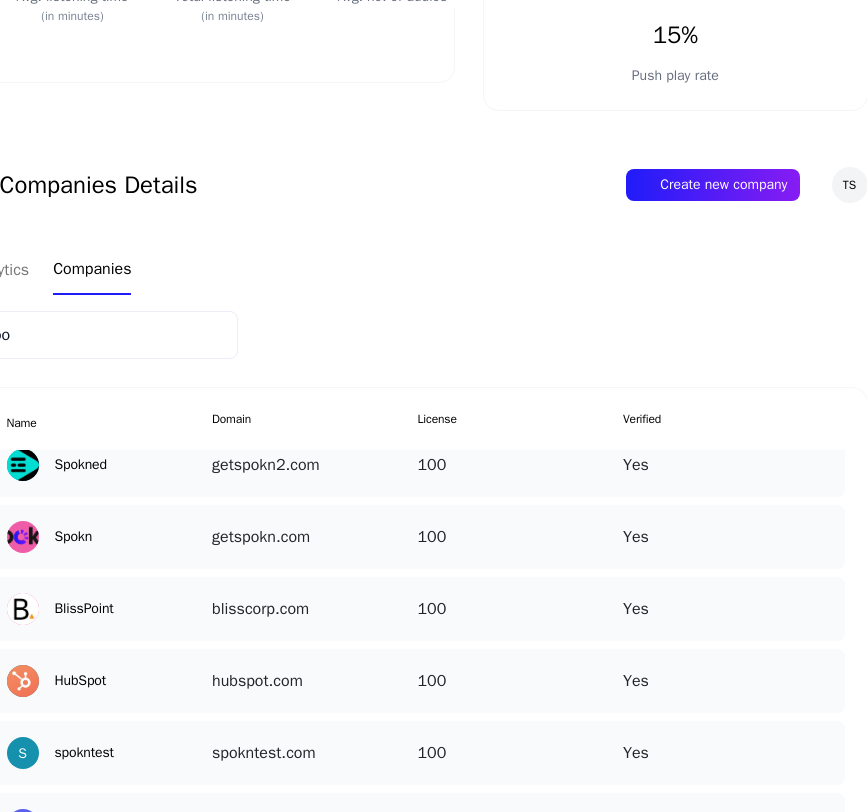 type on "spo" 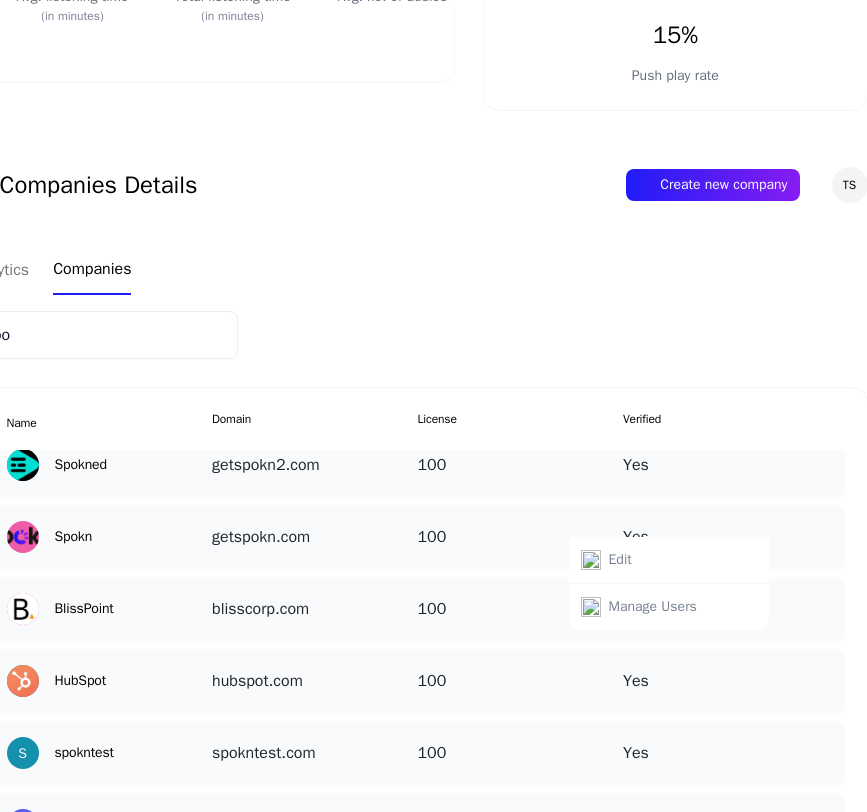 click on "Manage Users" at bounding box center (653, 607) 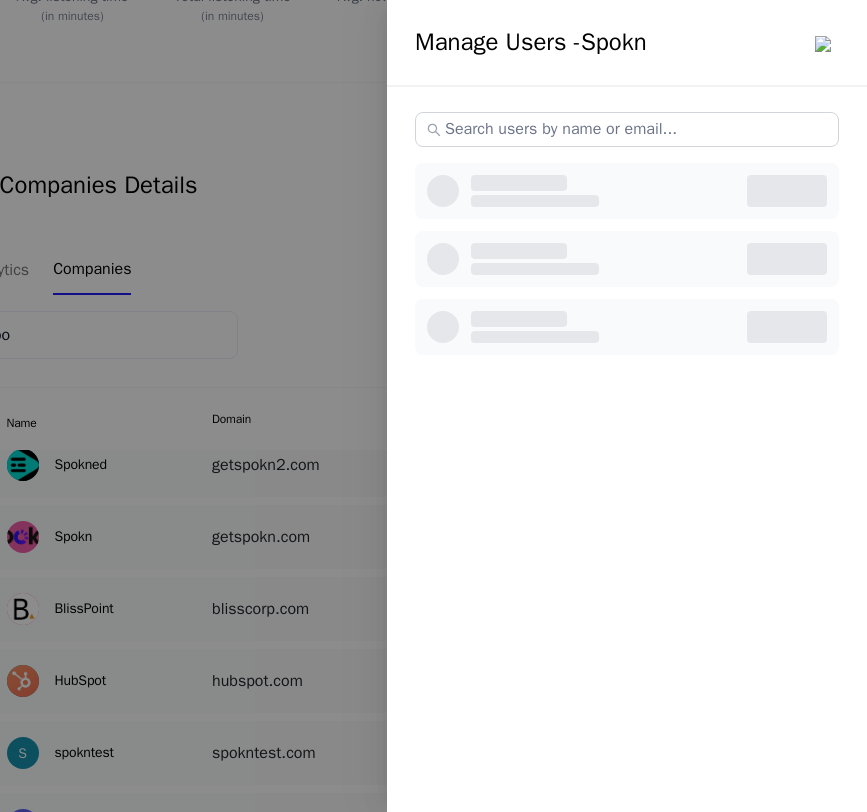 select on "2" 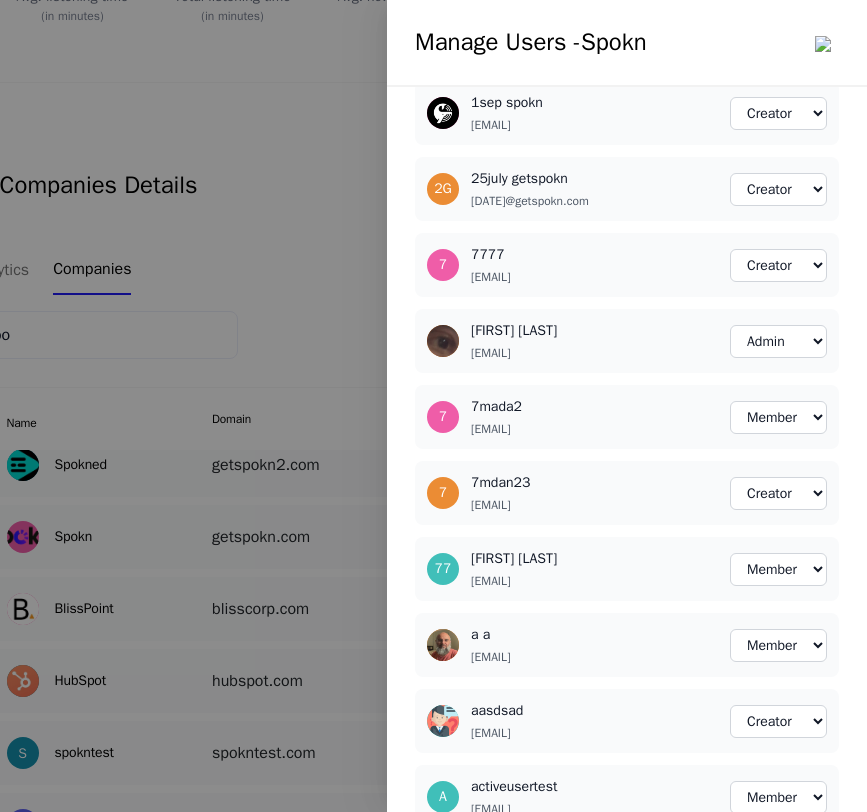 scroll, scrollTop: 0, scrollLeft: 0, axis: both 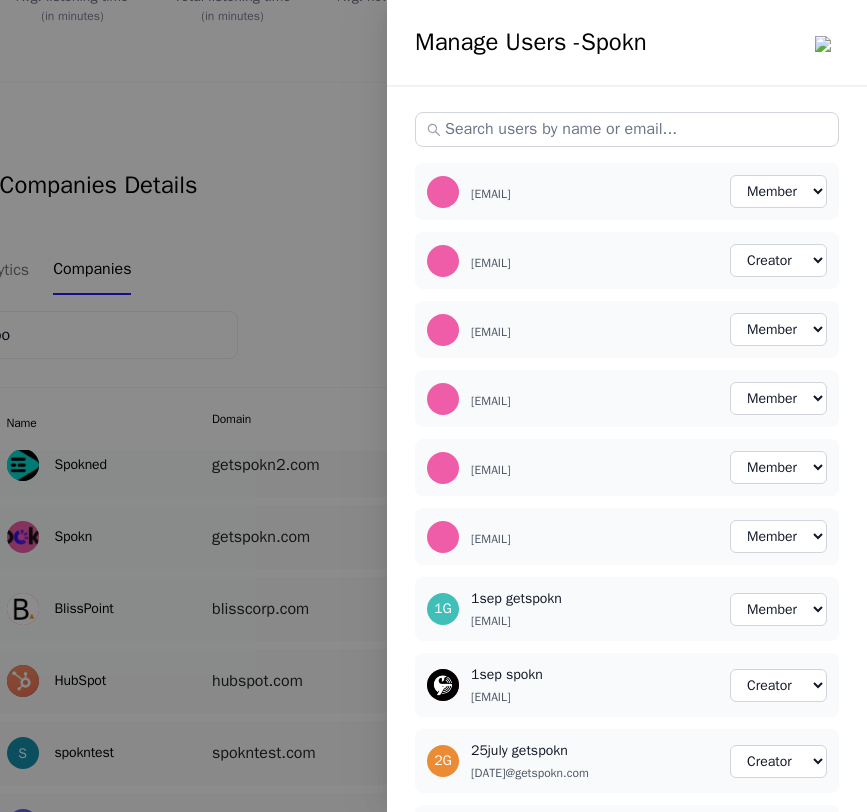 click at bounding box center (628, 129) 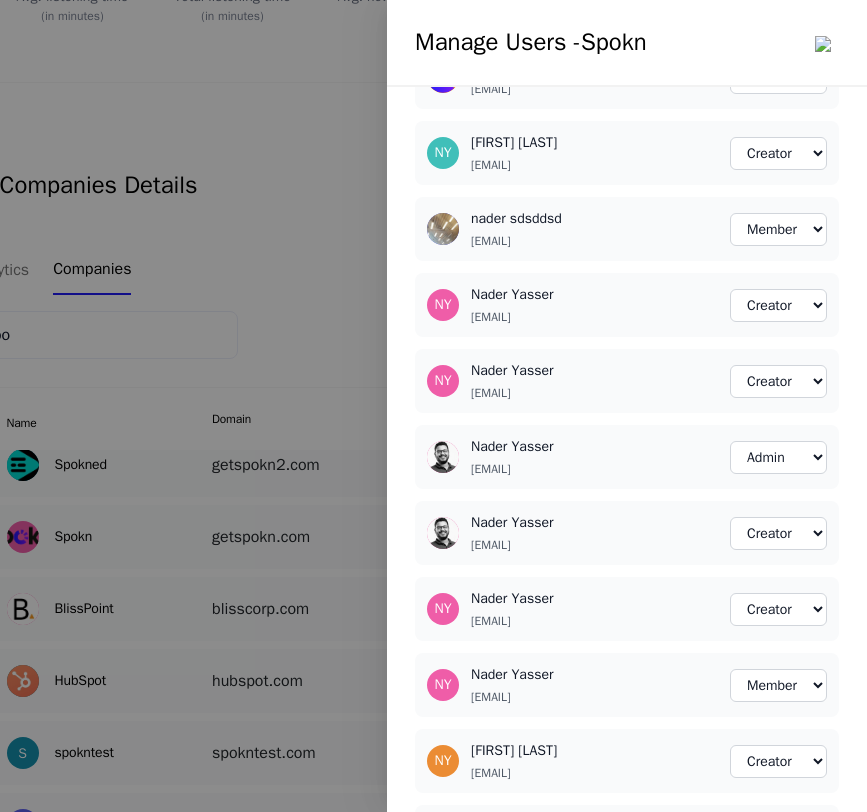 scroll, scrollTop: 0, scrollLeft: 0, axis: both 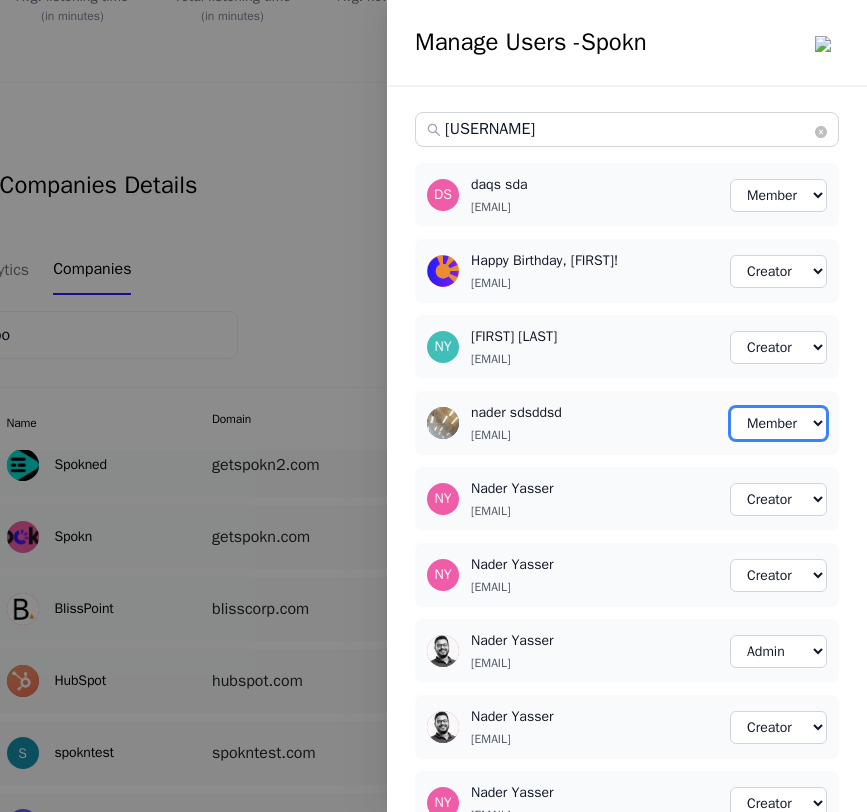 click on "Member Creator Admin" at bounding box center (778, 423) 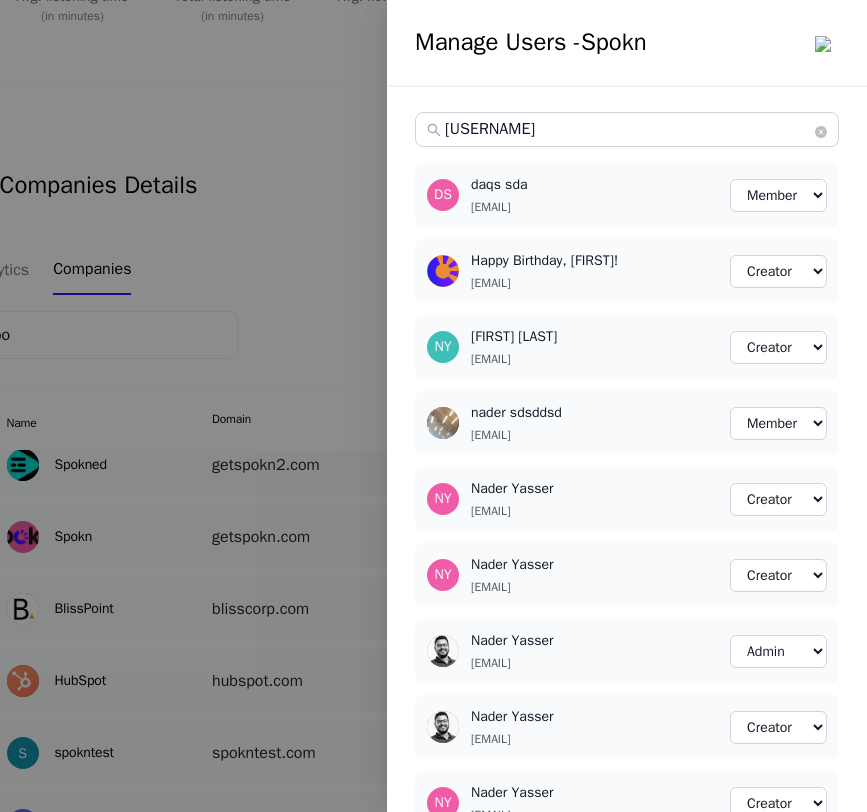 click on "[FIRST] [LAST]" at bounding box center [570, 423] 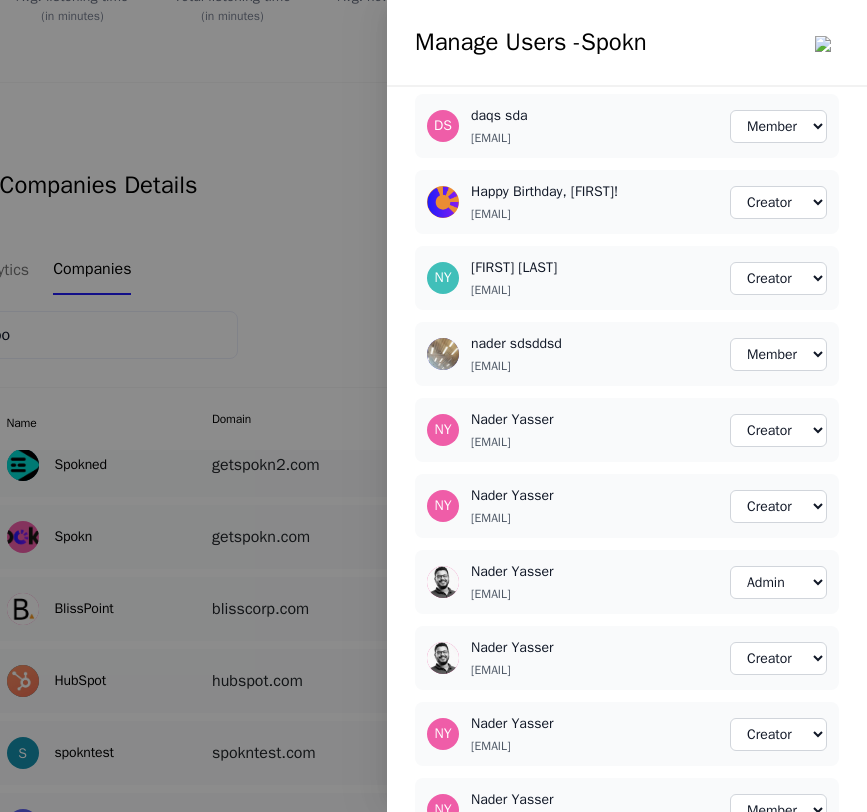 scroll, scrollTop: 0, scrollLeft: 0, axis: both 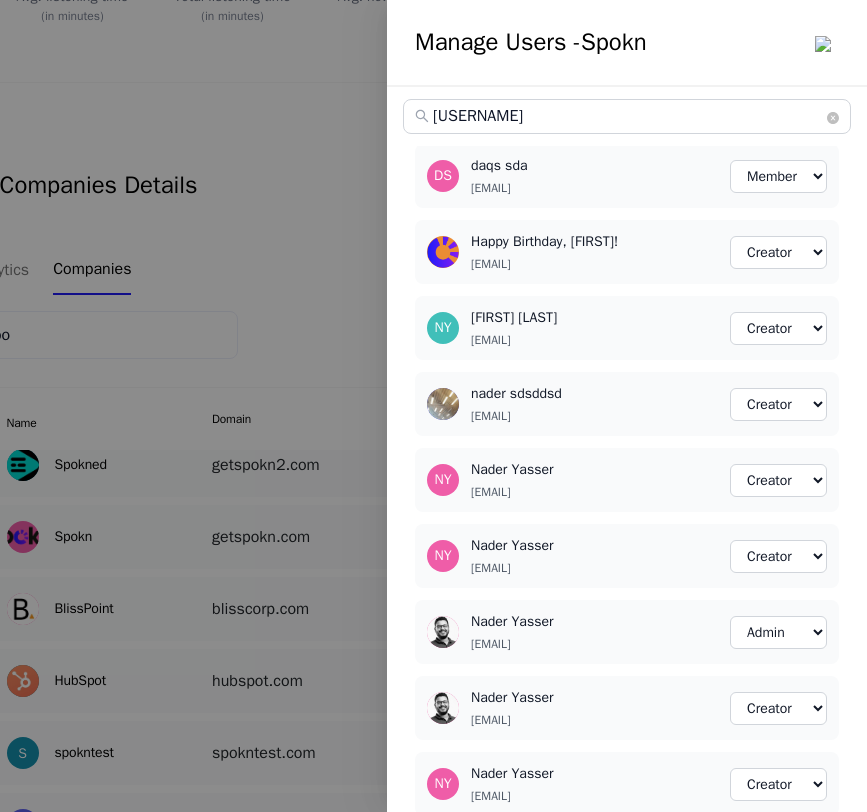 click on "[USERNAME]" at bounding box center (628, 116) 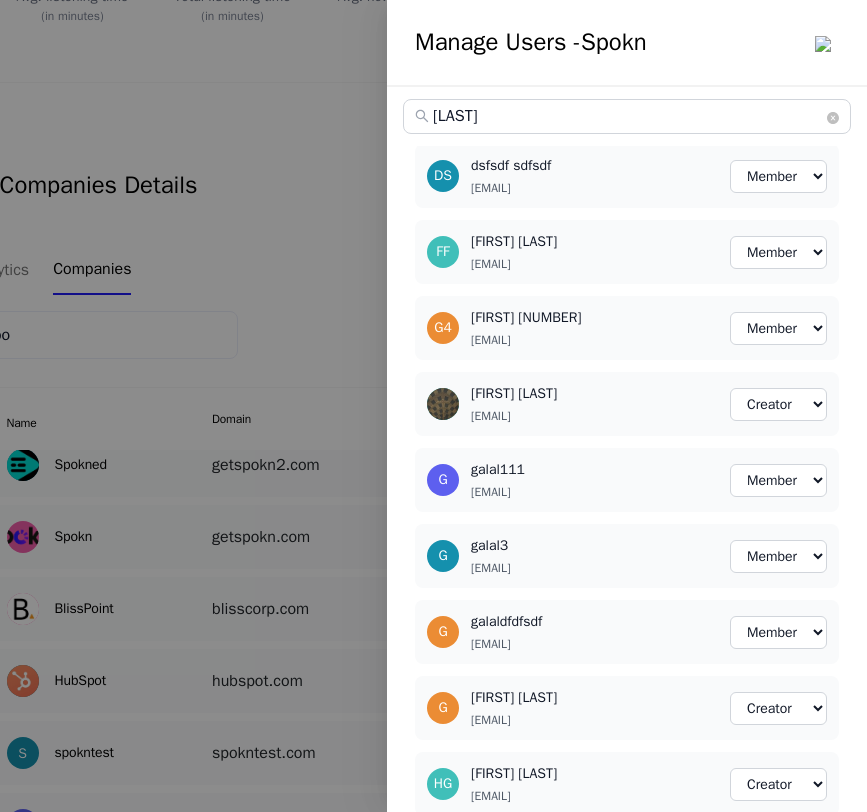 click on "[LAST]" at bounding box center (628, 116) 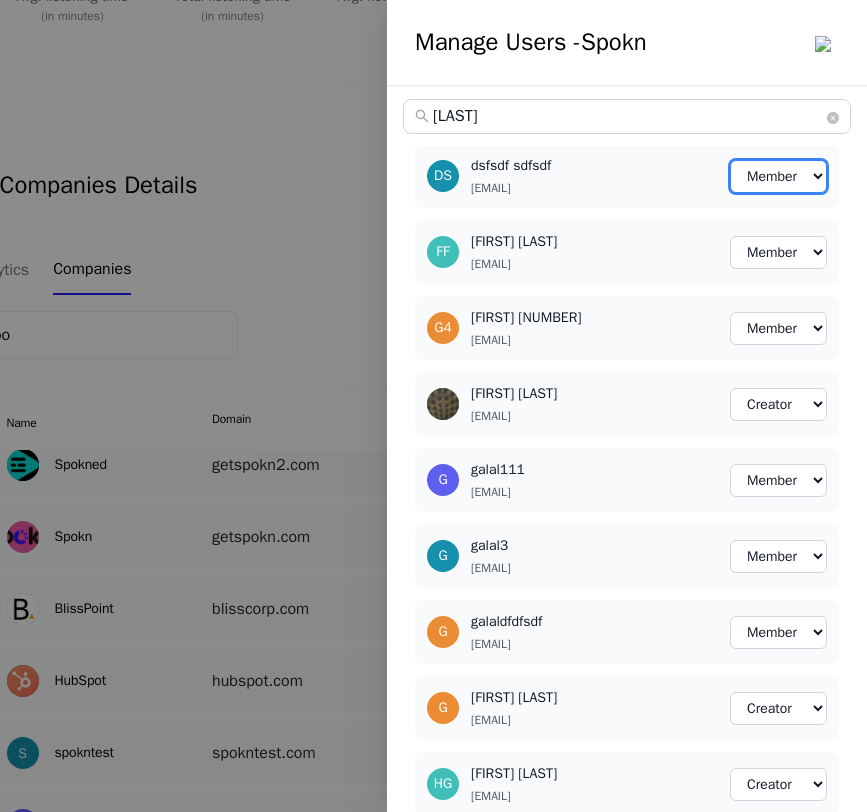 click on "Member Creator Admin" at bounding box center (778, 176) 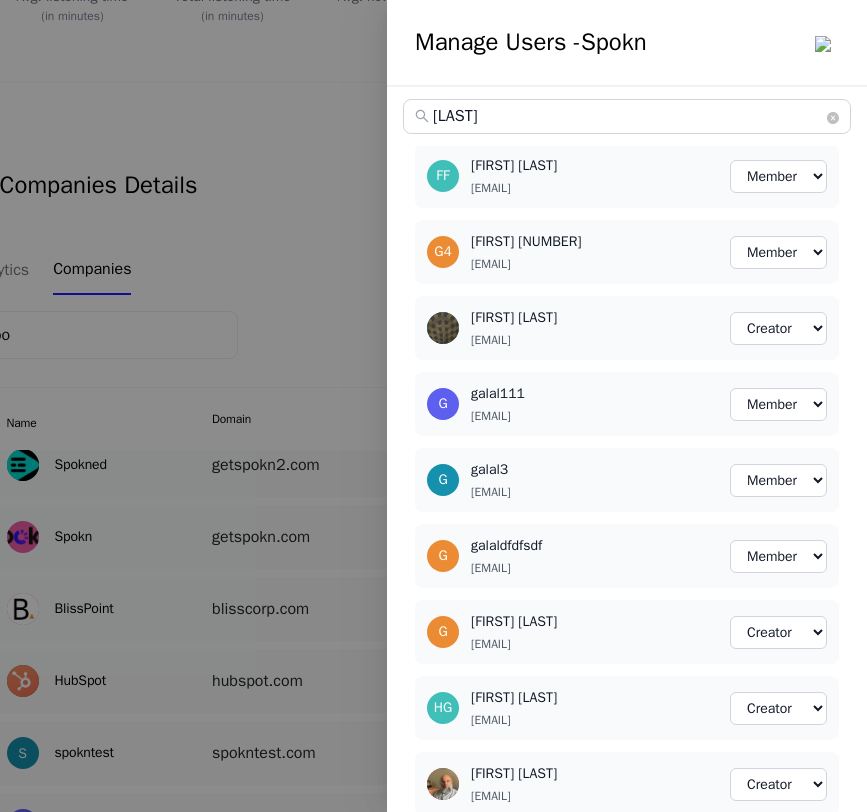 scroll, scrollTop: 0, scrollLeft: 0, axis: both 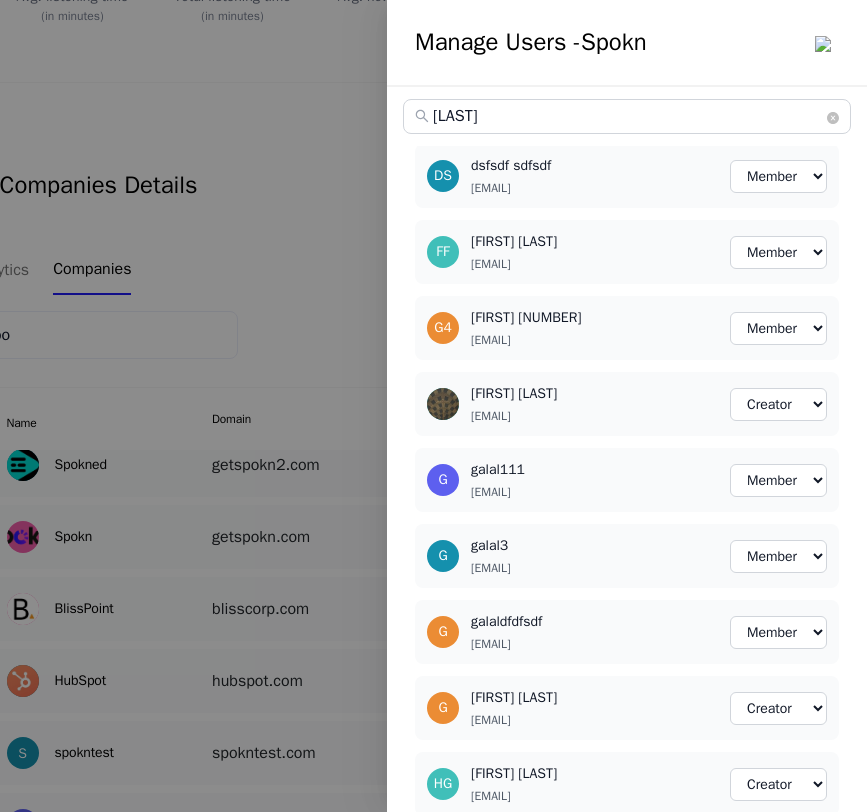 click at bounding box center (433, 406) 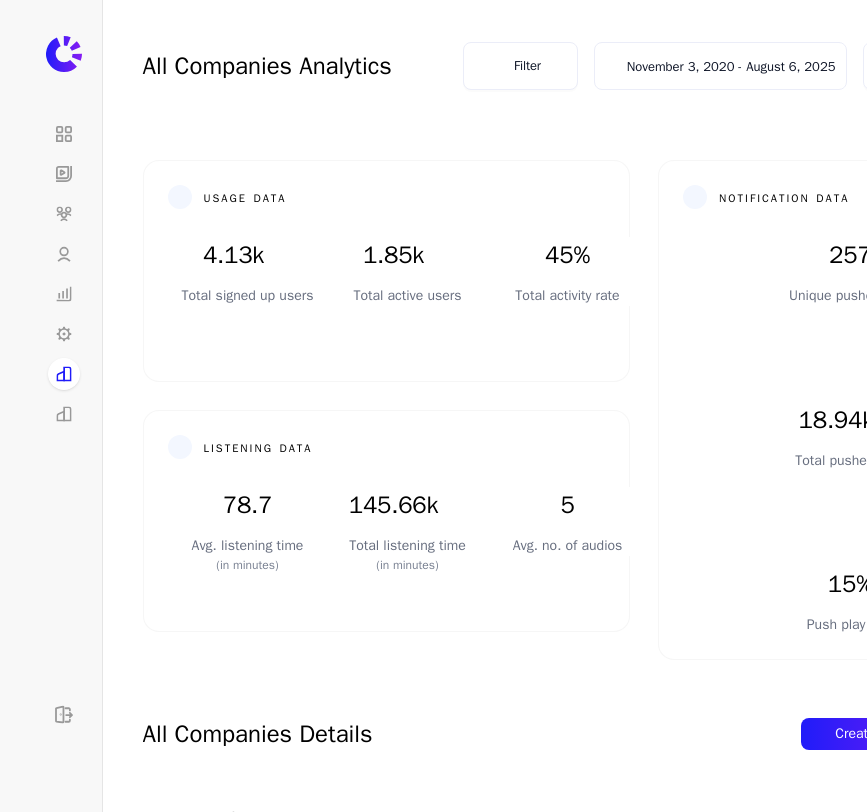 scroll, scrollTop: 0, scrollLeft: 0, axis: both 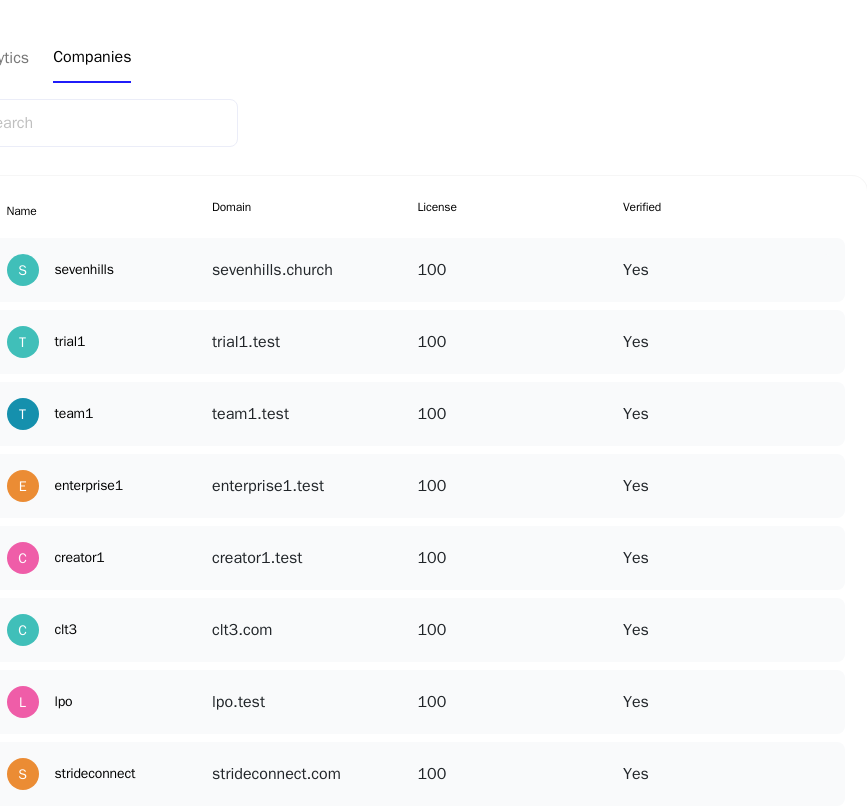 click at bounding box center (825, 326) 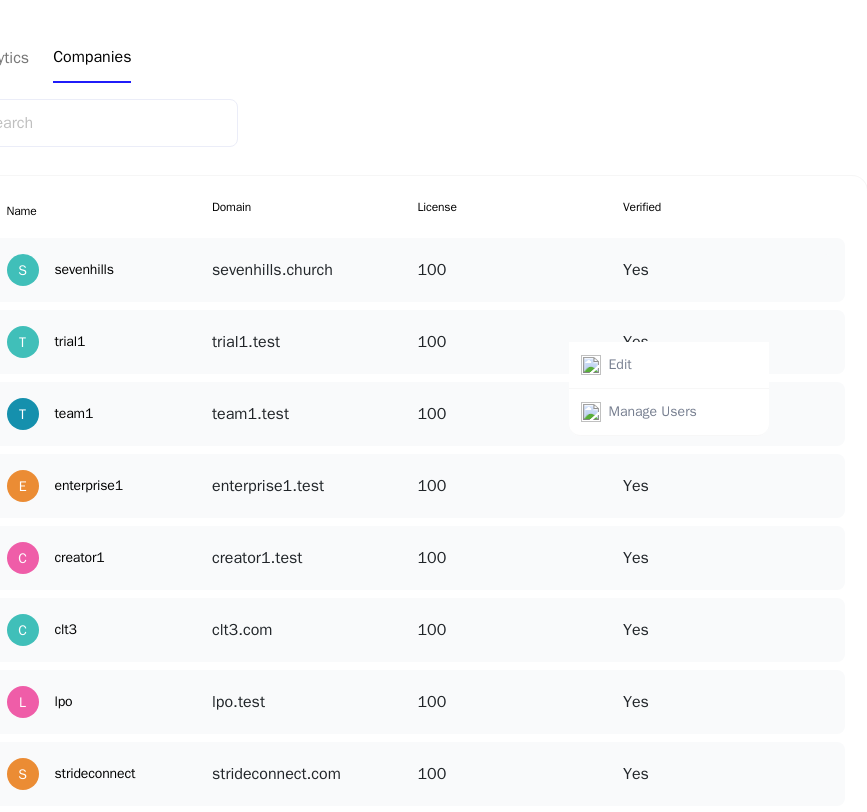 click on "Manage Users" at bounding box center [653, 412] 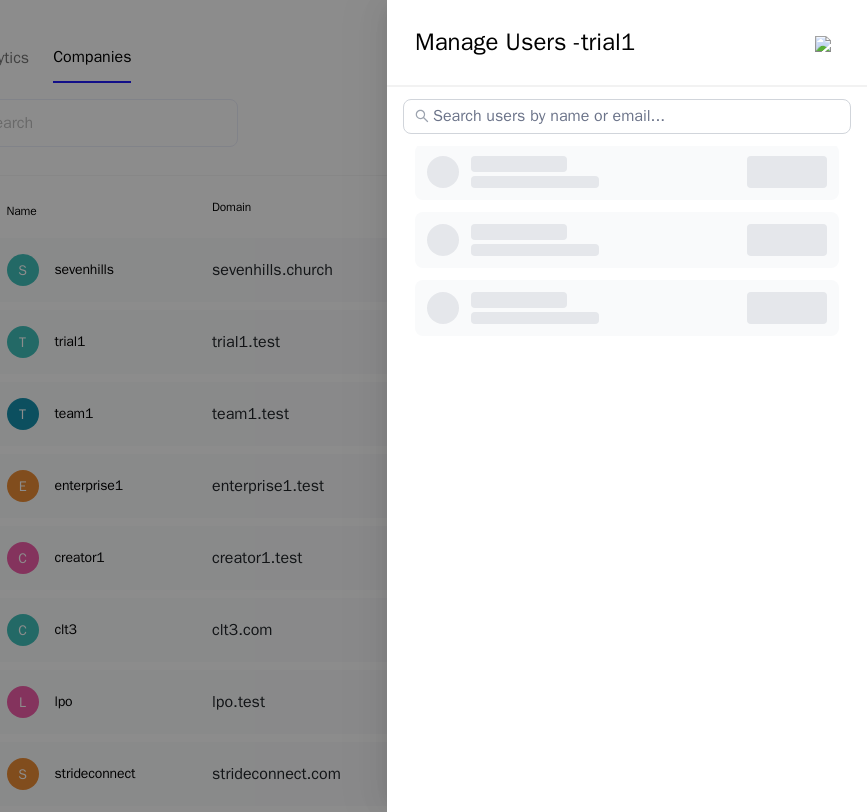 select on "3" 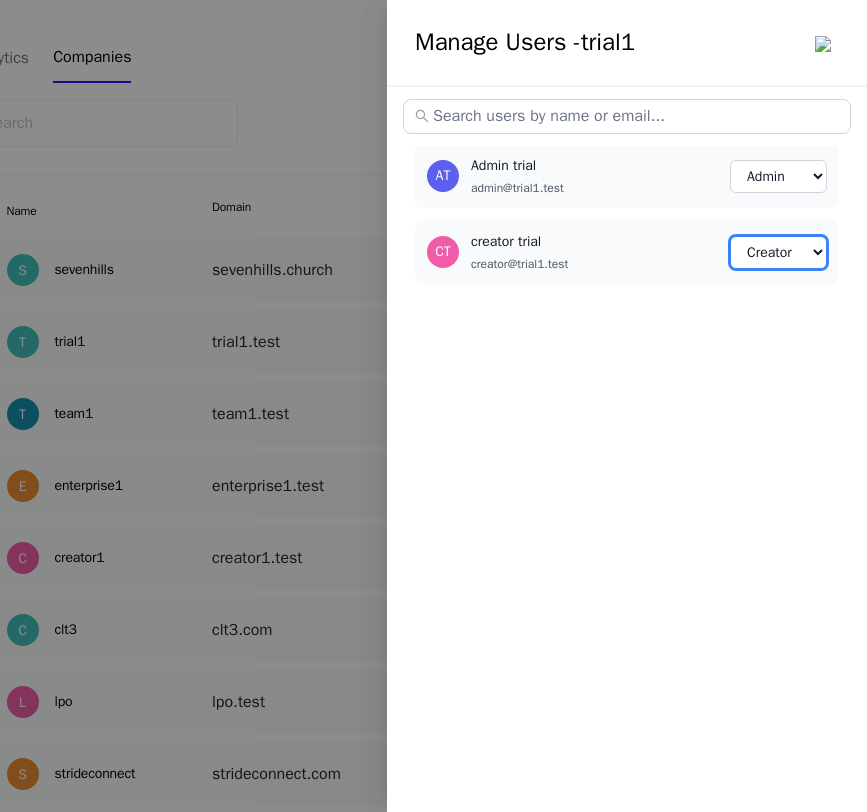 click on "Member Creator Admin" at bounding box center (778, 252) 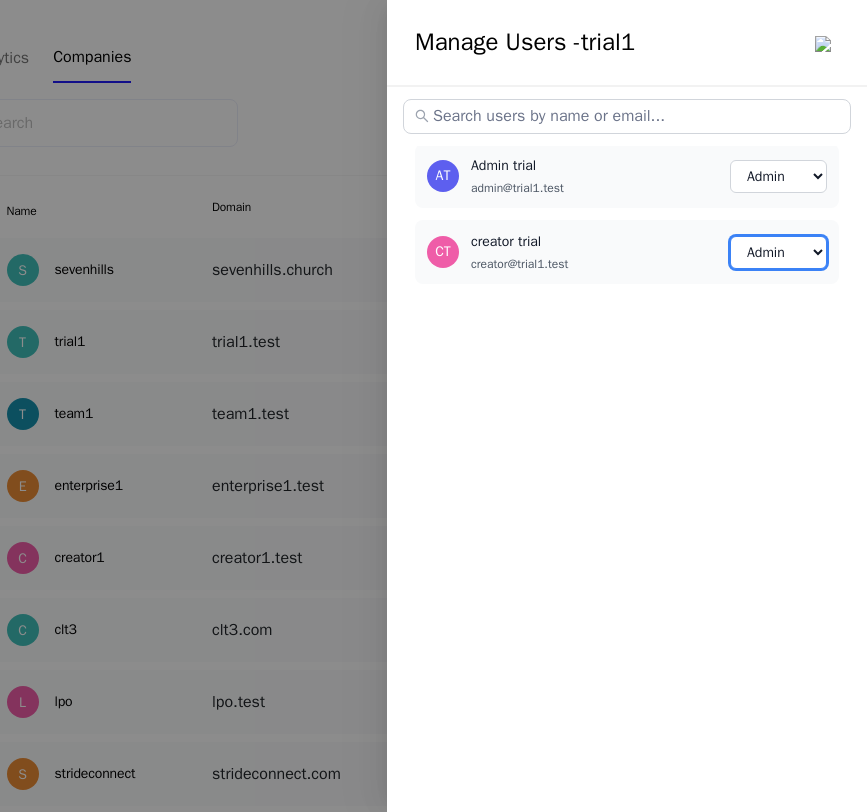 select on "2" 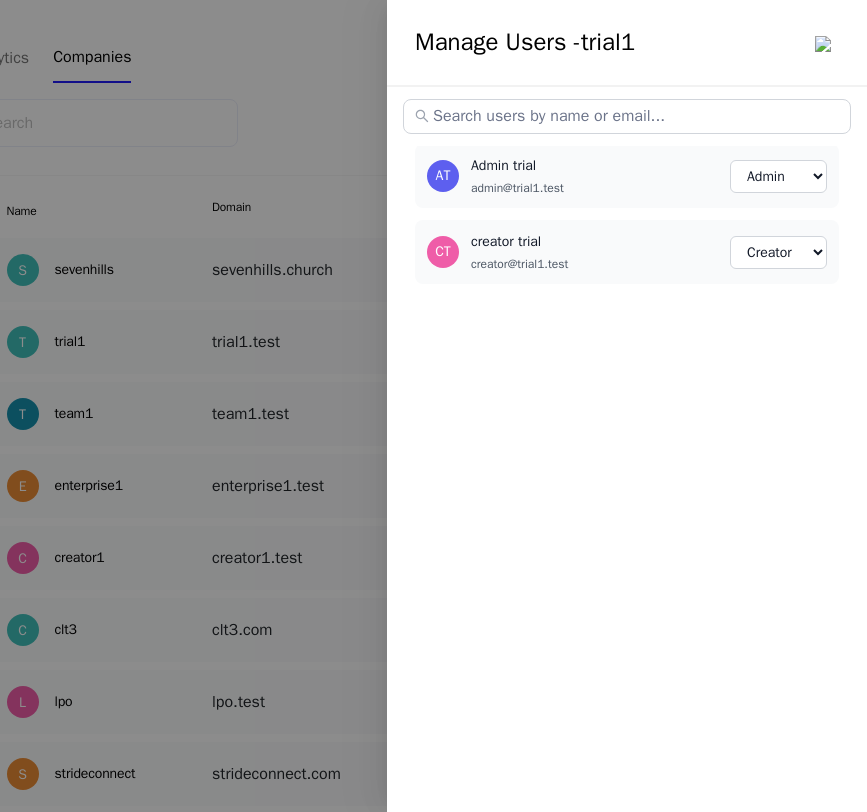 click at bounding box center (823, 44) 